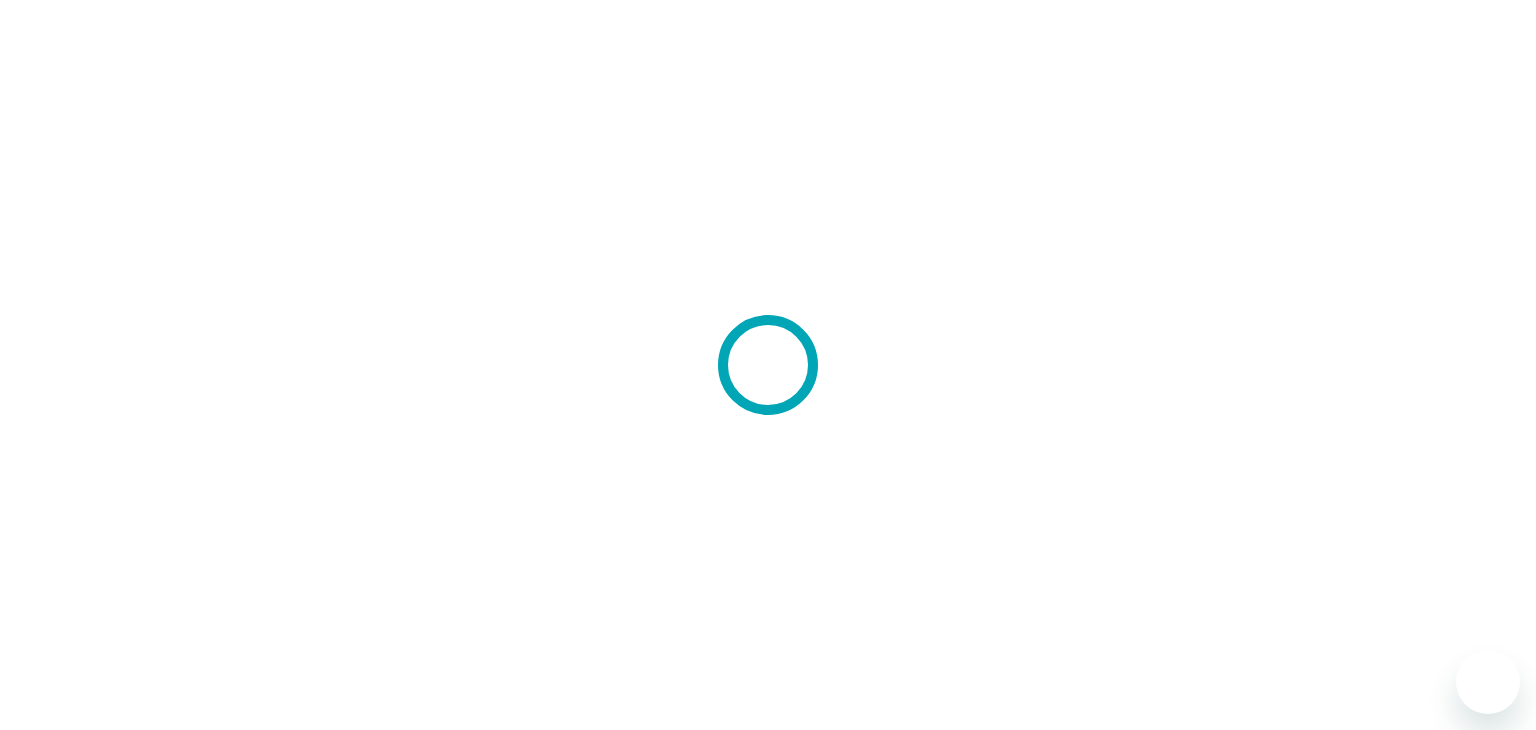 scroll, scrollTop: 0, scrollLeft: 0, axis: both 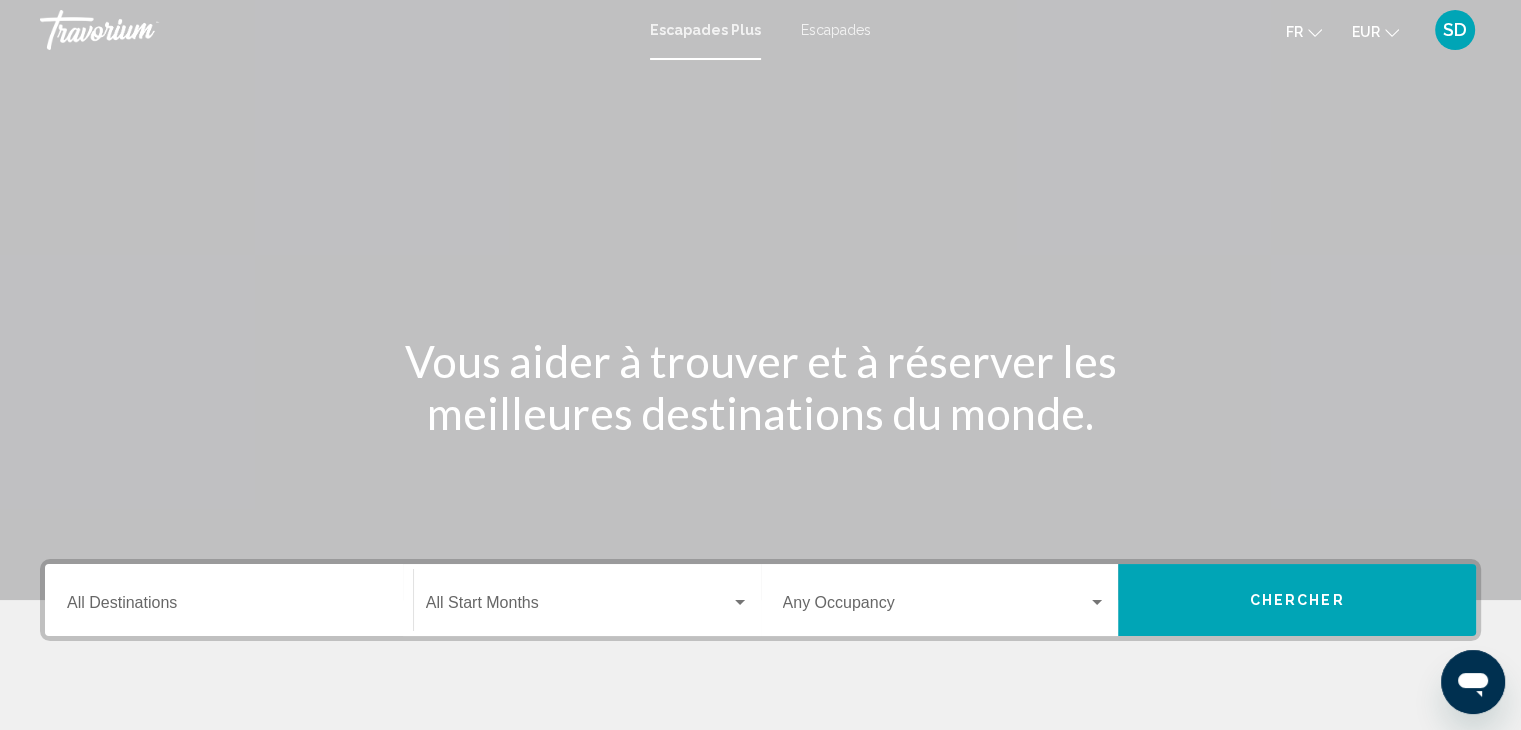 click on "Escapades" at bounding box center [836, 30] 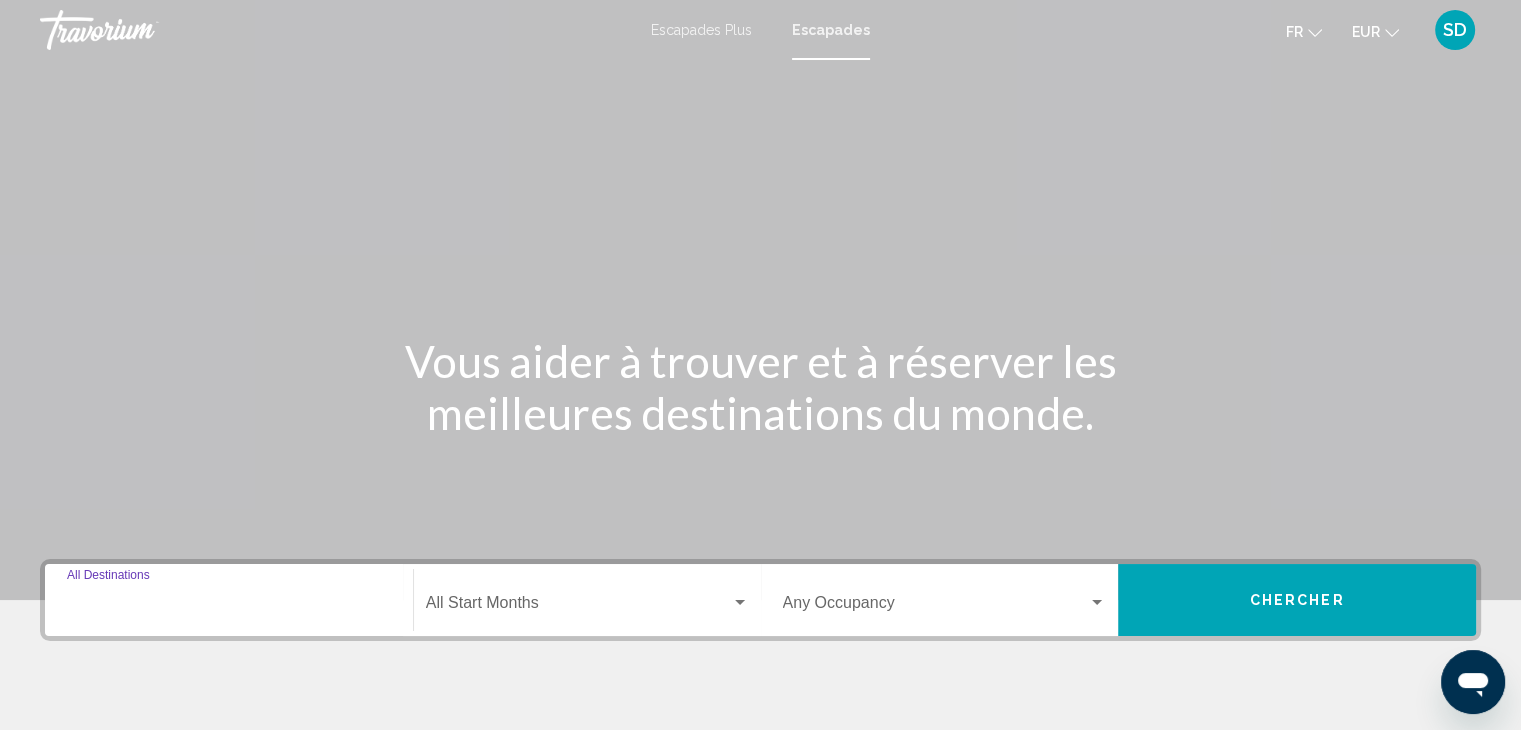 click on "Destination All Destinations" at bounding box center (229, 607) 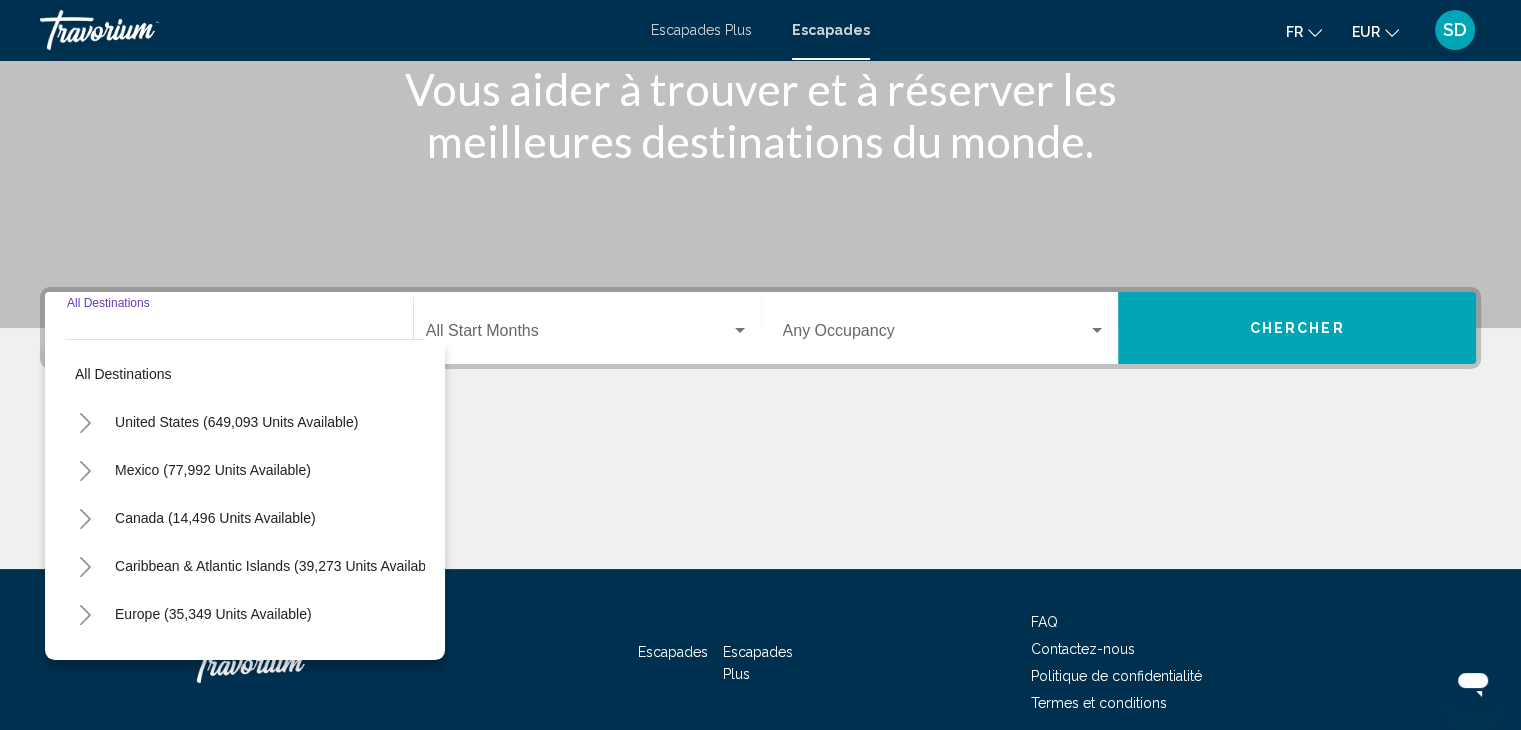 scroll, scrollTop: 356, scrollLeft: 0, axis: vertical 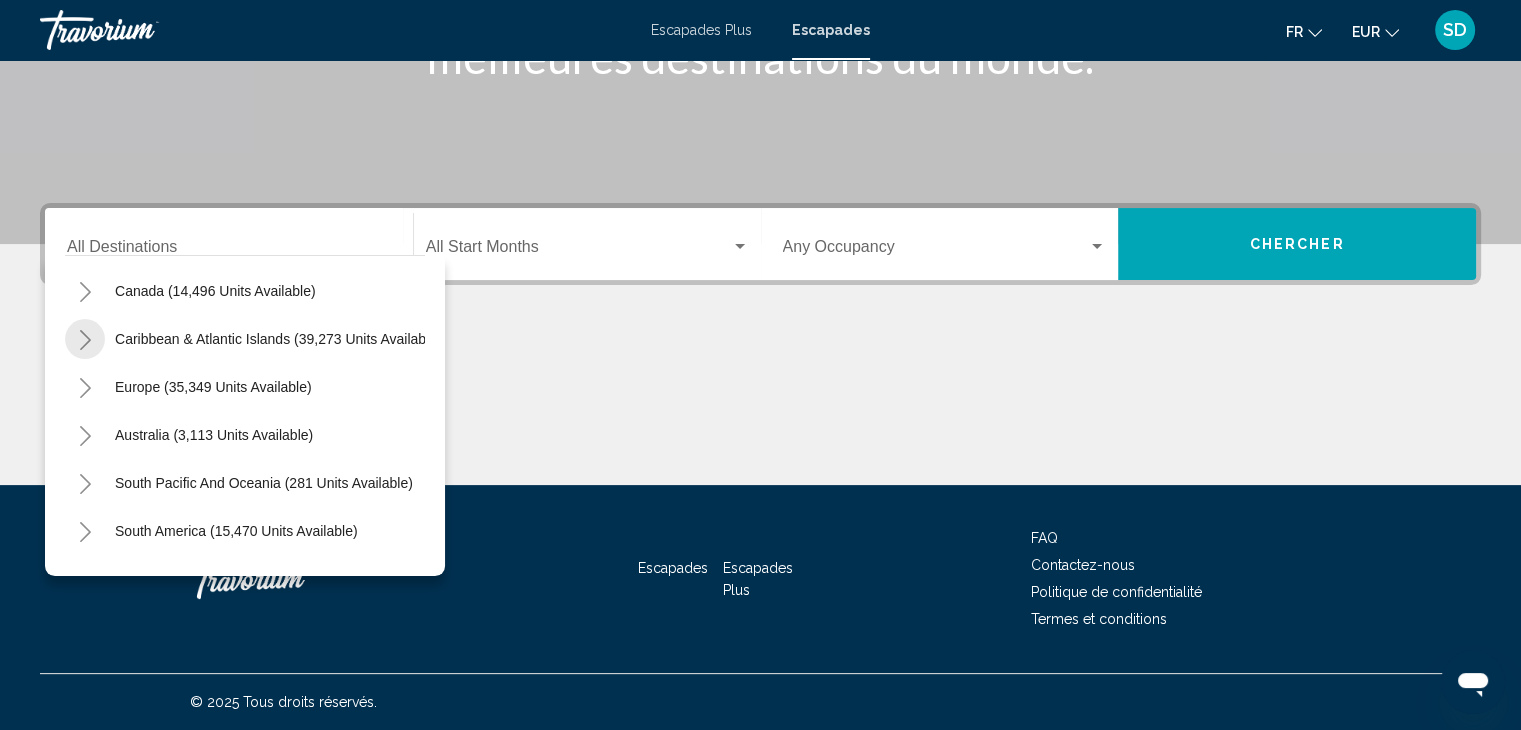 click 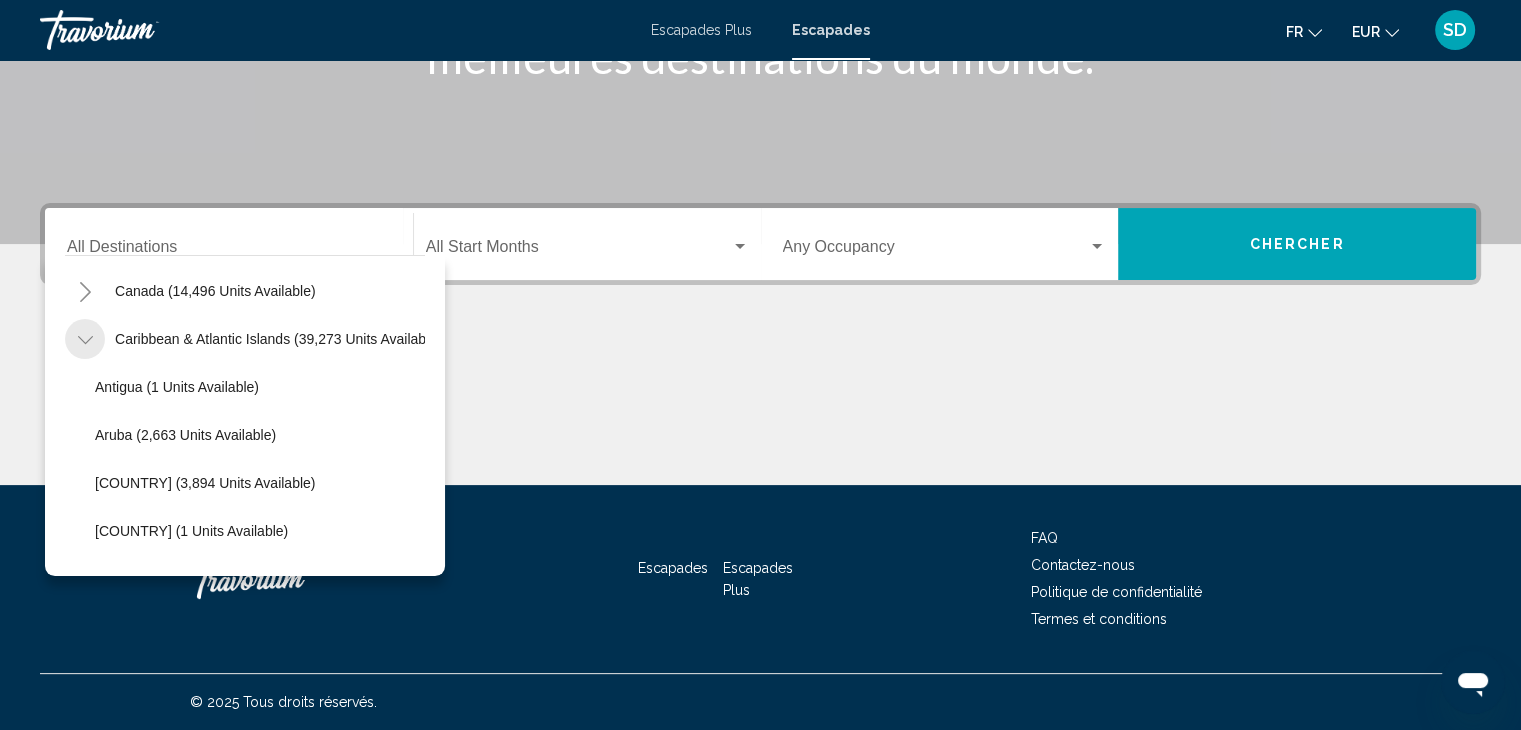 click 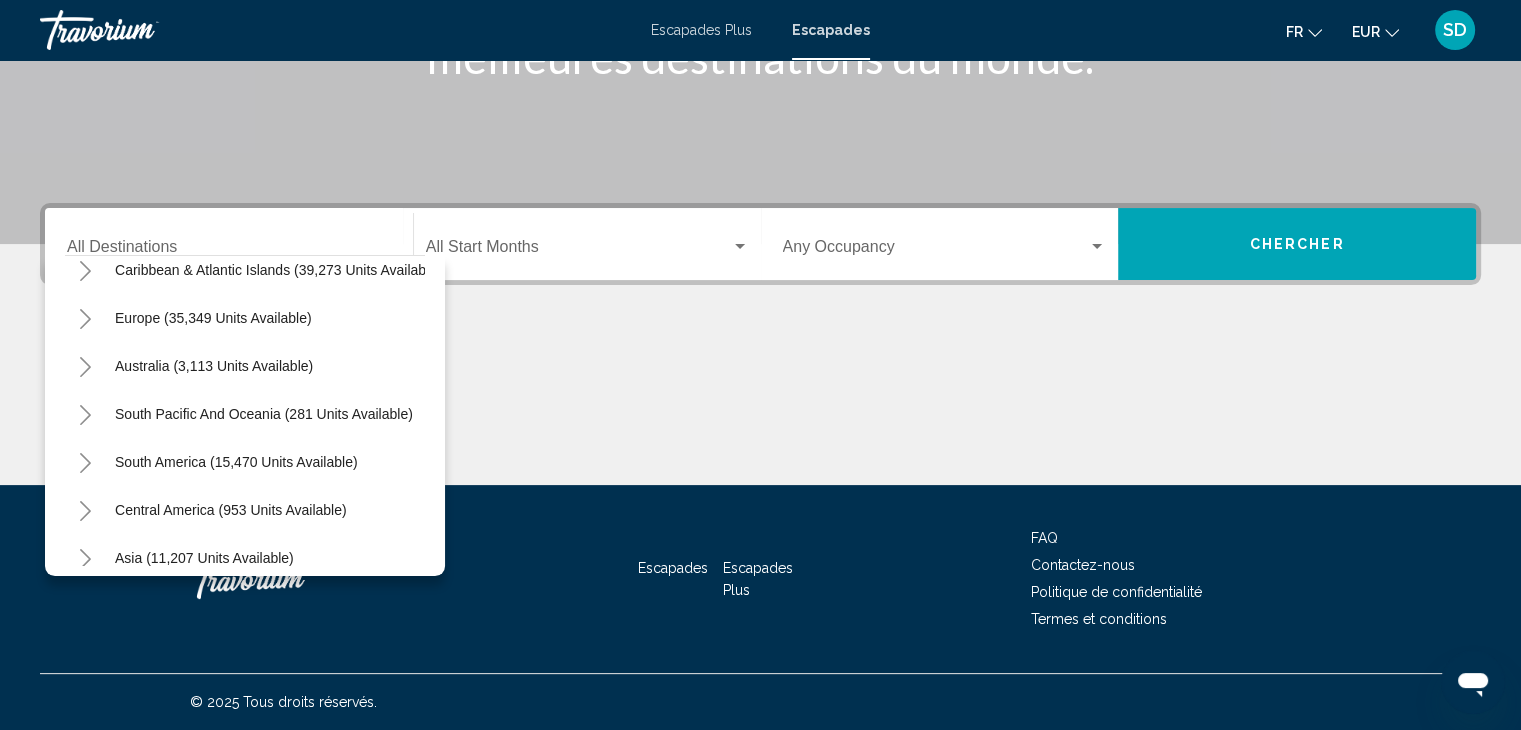 scroll, scrollTop: 221, scrollLeft: 0, axis: vertical 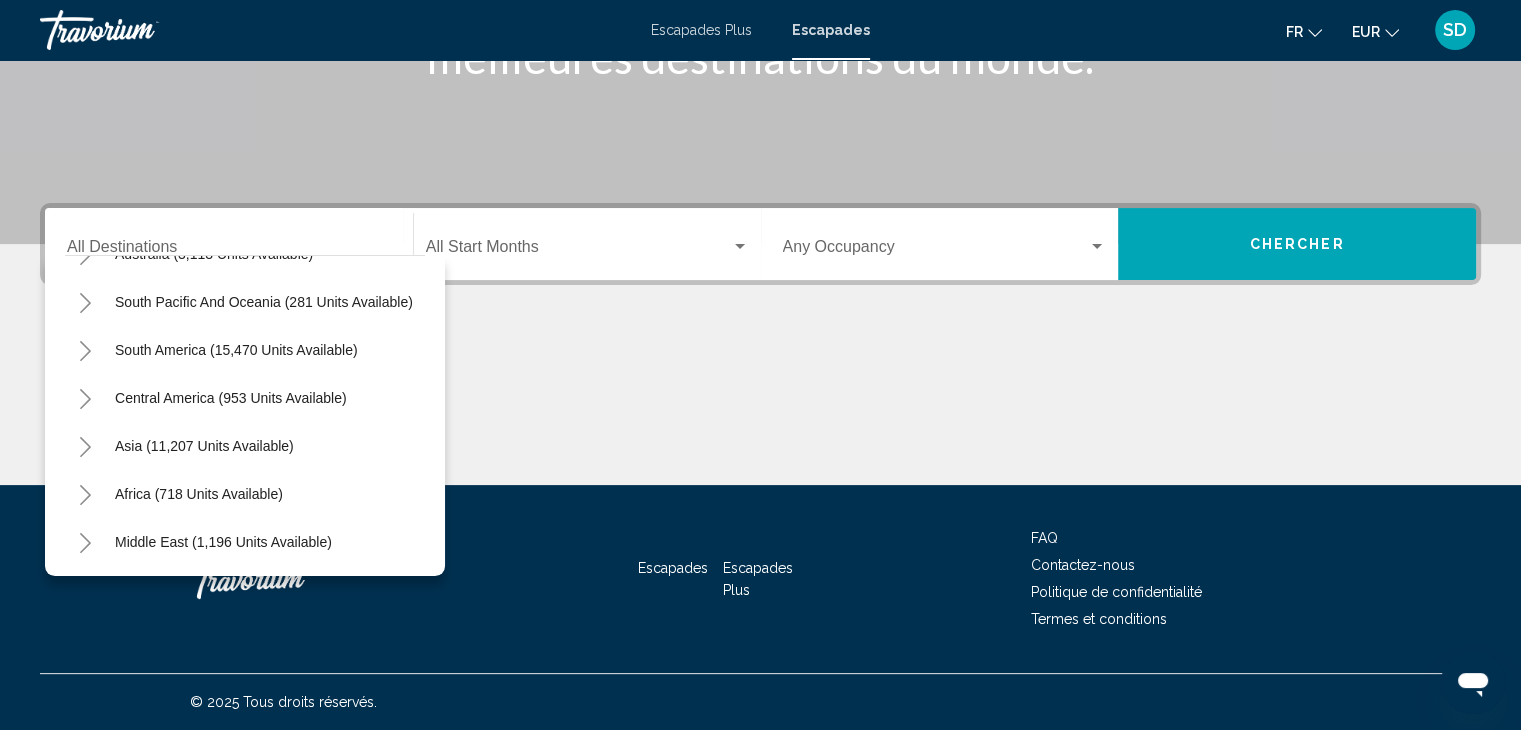 click 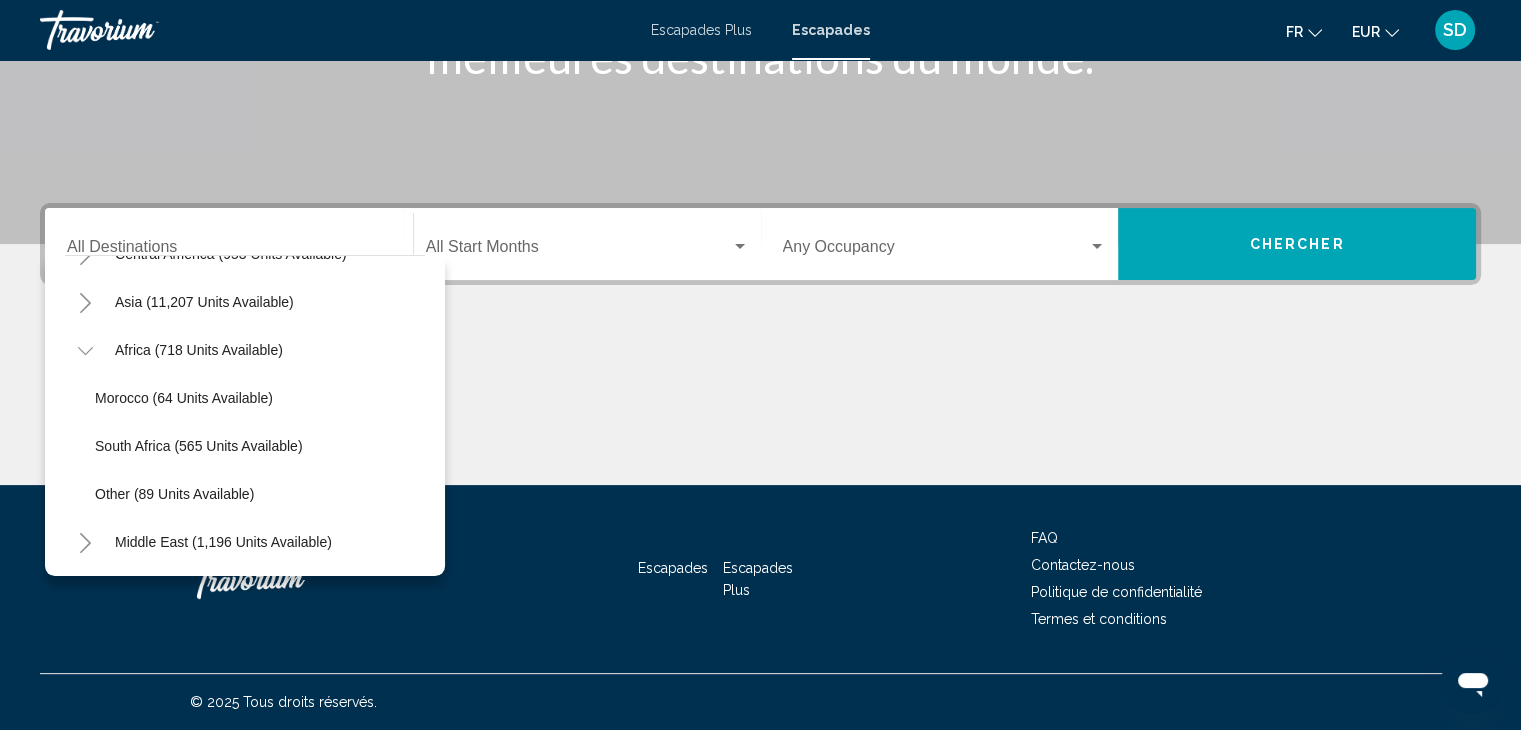 scroll, scrollTop: 483, scrollLeft: 0, axis: vertical 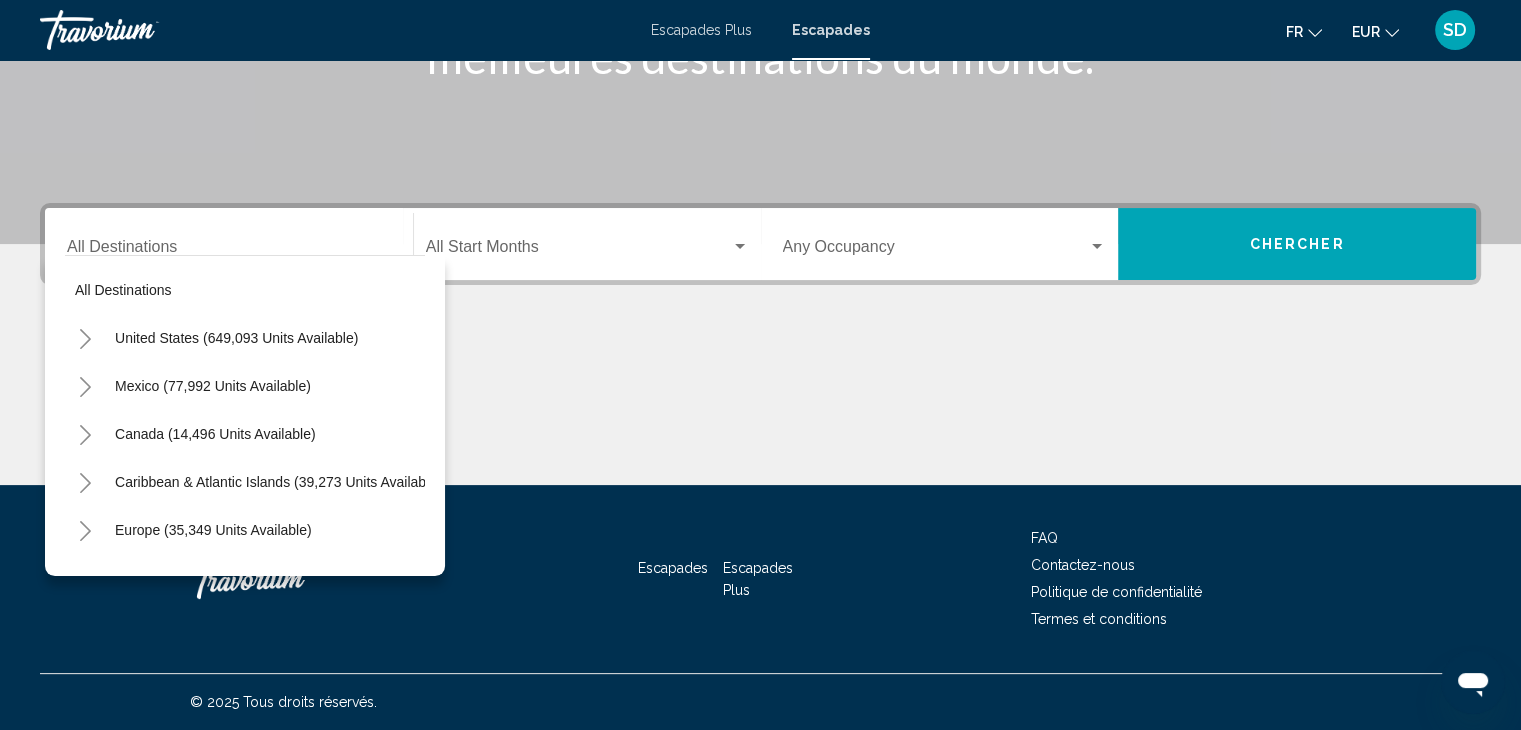 click 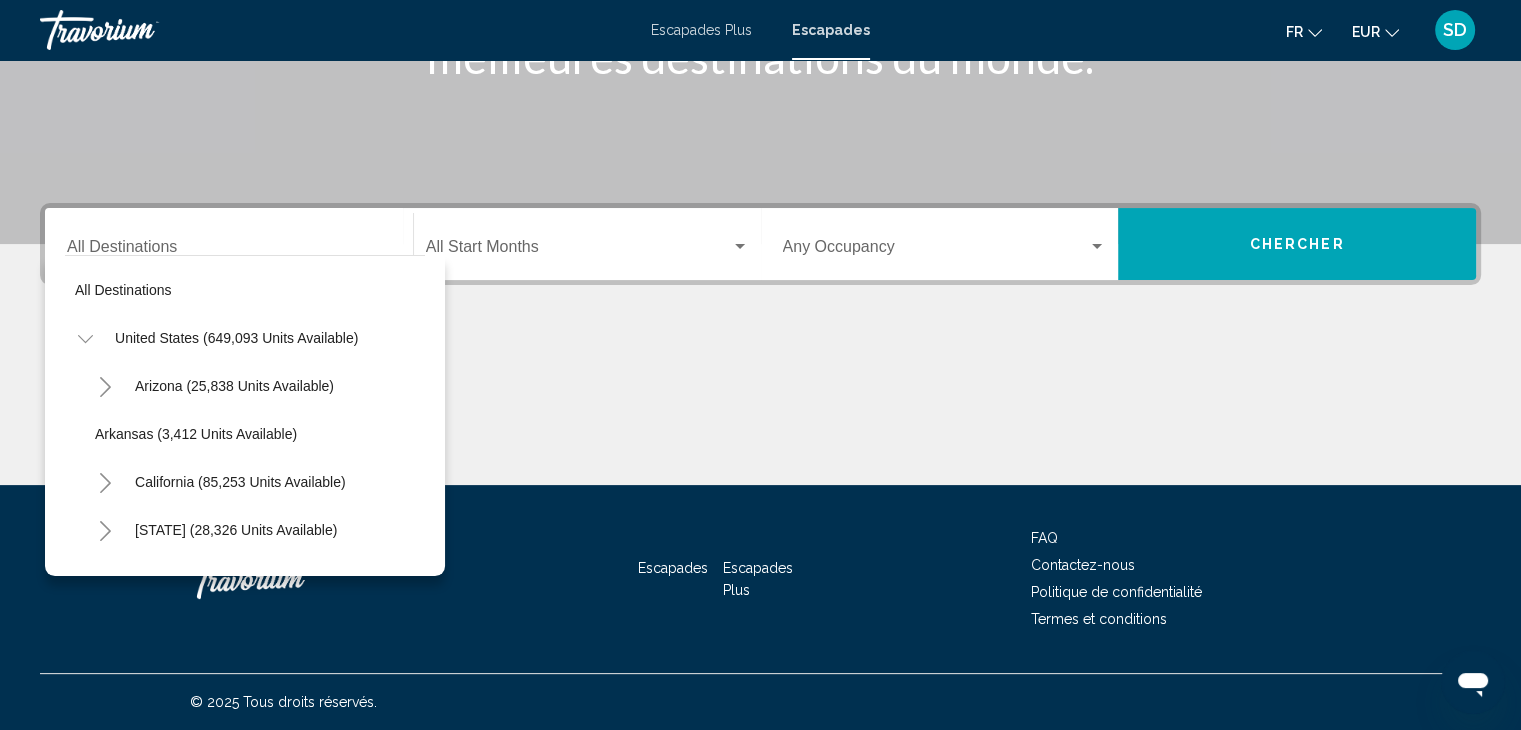 click 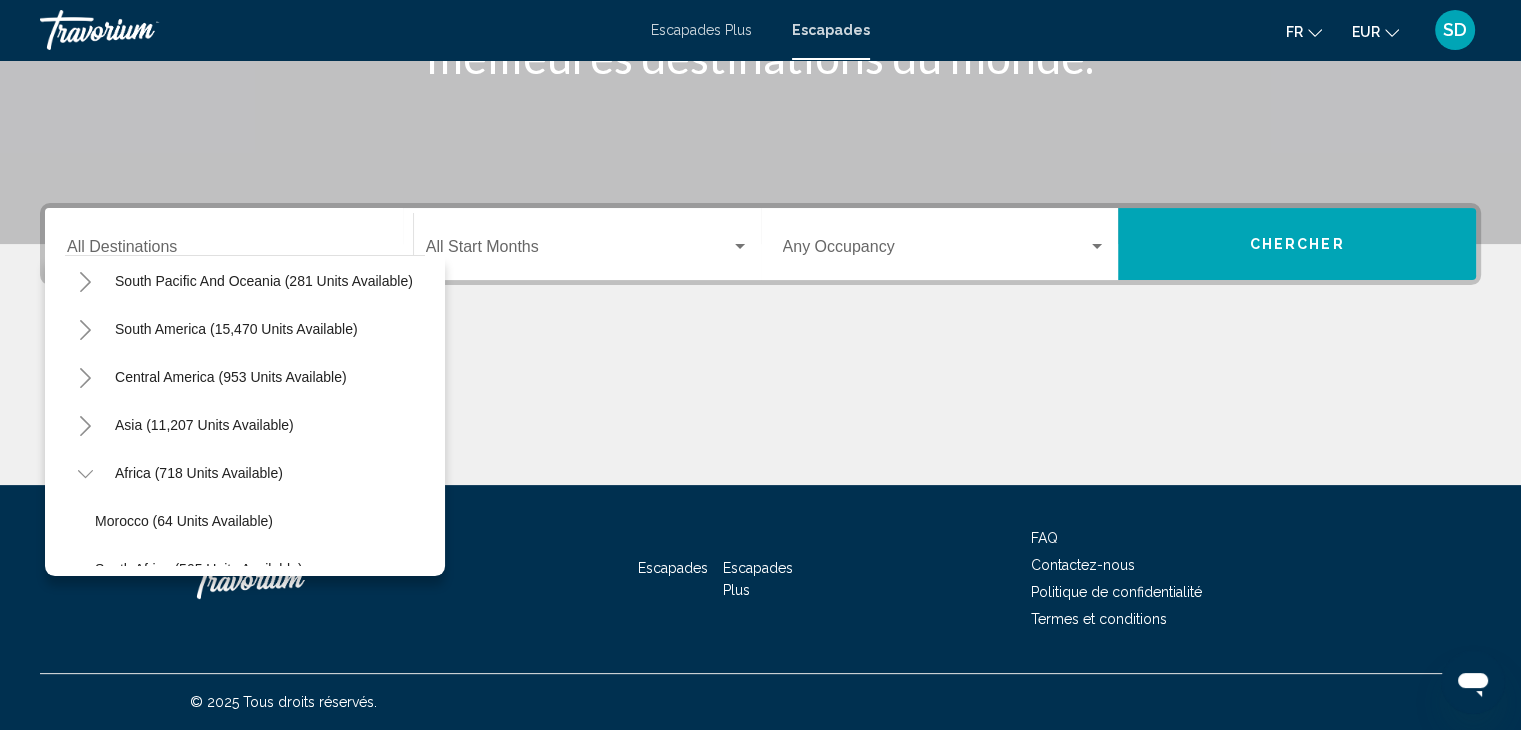 scroll, scrollTop: 352, scrollLeft: 0, axis: vertical 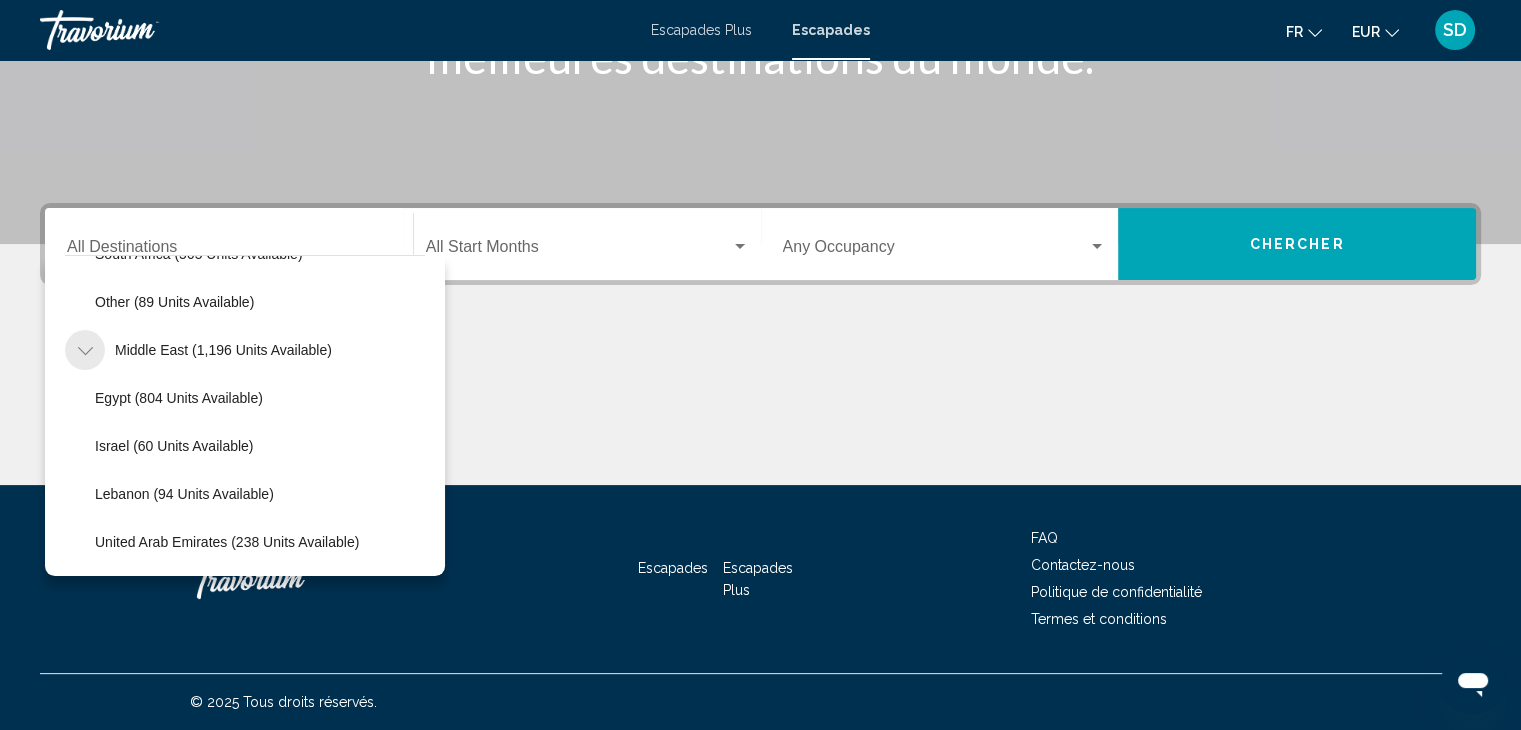 click 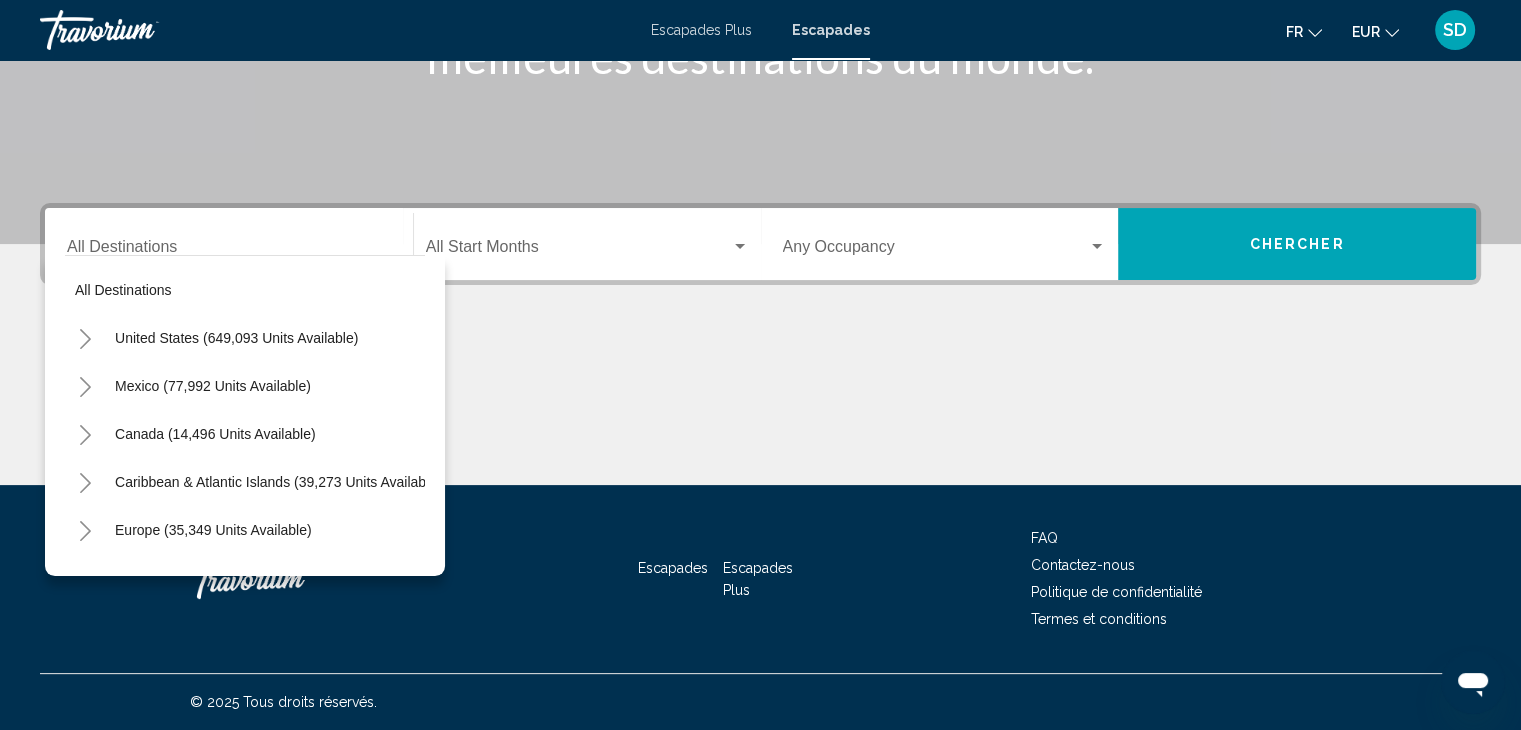 scroll, scrollTop: 20, scrollLeft: 0, axis: vertical 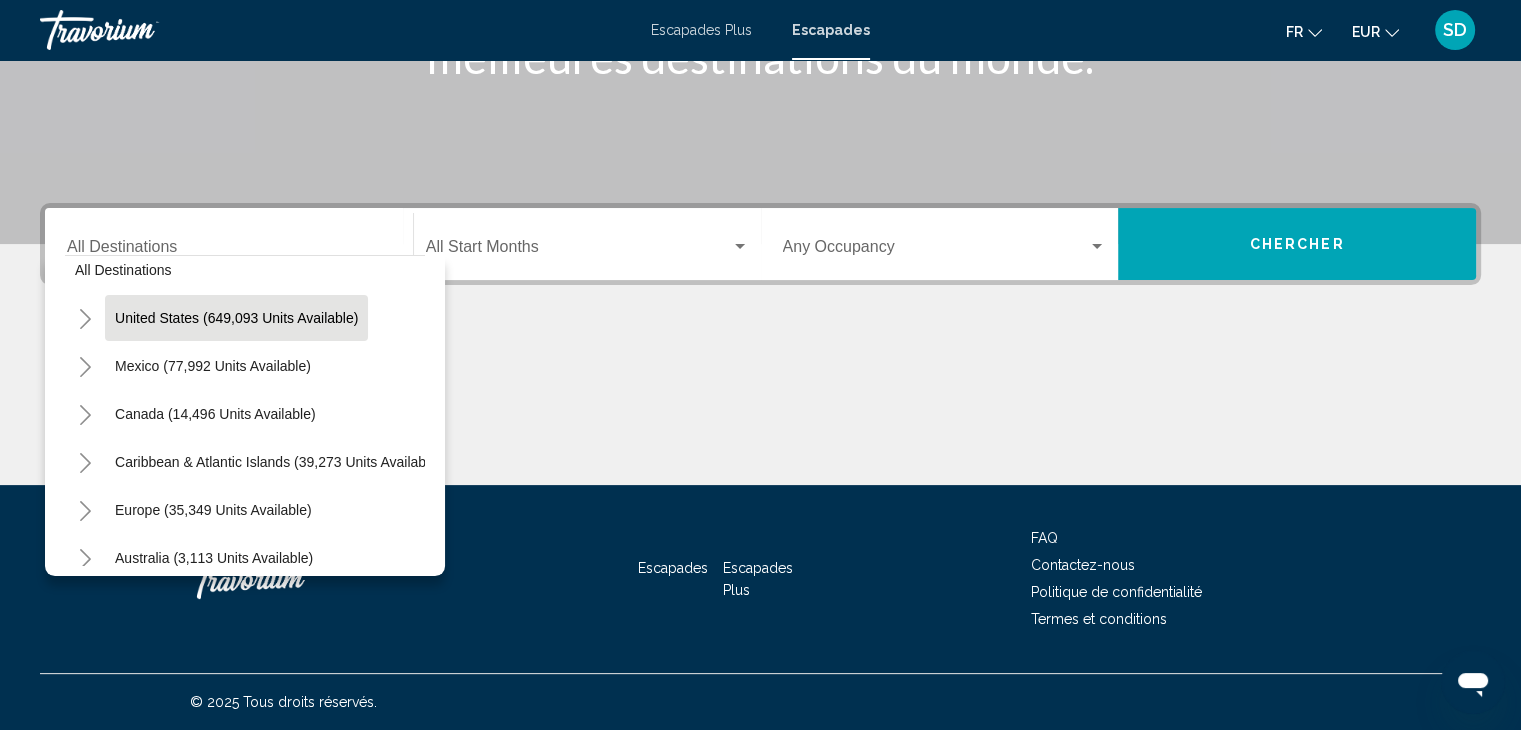 click on "United States (649,093 units available)" at bounding box center [213, 366] 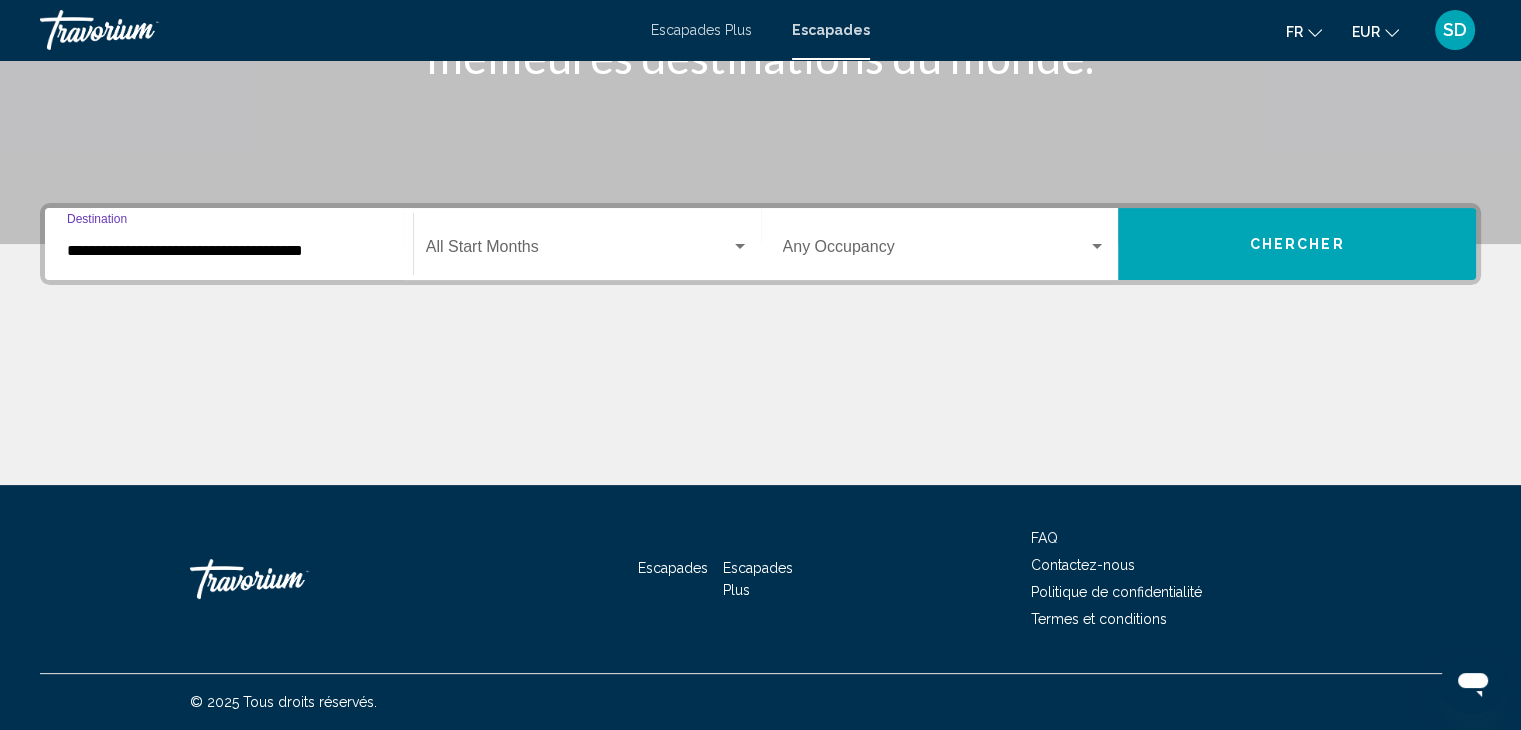 click at bounding box center [578, 251] 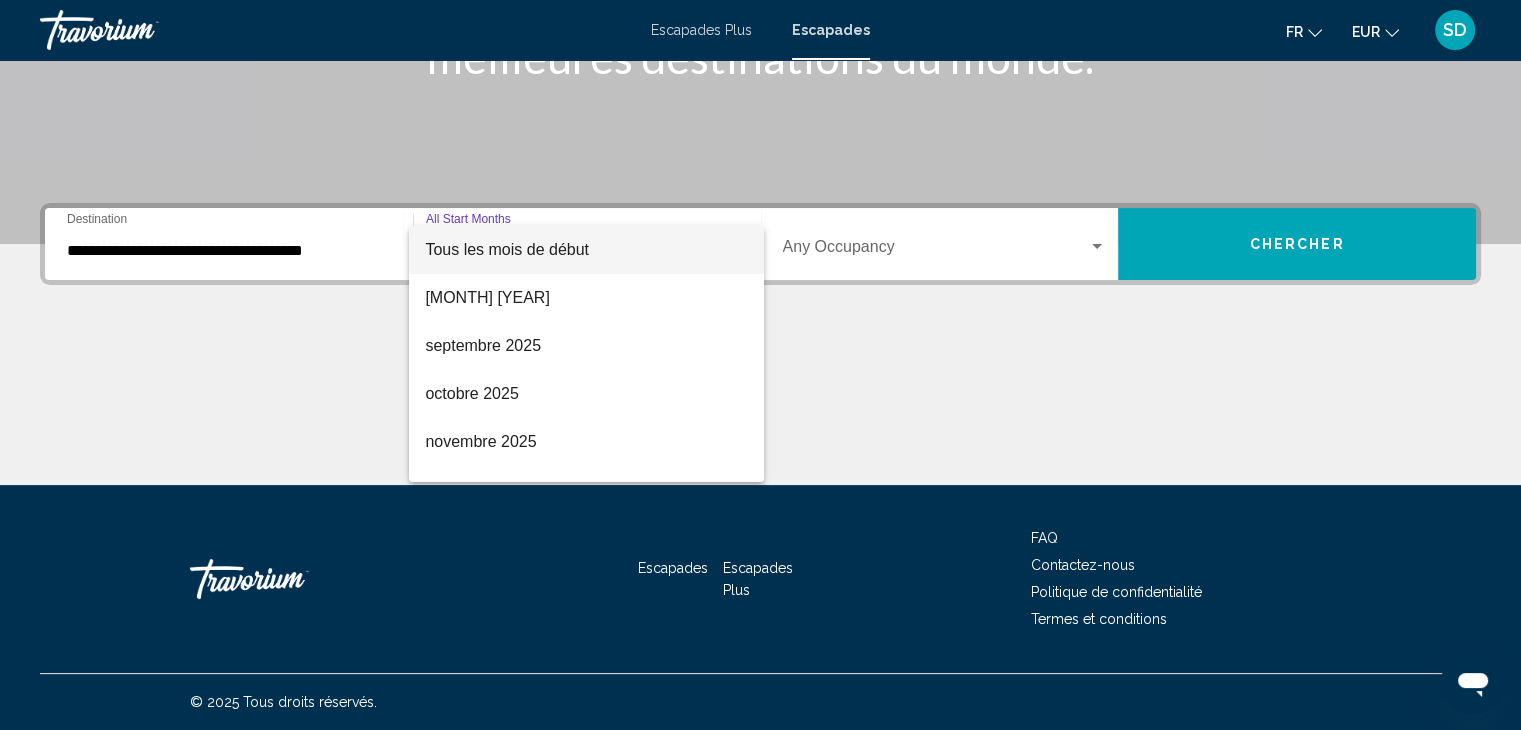 click at bounding box center [760, 365] 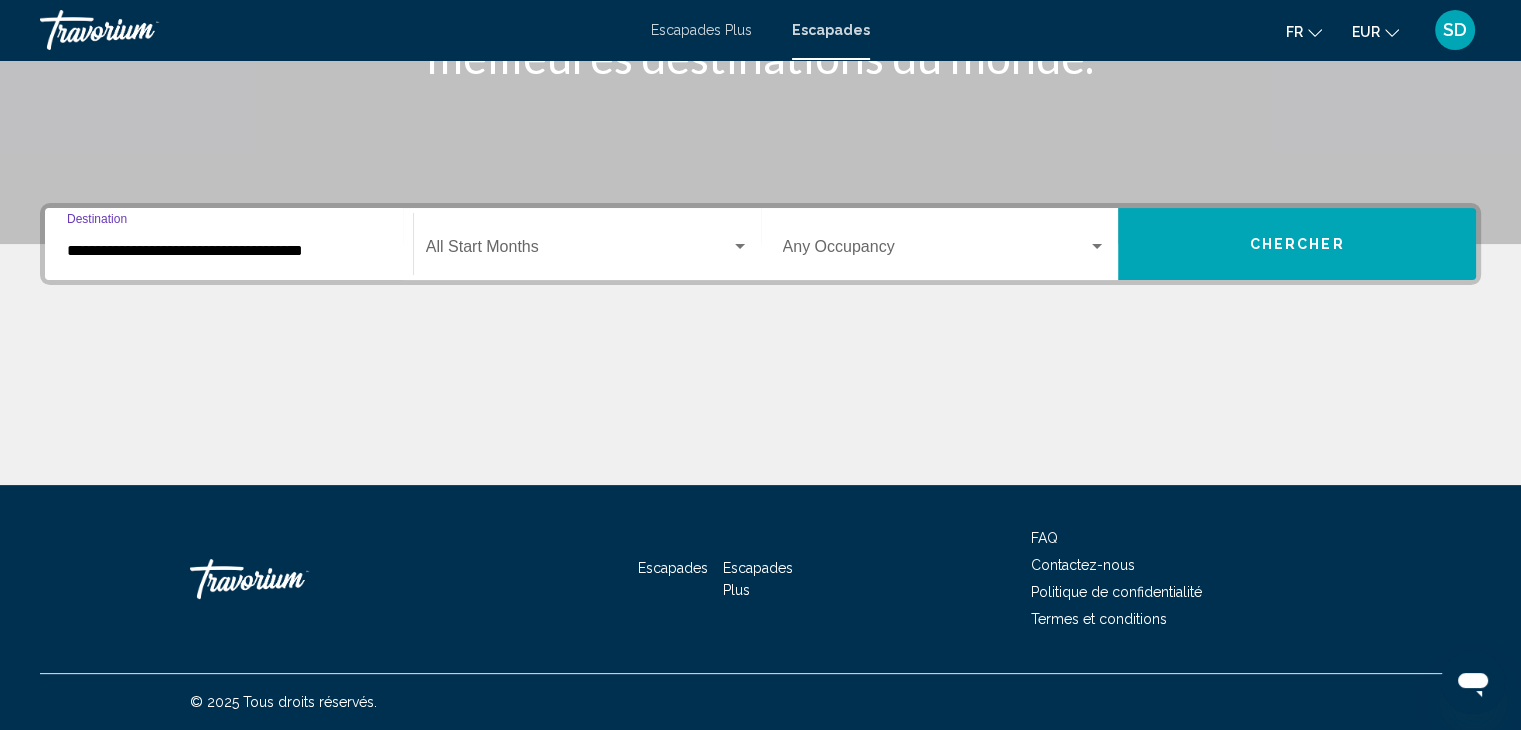 click on "**********" at bounding box center (229, 251) 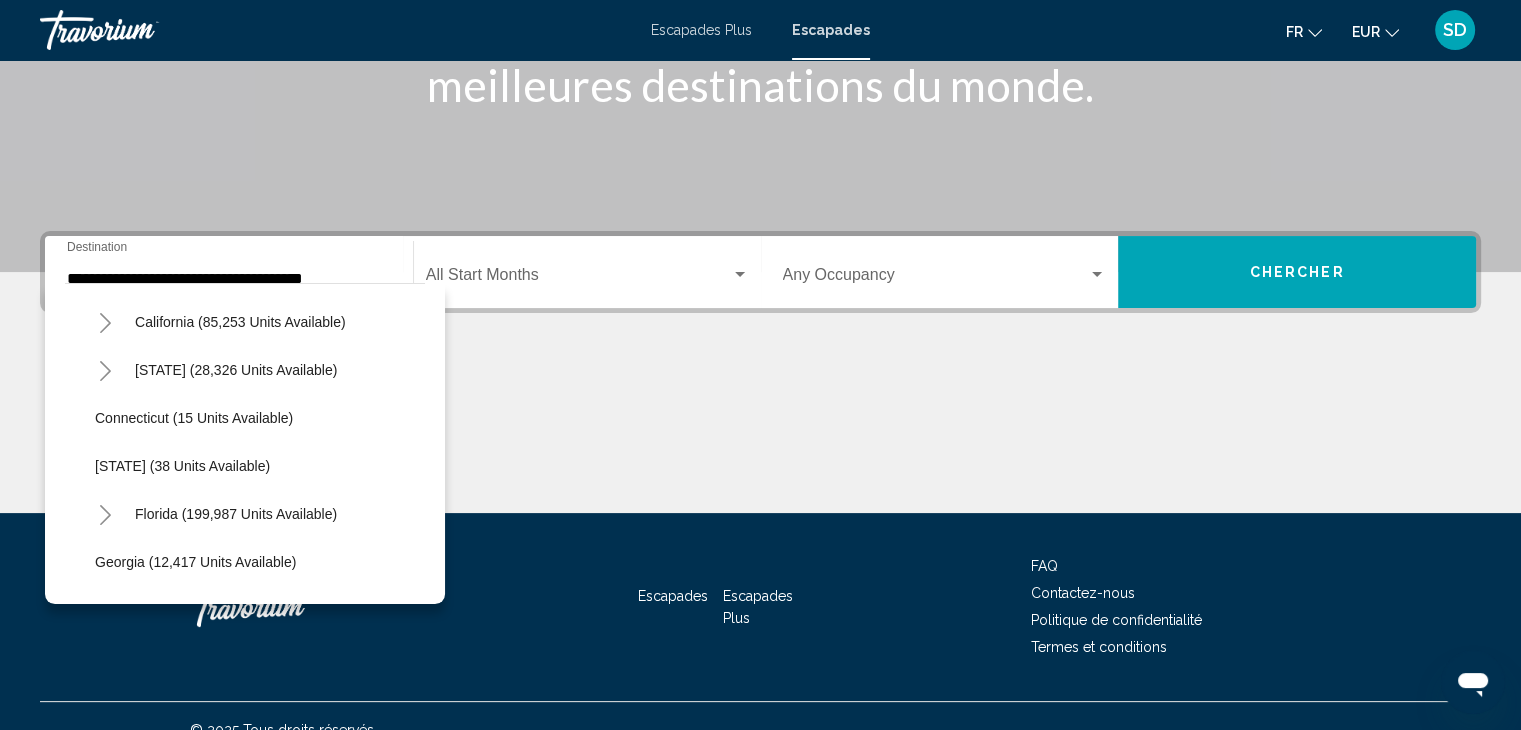 scroll, scrollTop: 34, scrollLeft: 0, axis: vertical 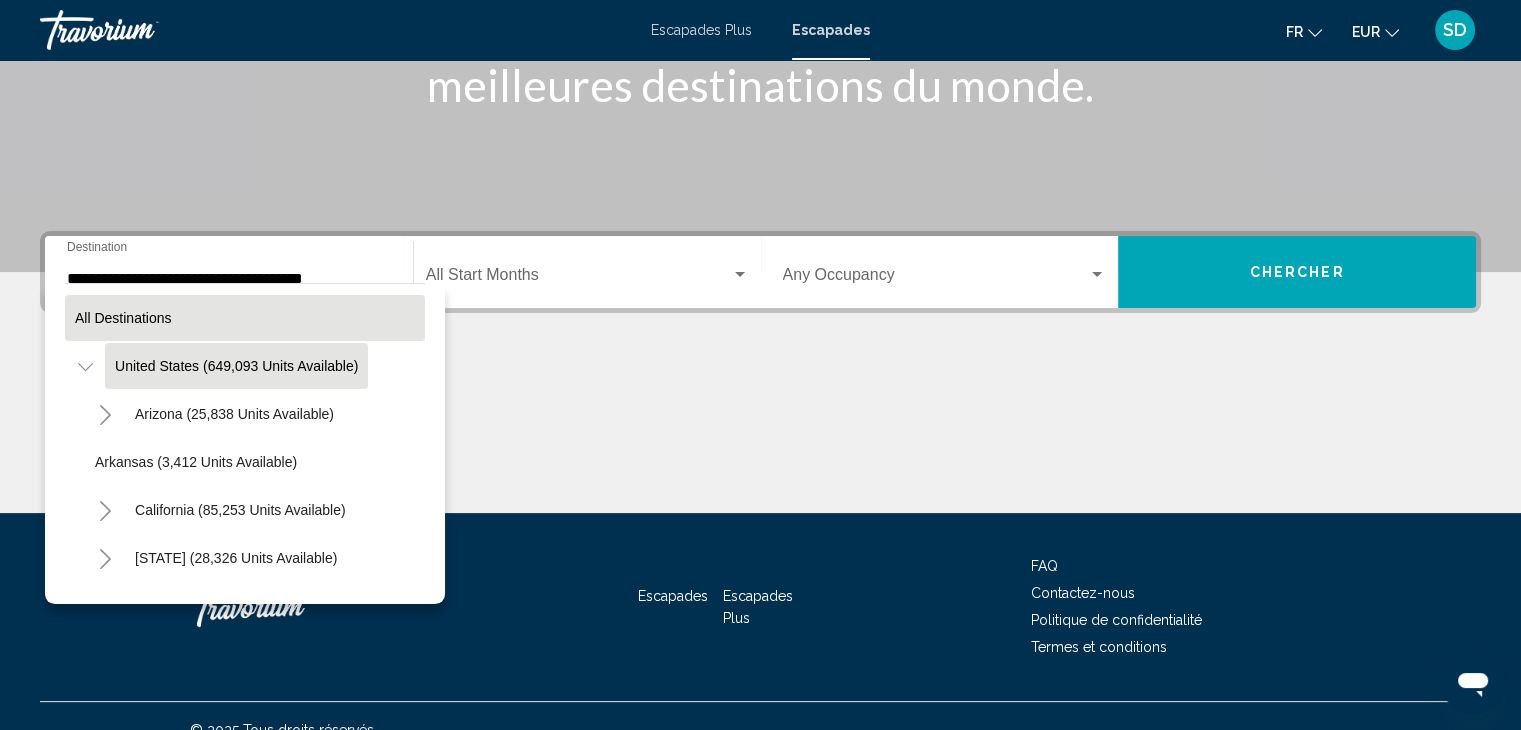 click on "All destinations" at bounding box center [123, 318] 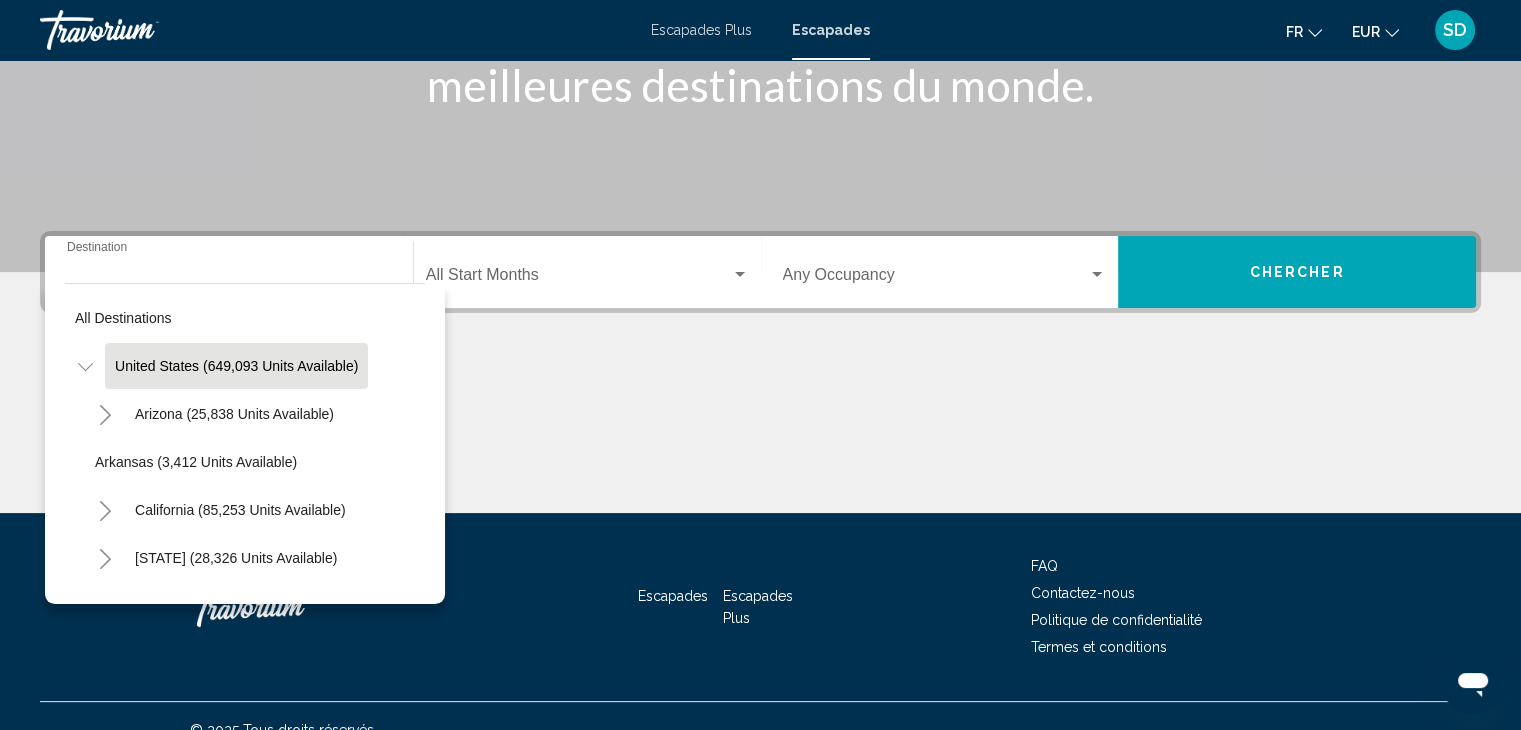 scroll, scrollTop: 356, scrollLeft: 0, axis: vertical 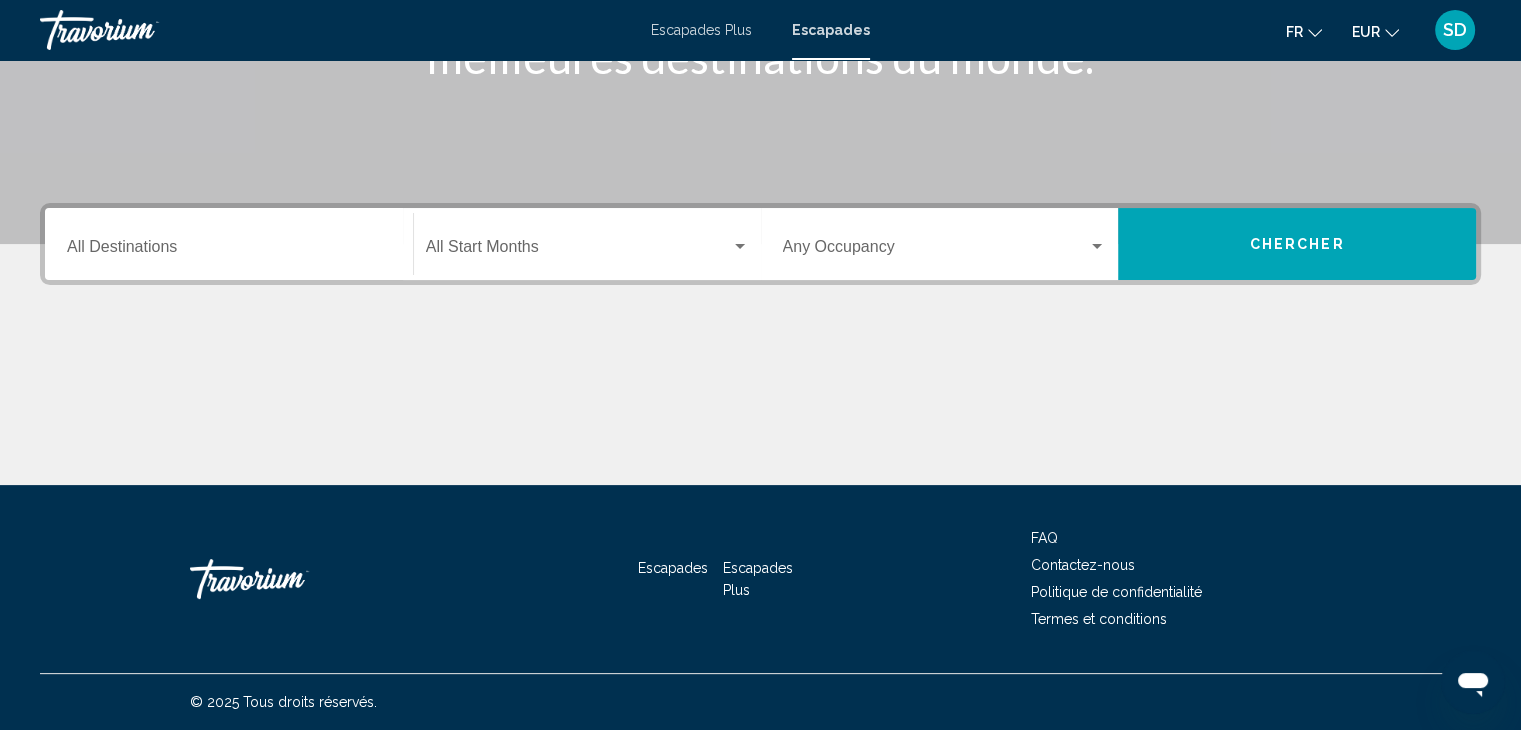 click on "Destination All Destinations" at bounding box center [229, 244] 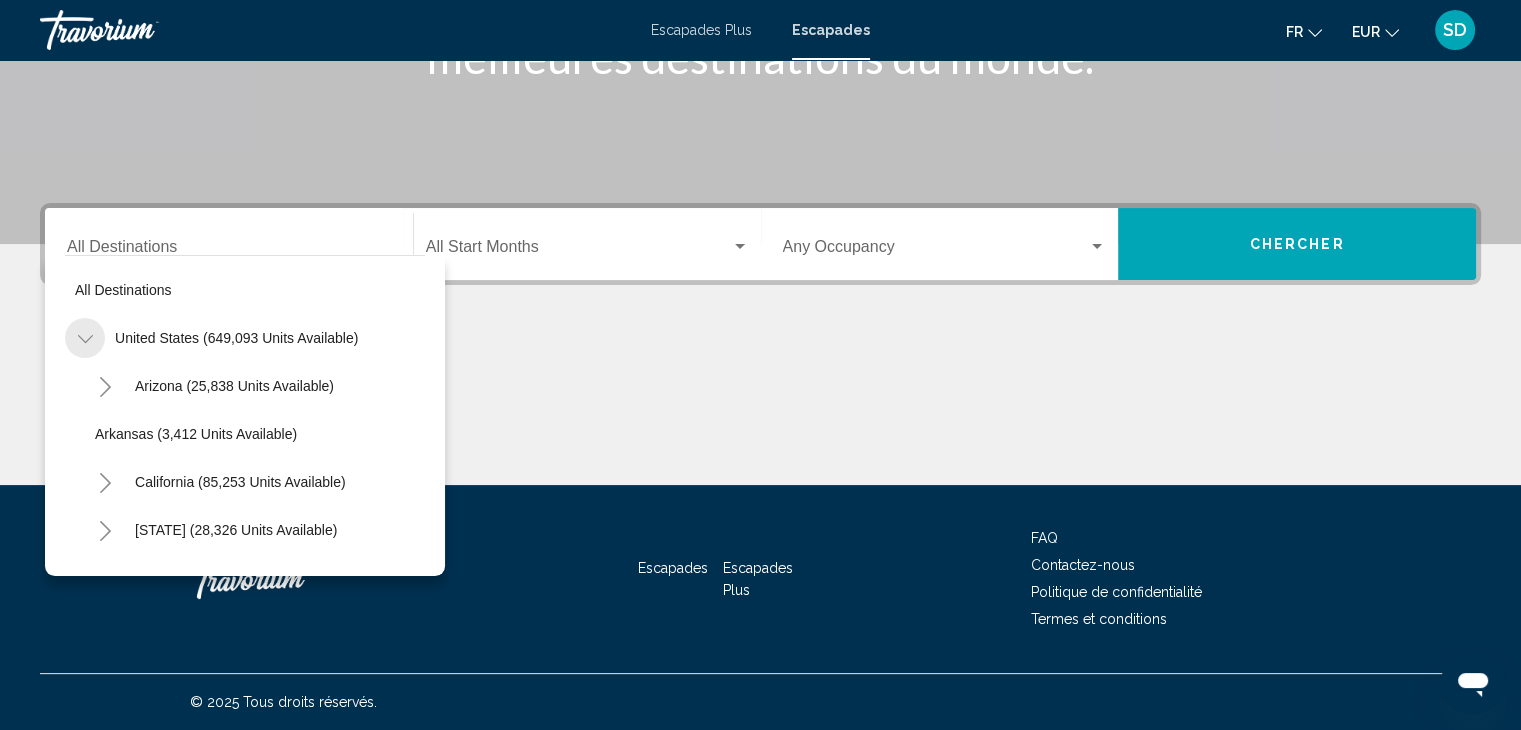 click 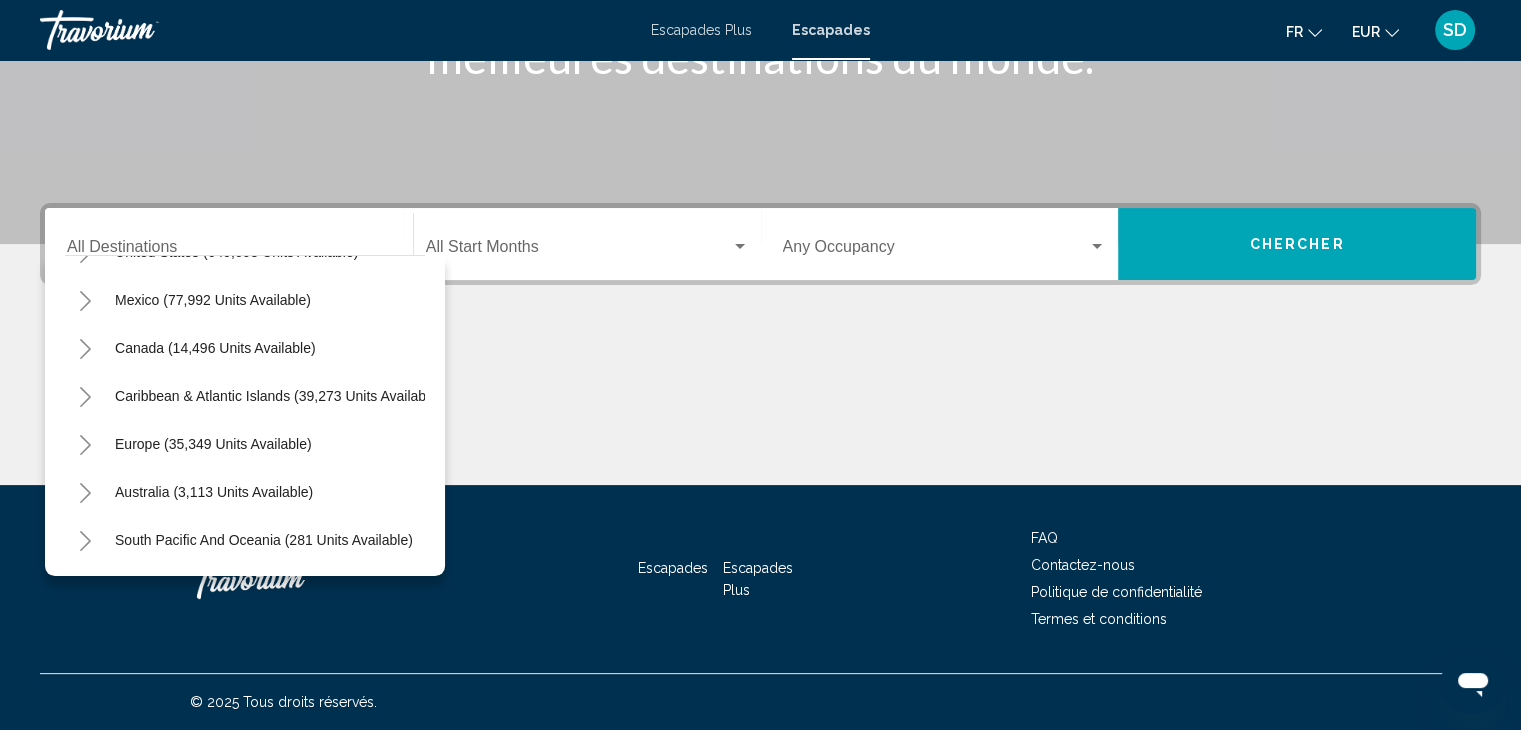 scroll, scrollTop: 93, scrollLeft: 0, axis: vertical 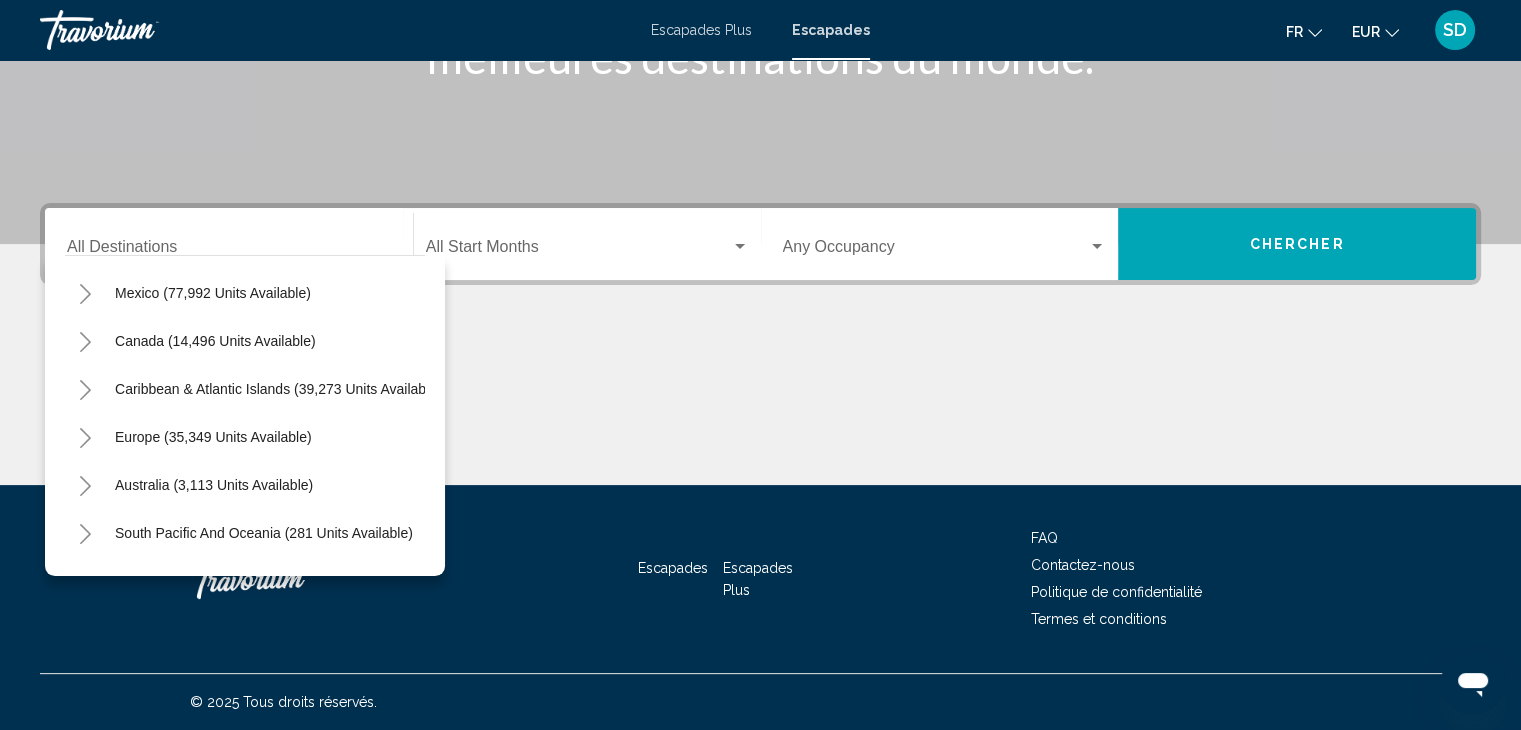 click 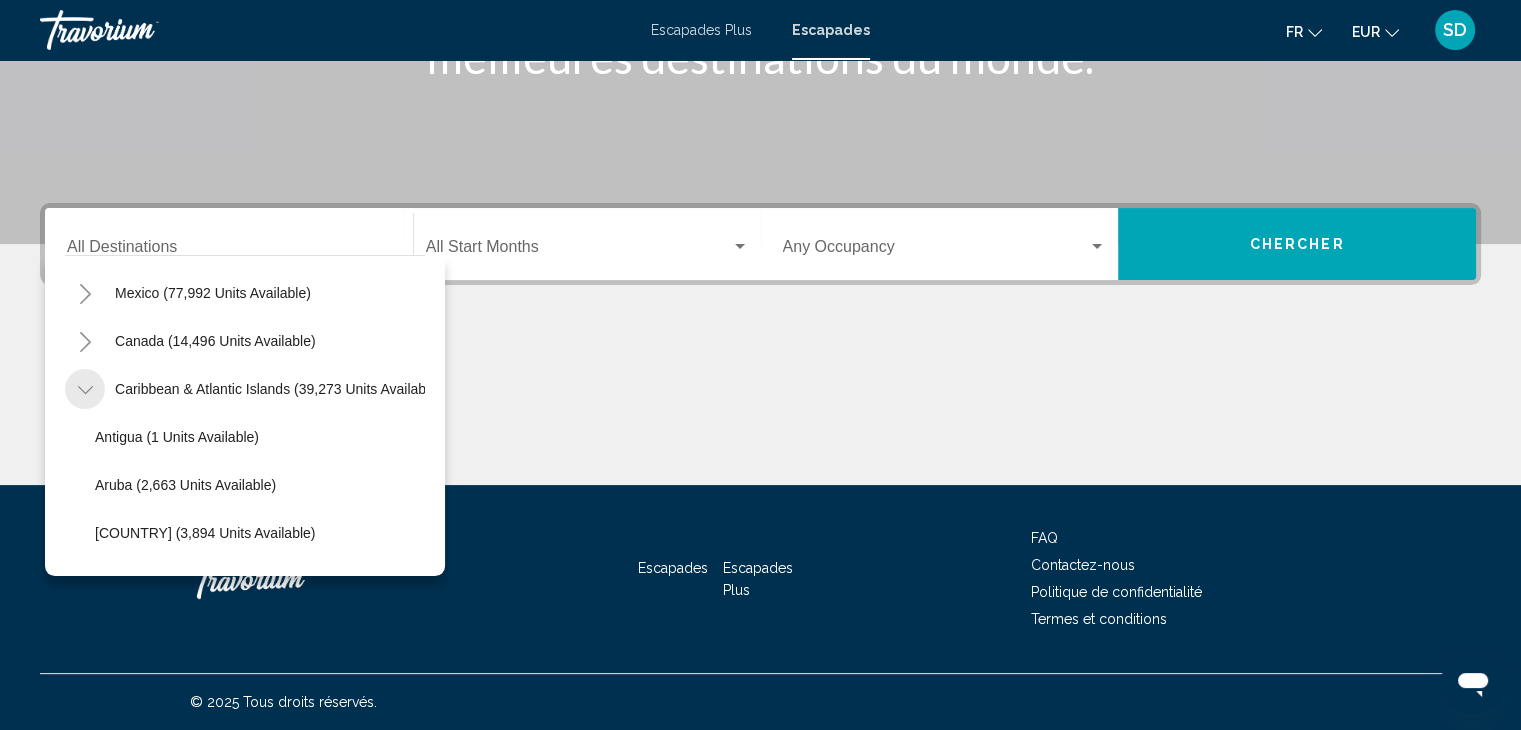 click 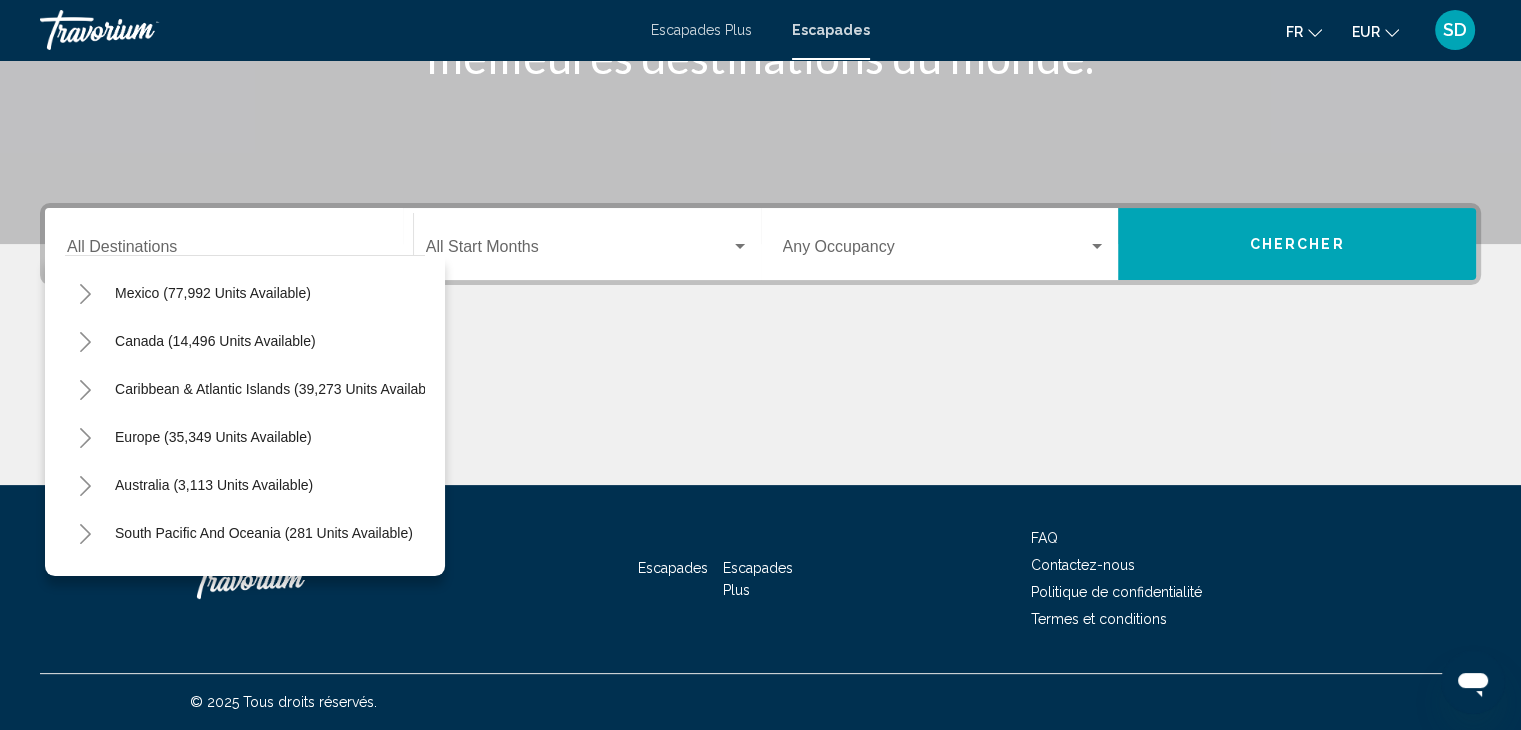 click 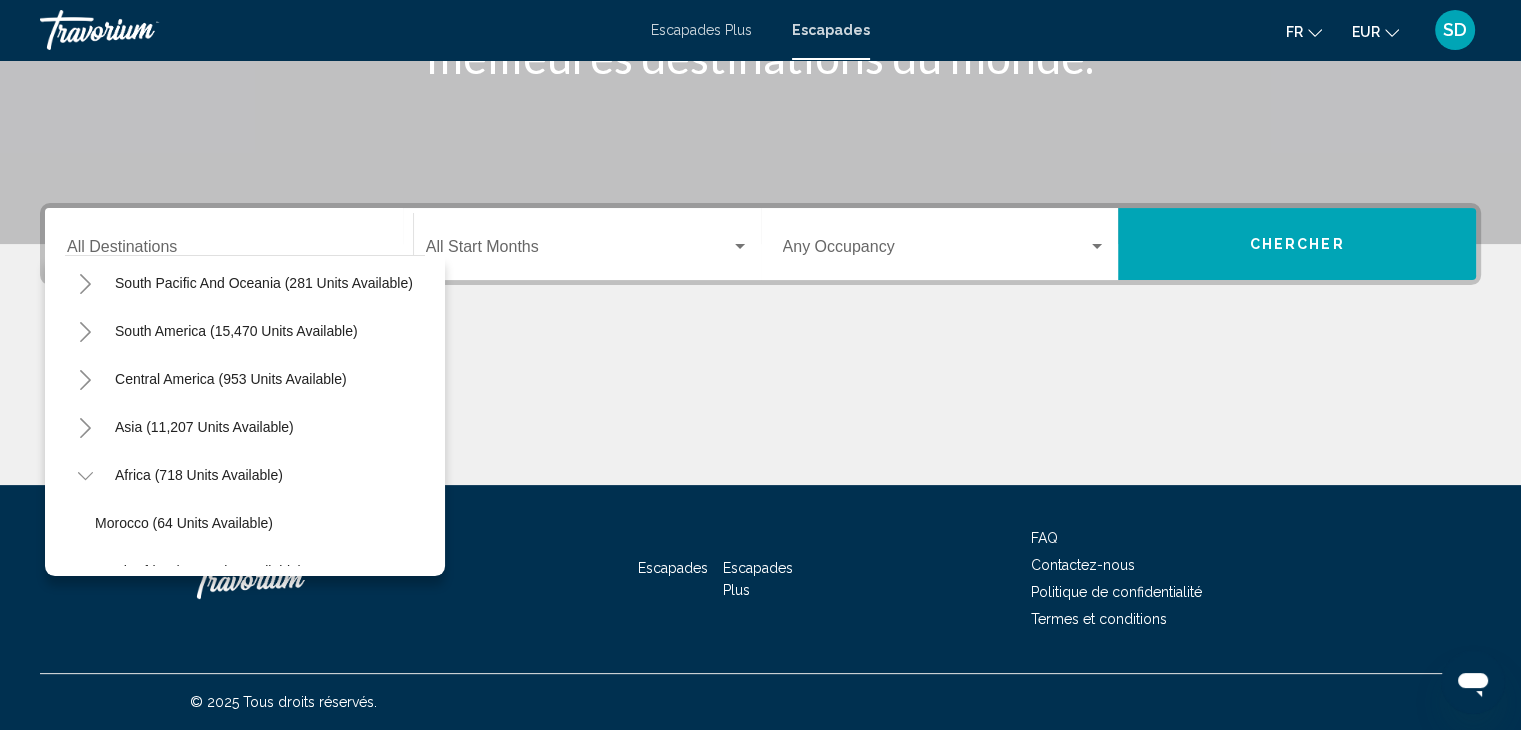 scroll, scrollTop: 1086, scrollLeft: 0, axis: vertical 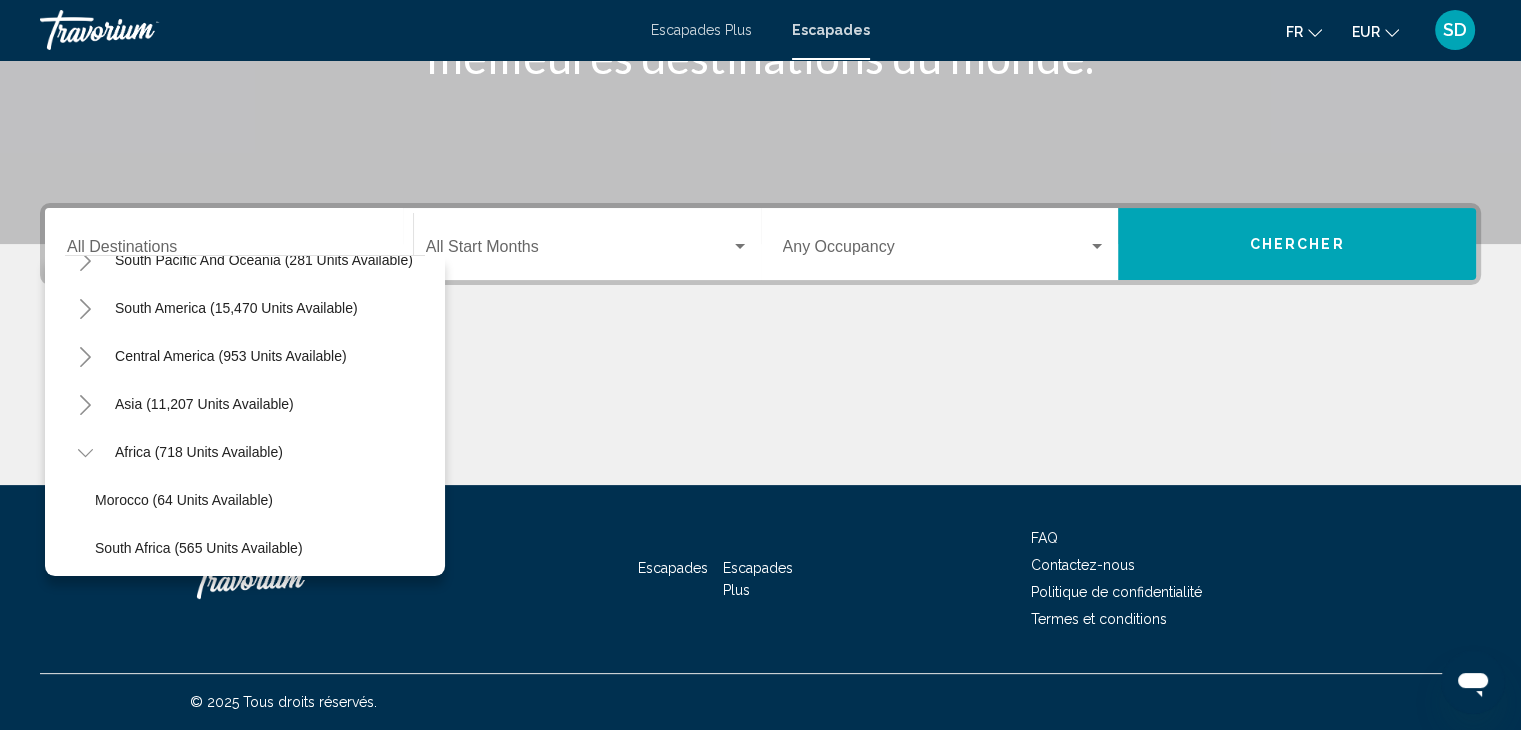 click 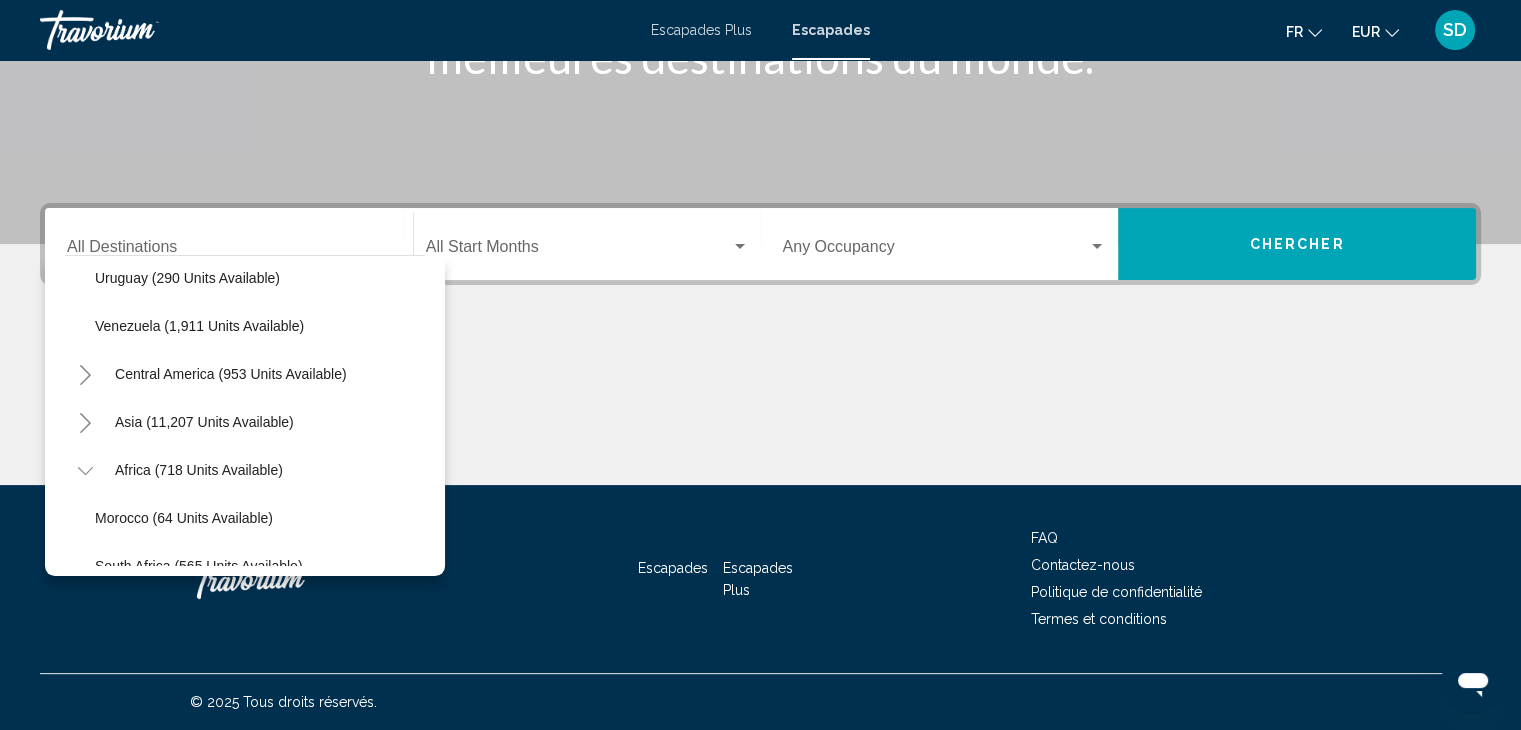 scroll, scrollTop: 1539, scrollLeft: 0, axis: vertical 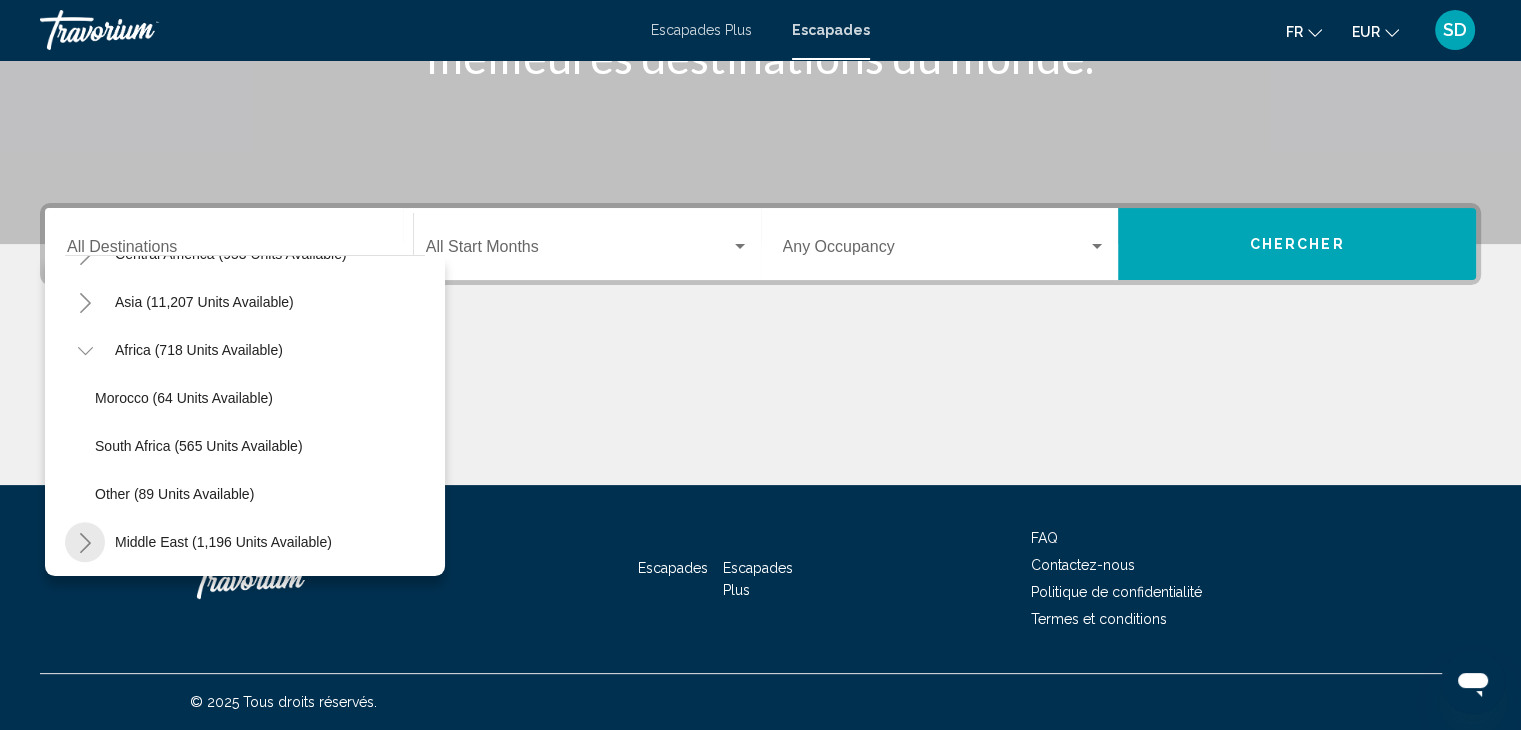 click 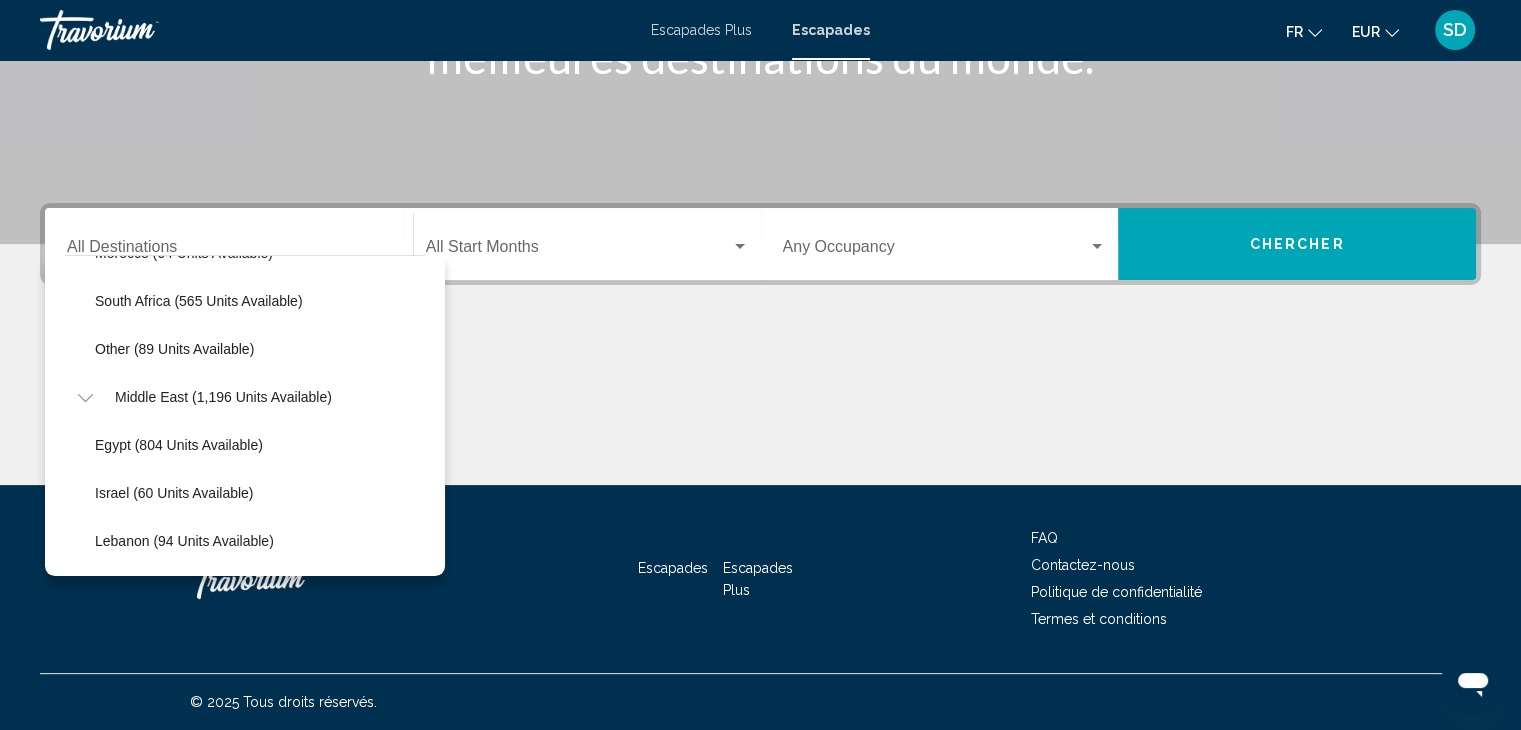 scroll, scrollTop: 1663, scrollLeft: 0, axis: vertical 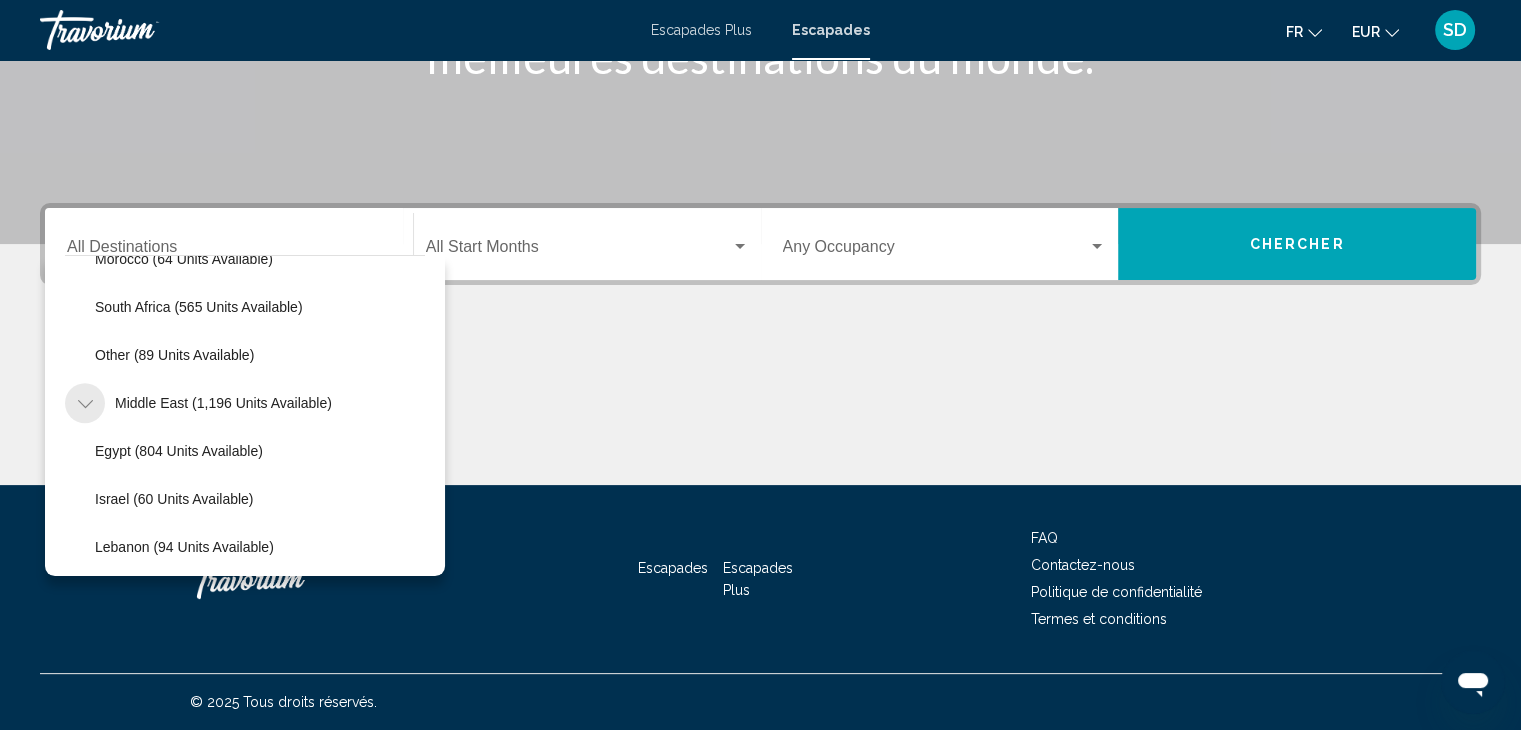 click 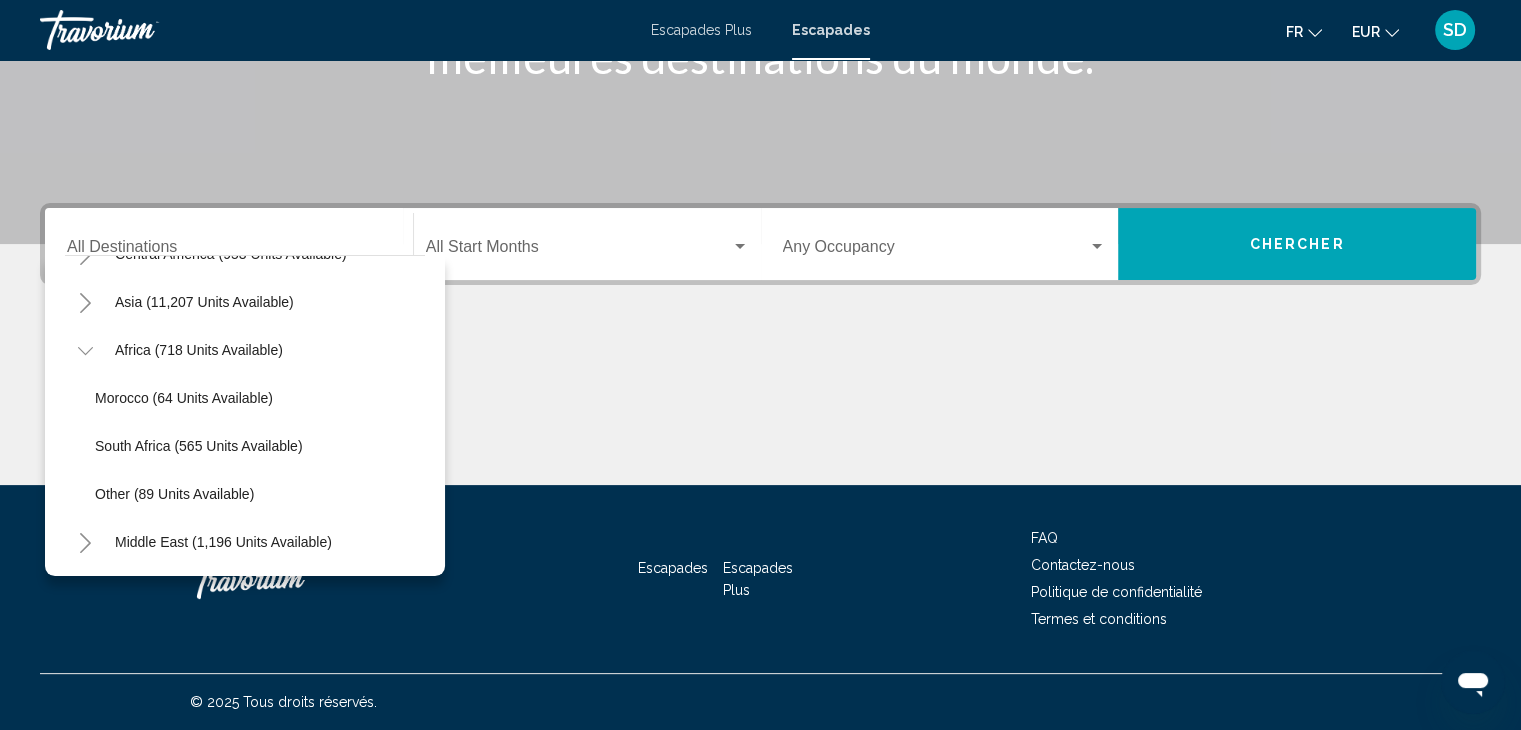 click 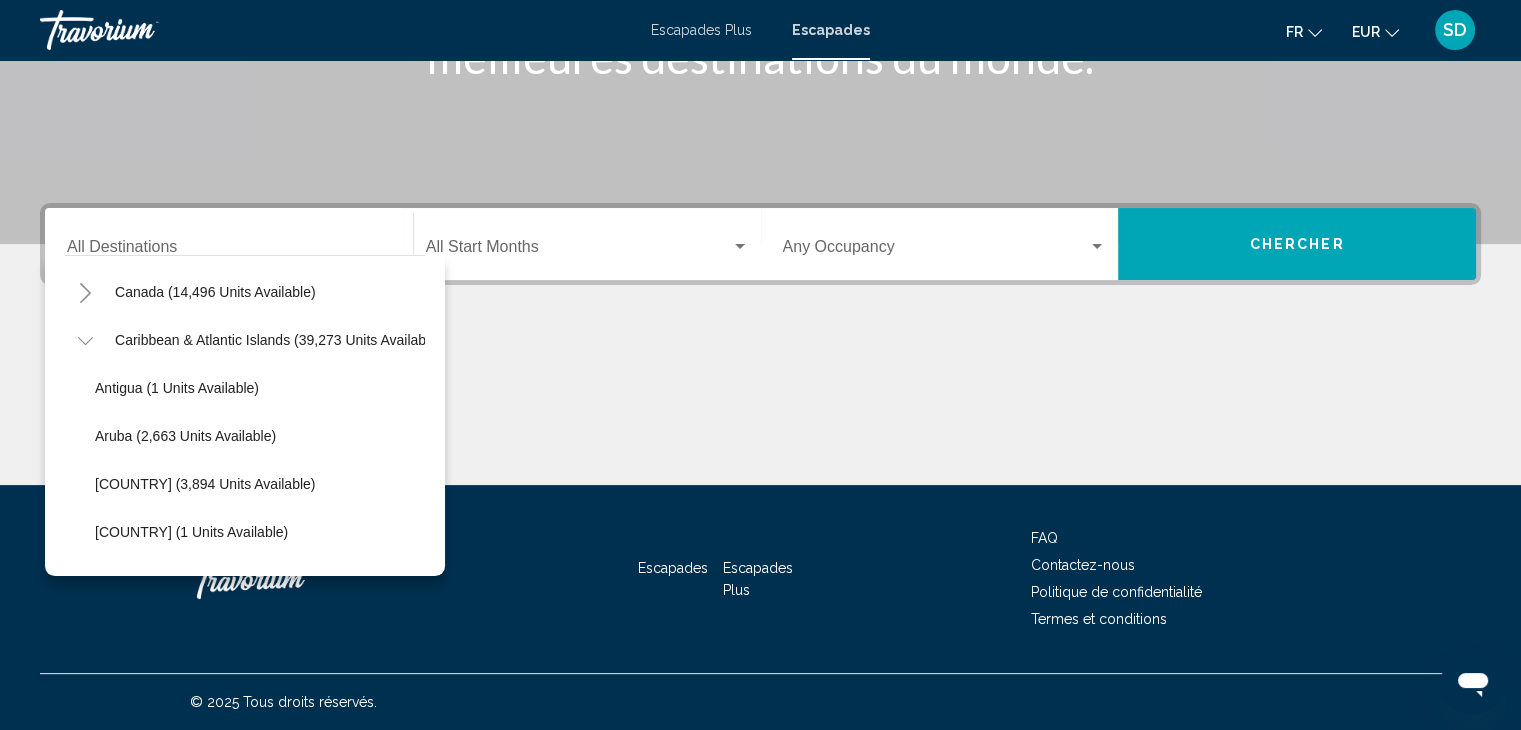 scroll, scrollTop: 0, scrollLeft: 0, axis: both 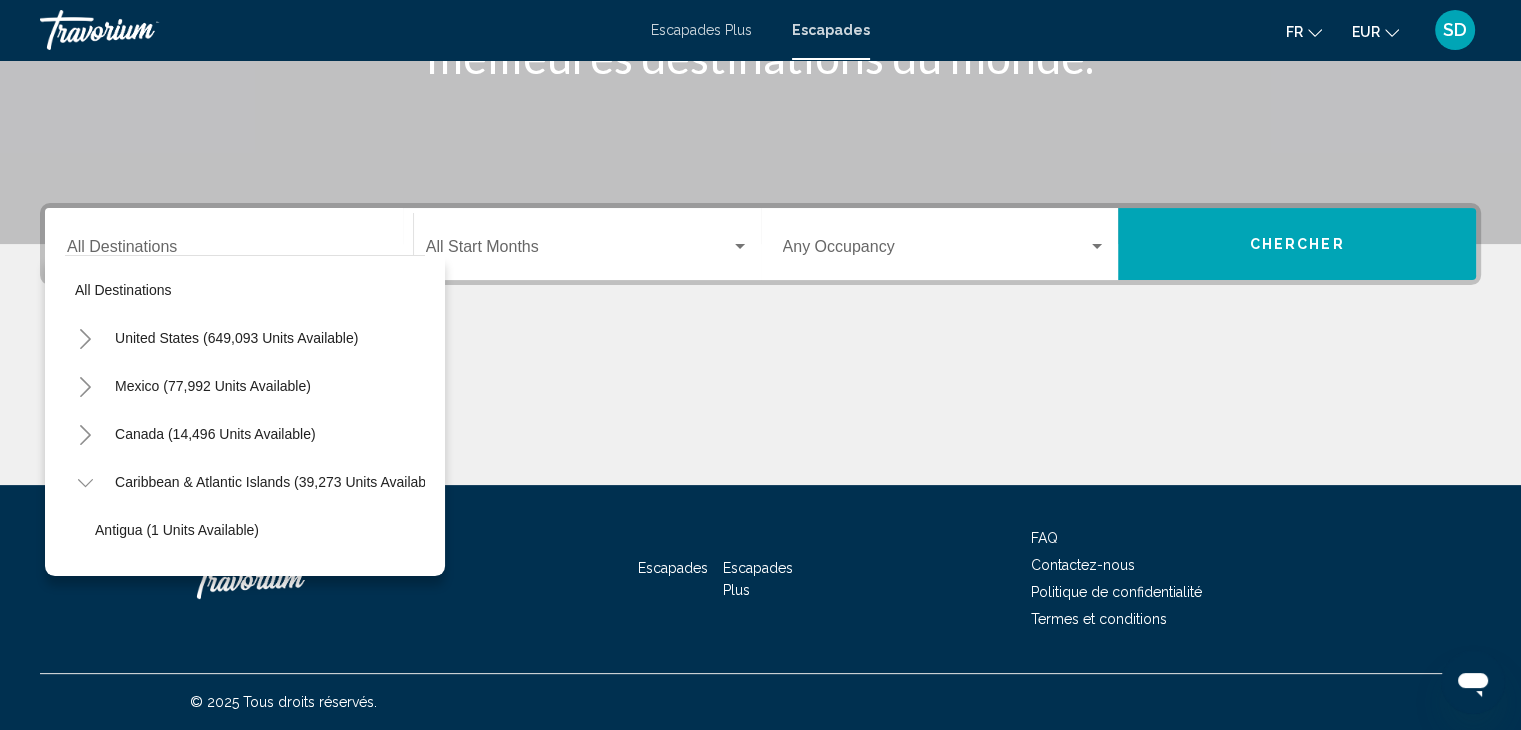 click 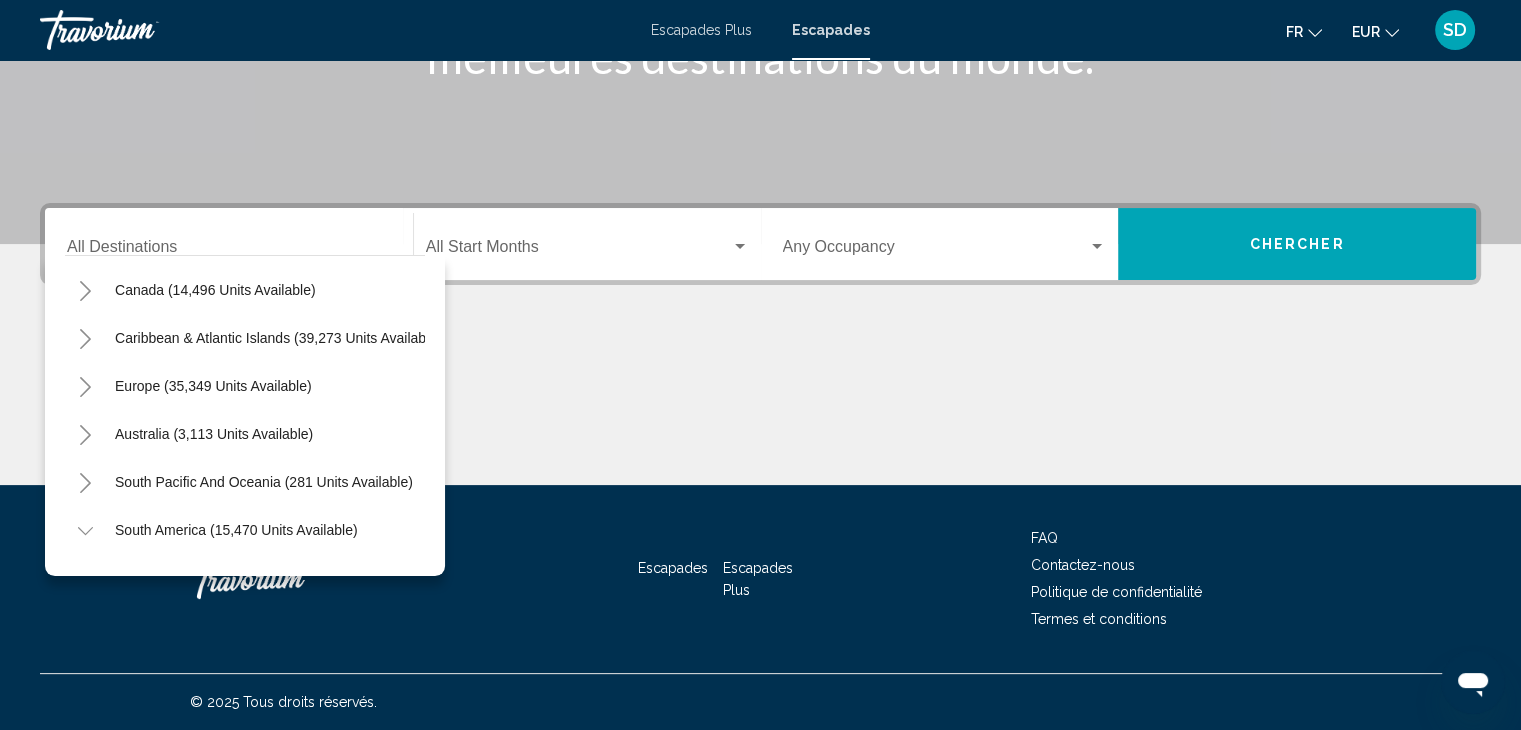 scroll, scrollTop: 171, scrollLeft: 0, axis: vertical 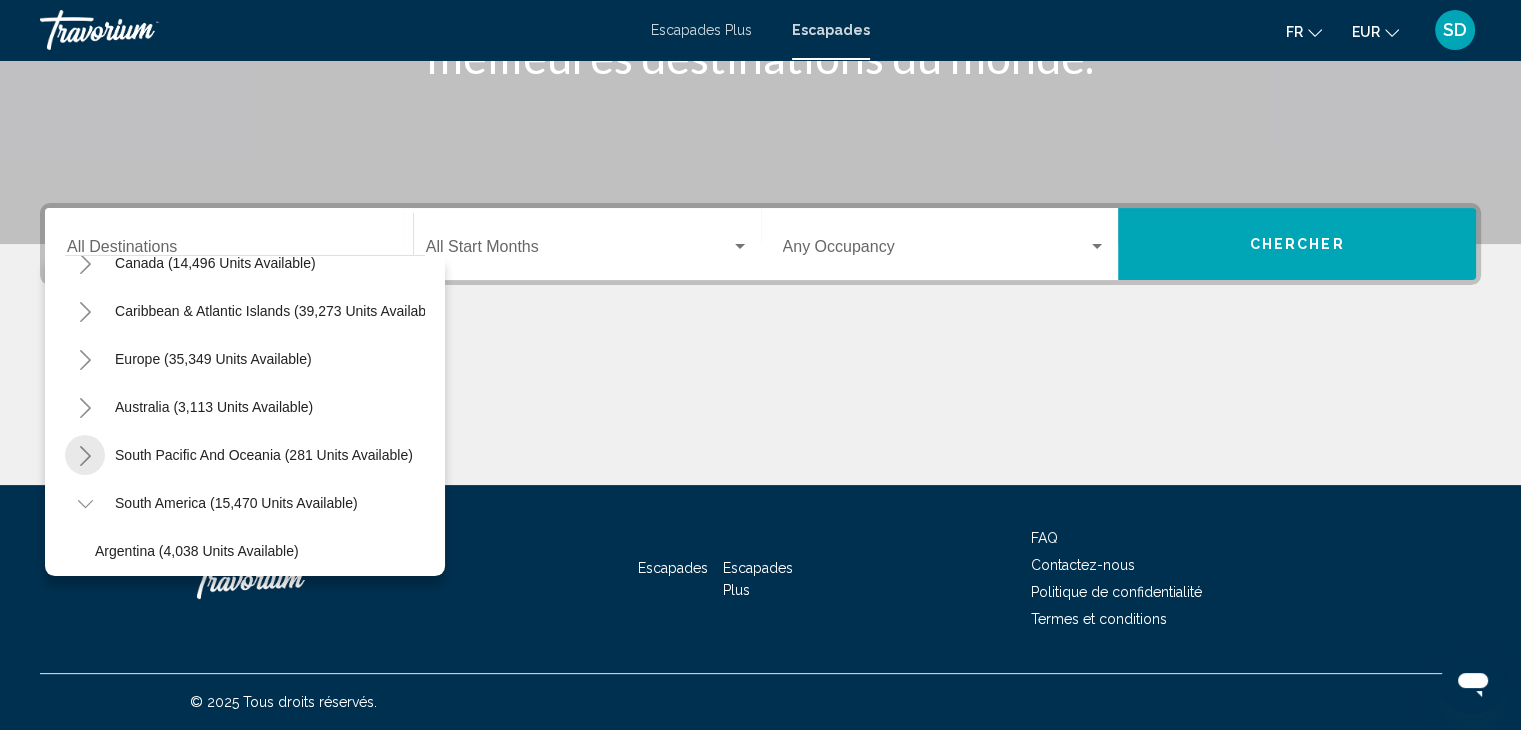 click 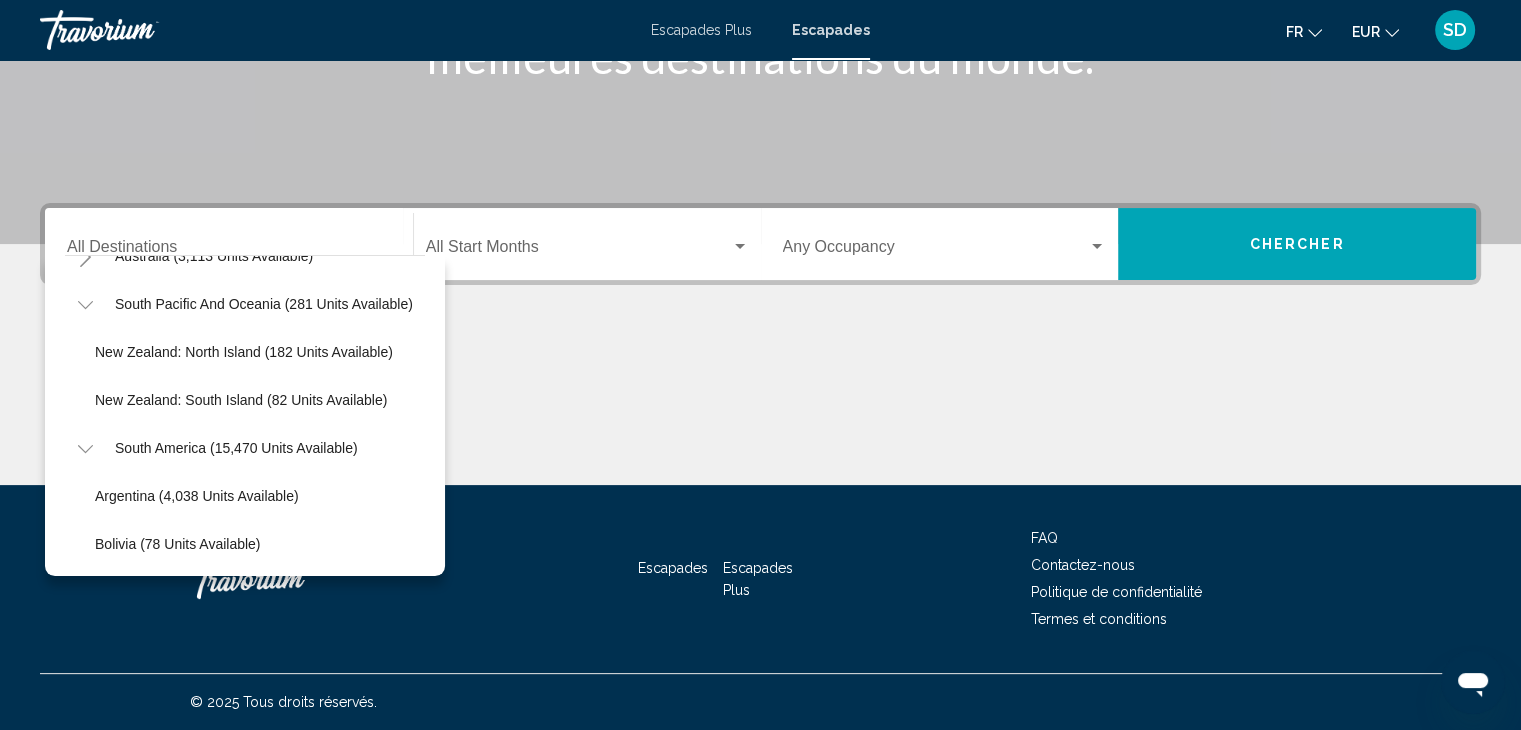 scroll, scrollTop: 325, scrollLeft: 0, axis: vertical 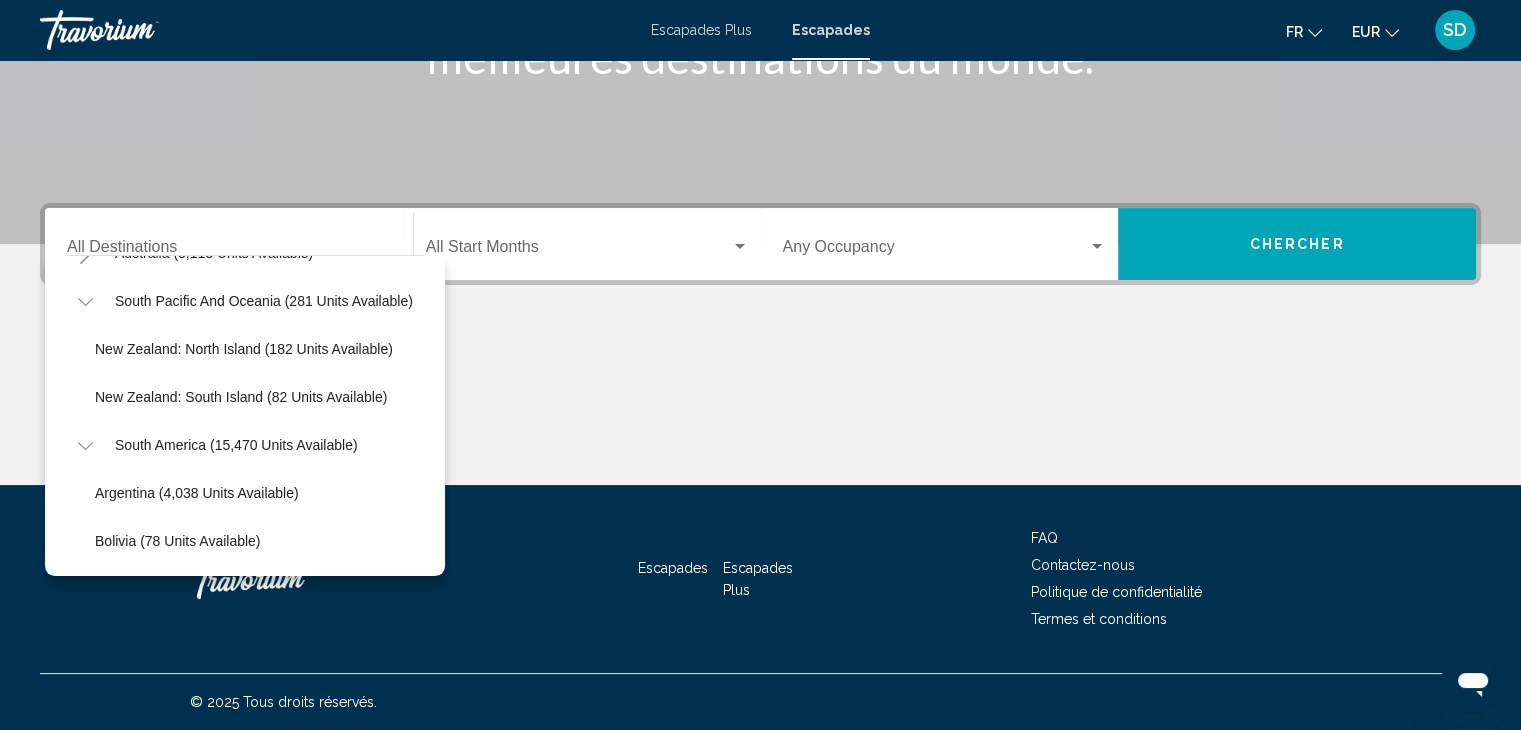 click 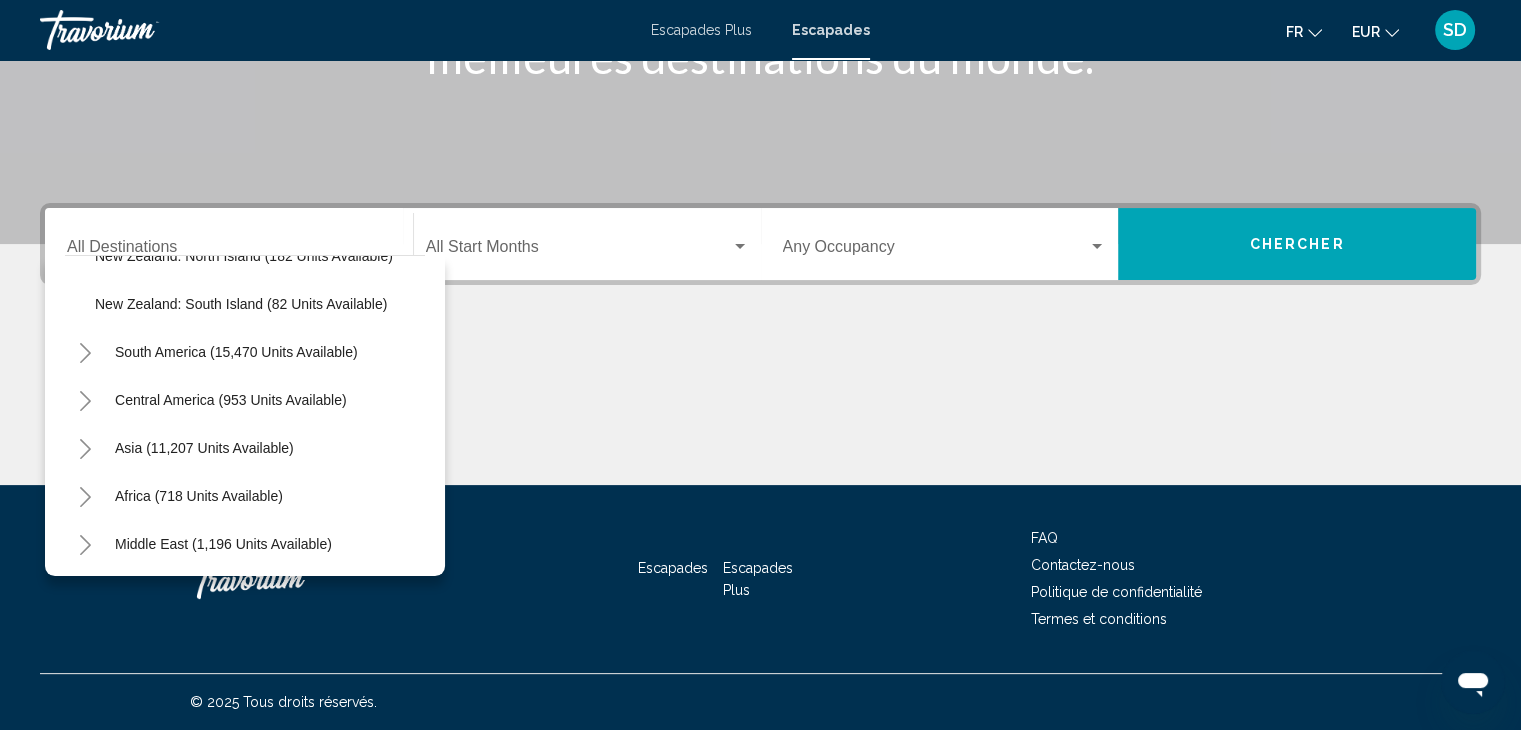 scroll, scrollTop: 435, scrollLeft: 0, axis: vertical 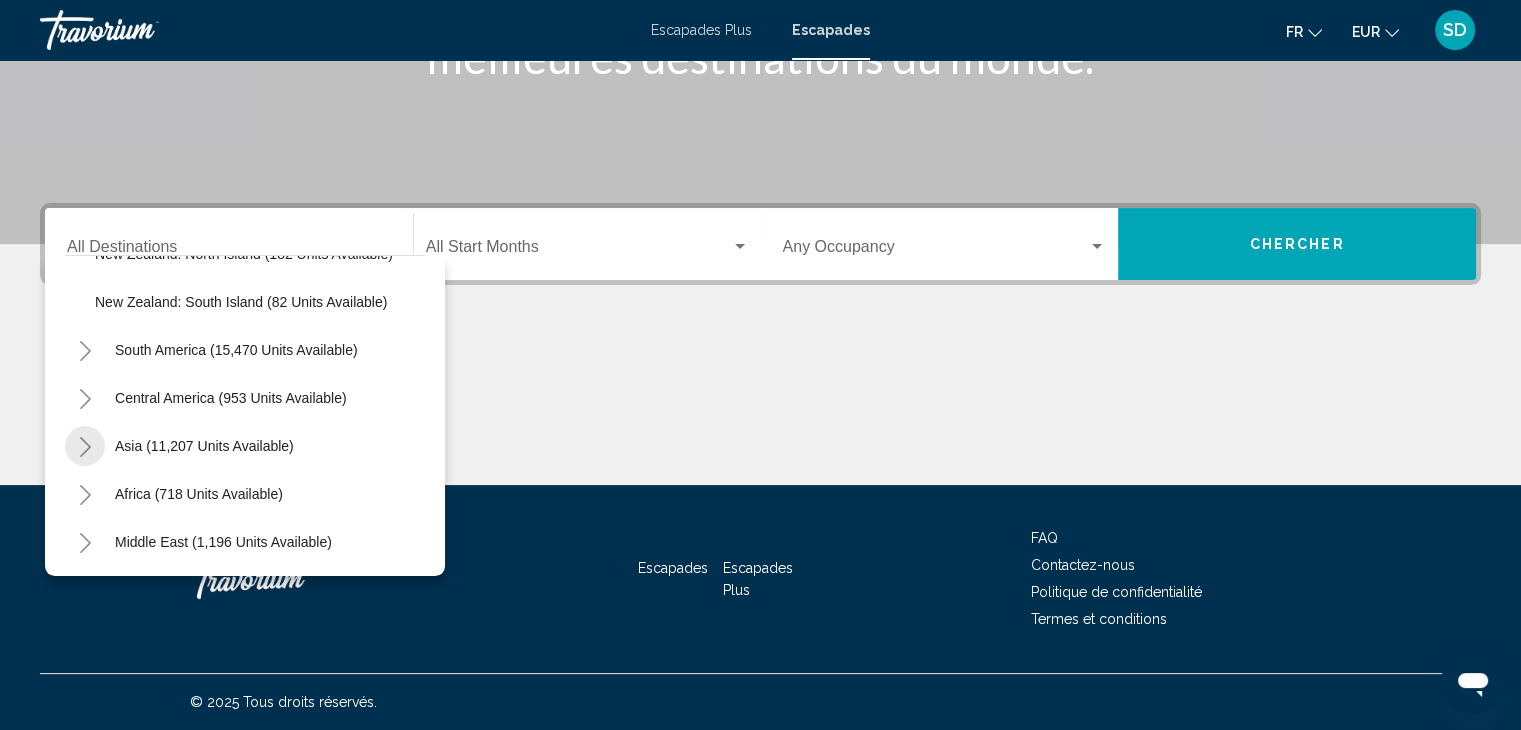click 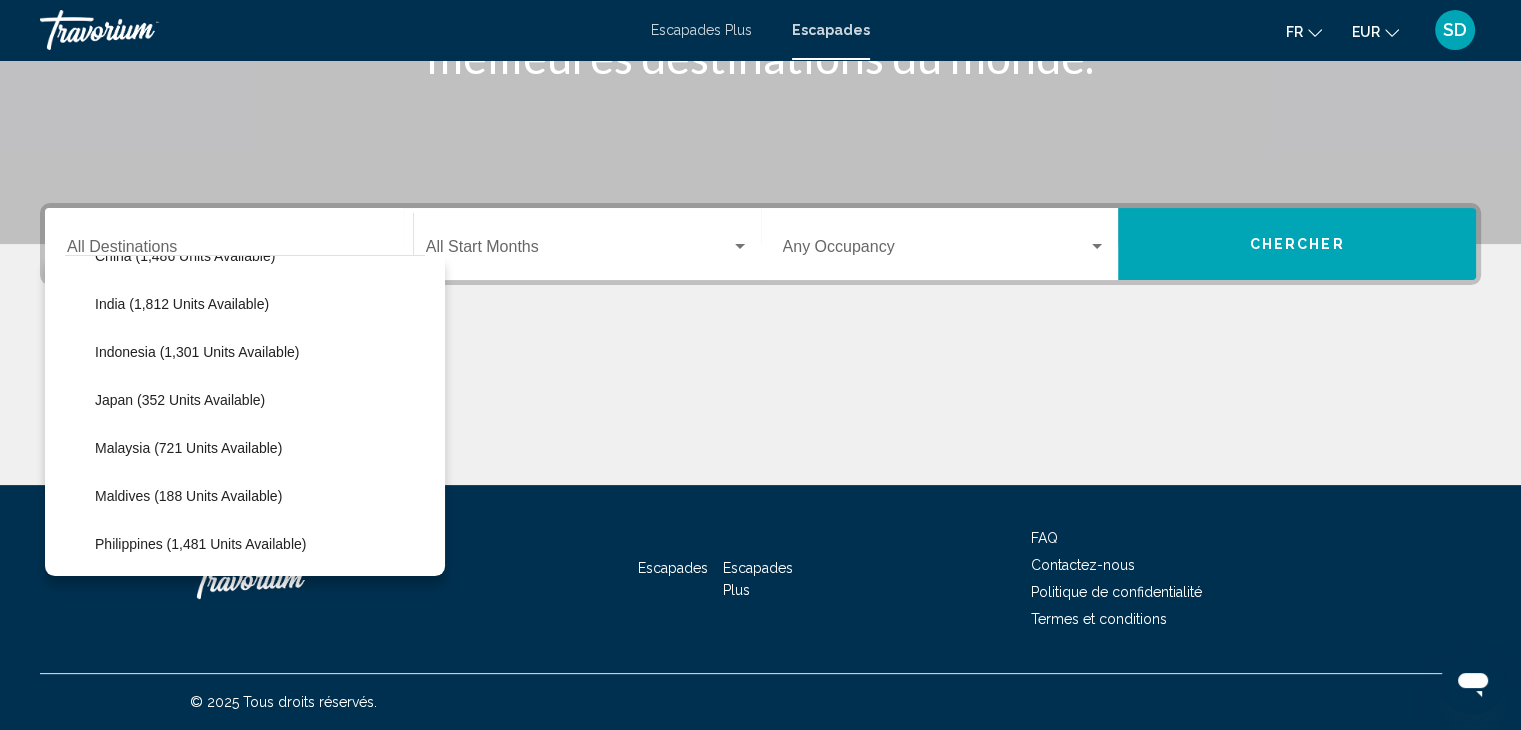 scroll, scrollTop: 772, scrollLeft: 0, axis: vertical 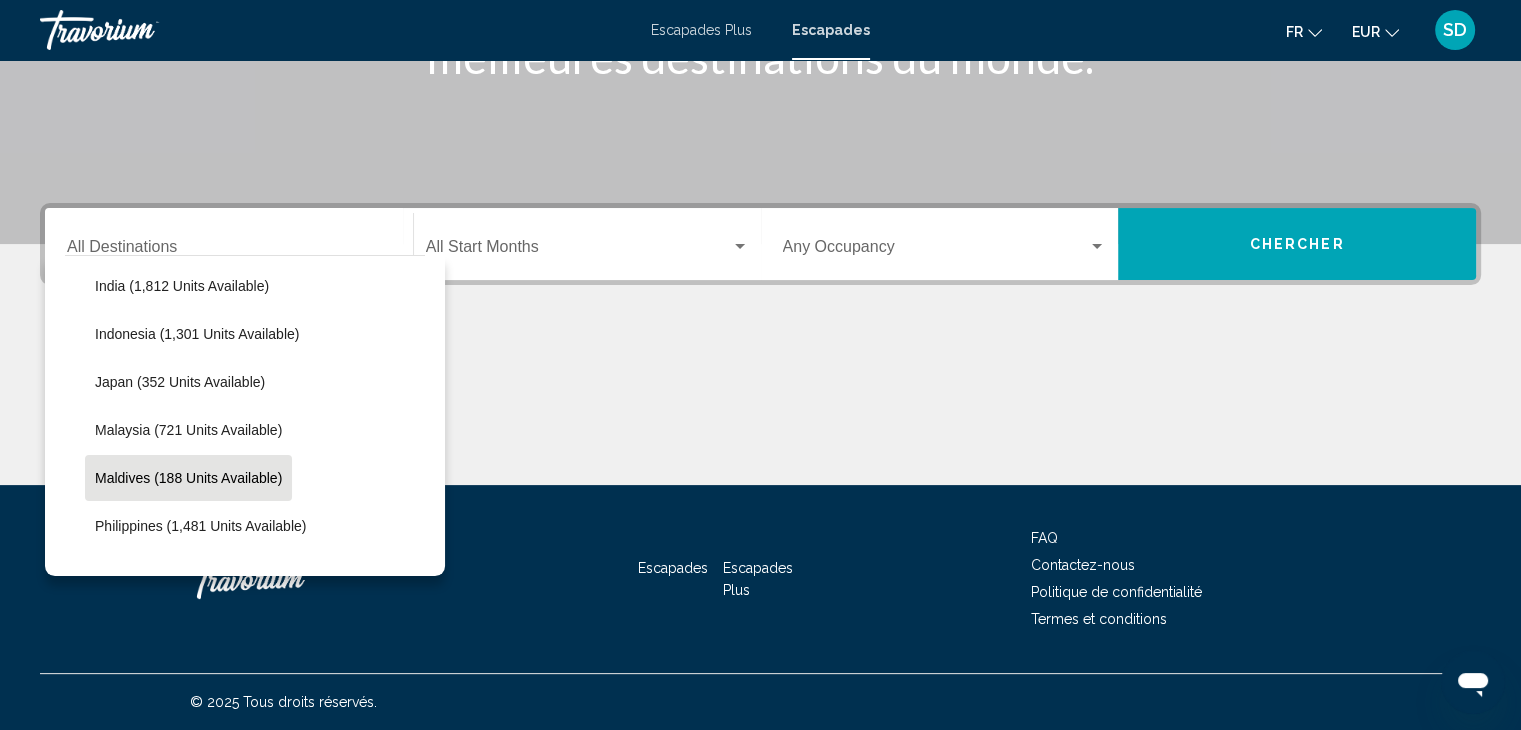 click on "Maldives (188 units available)" 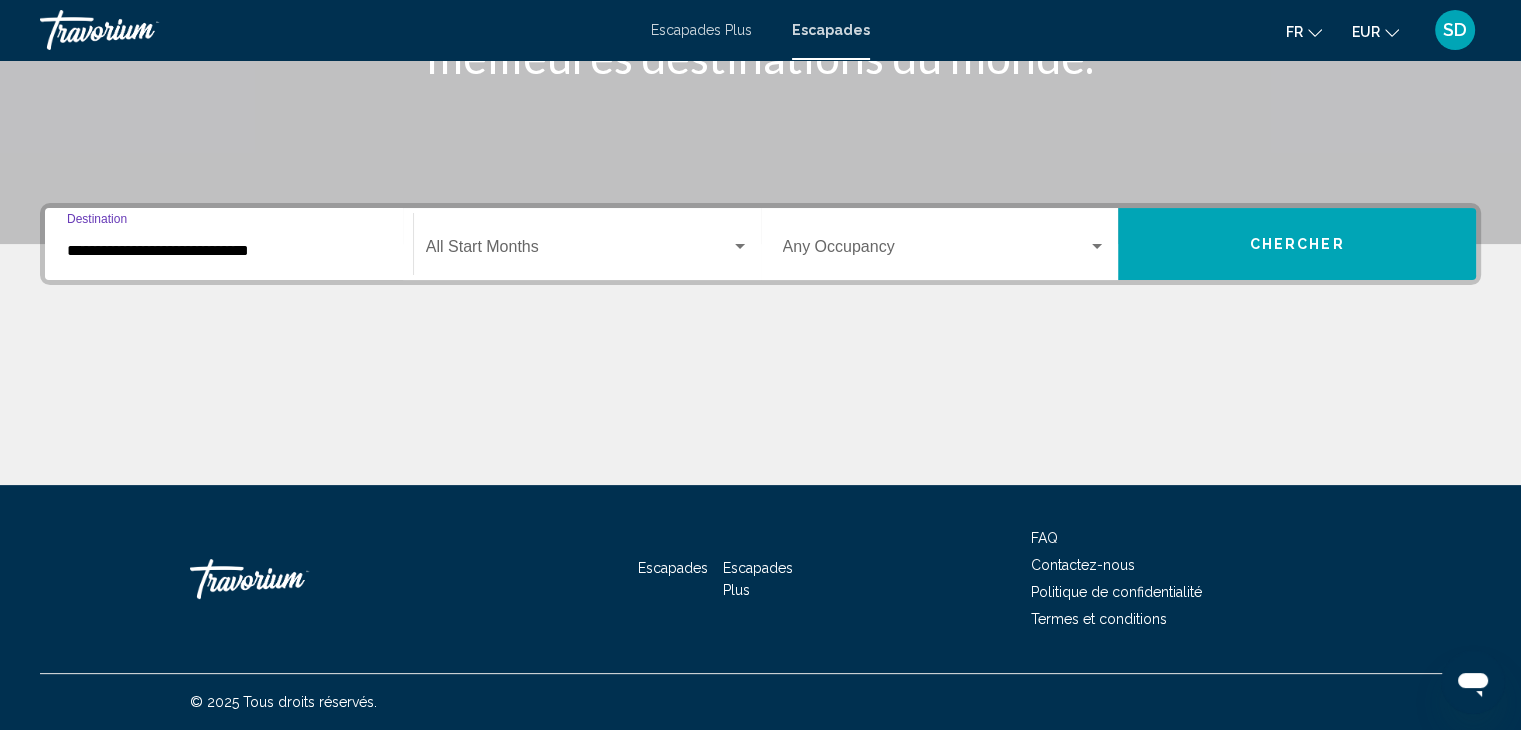 click on "Start Month All Start Months" 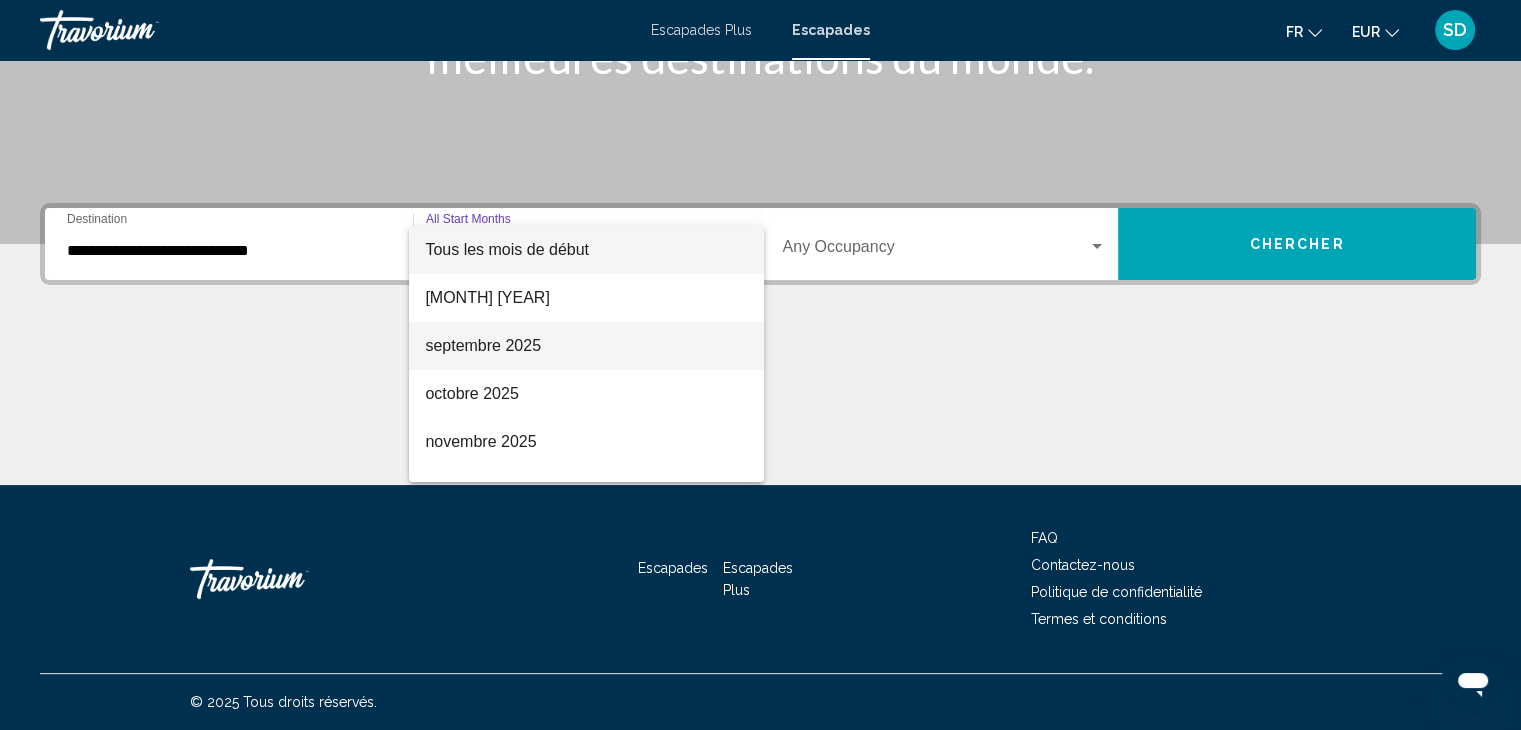 click on "septembre 2025" at bounding box center (483, 345) 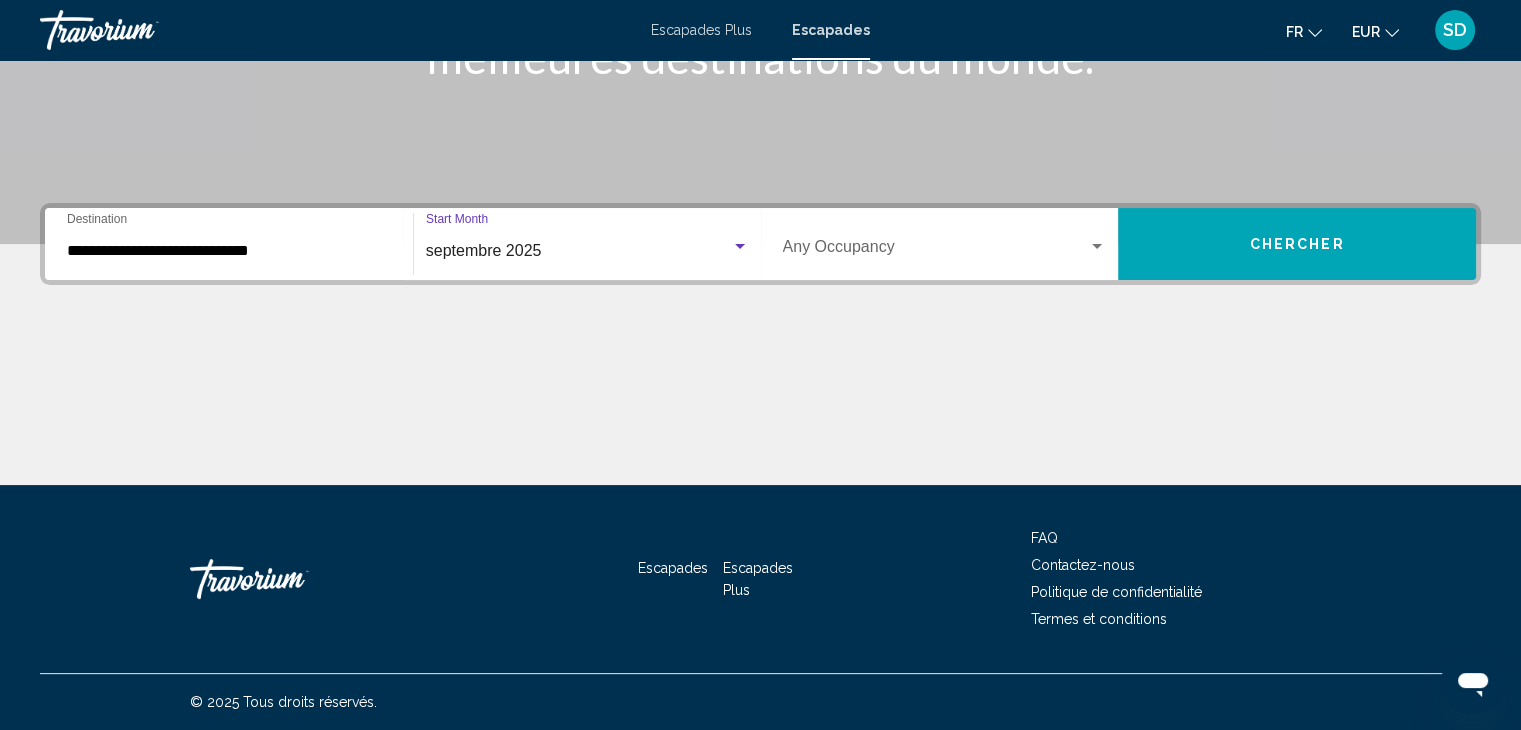 click on "Occupancy Any Occupancy" at bounding box center [945, 244] 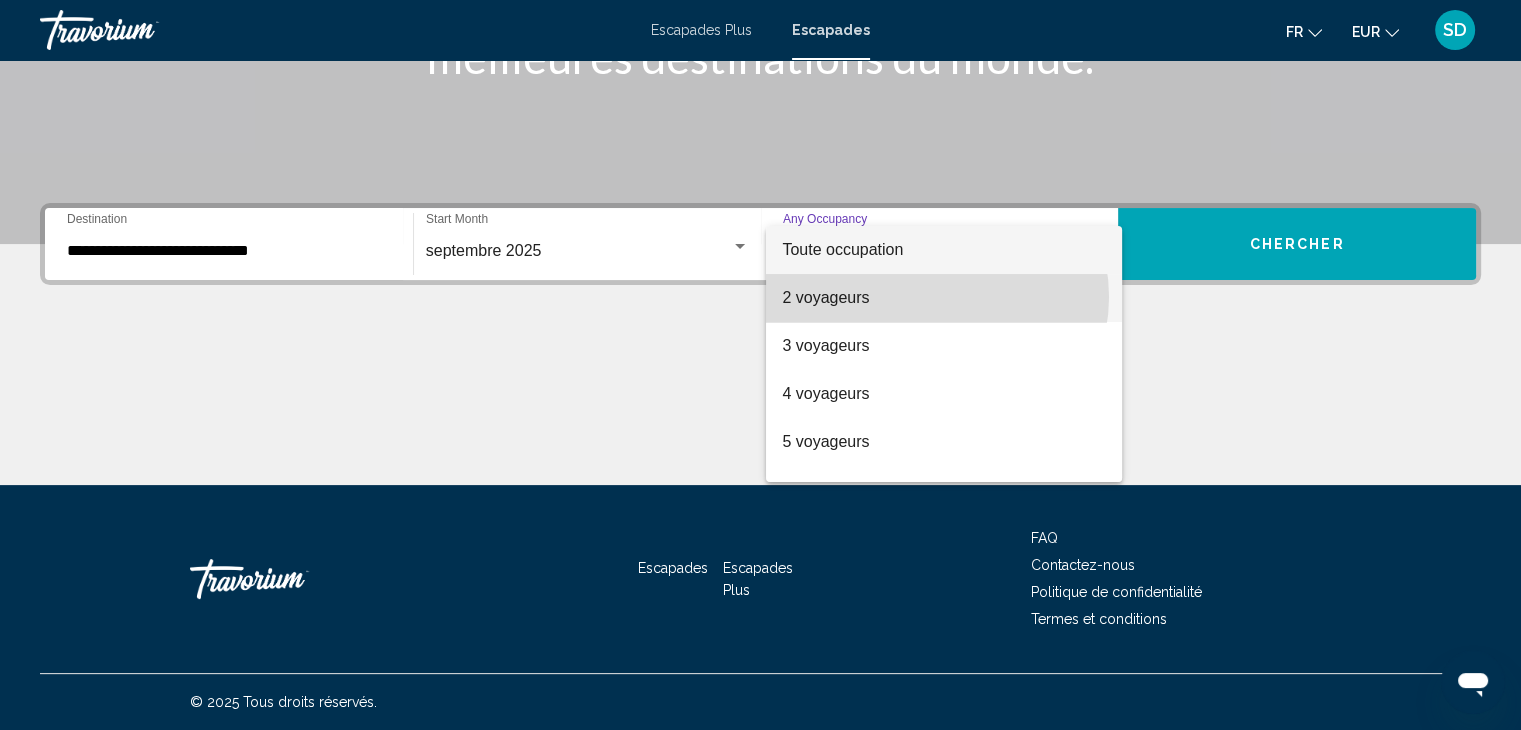 click on "2 voyageurs" at bounding box center (944, 298) 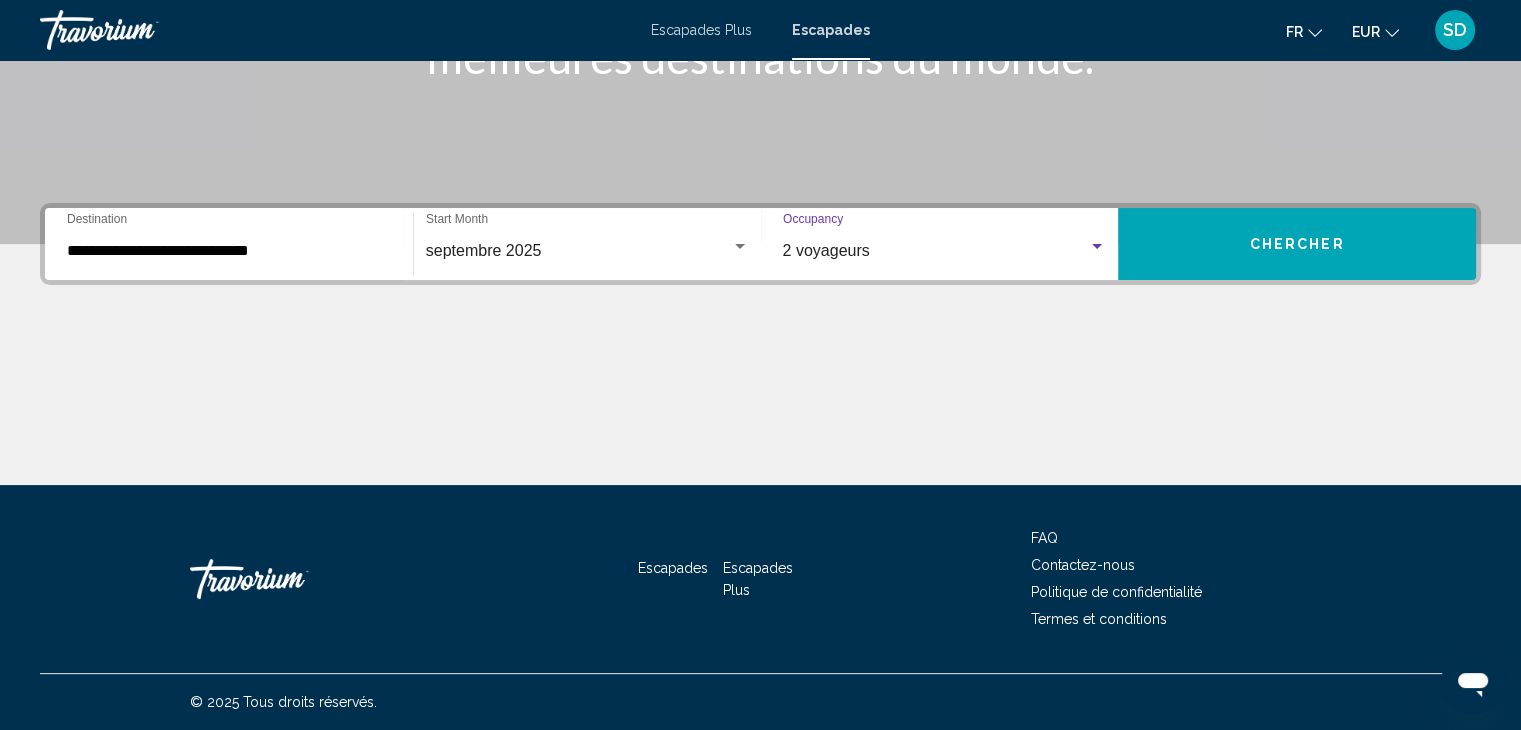 click on "Chercher" at bounding box center (1297, 244) 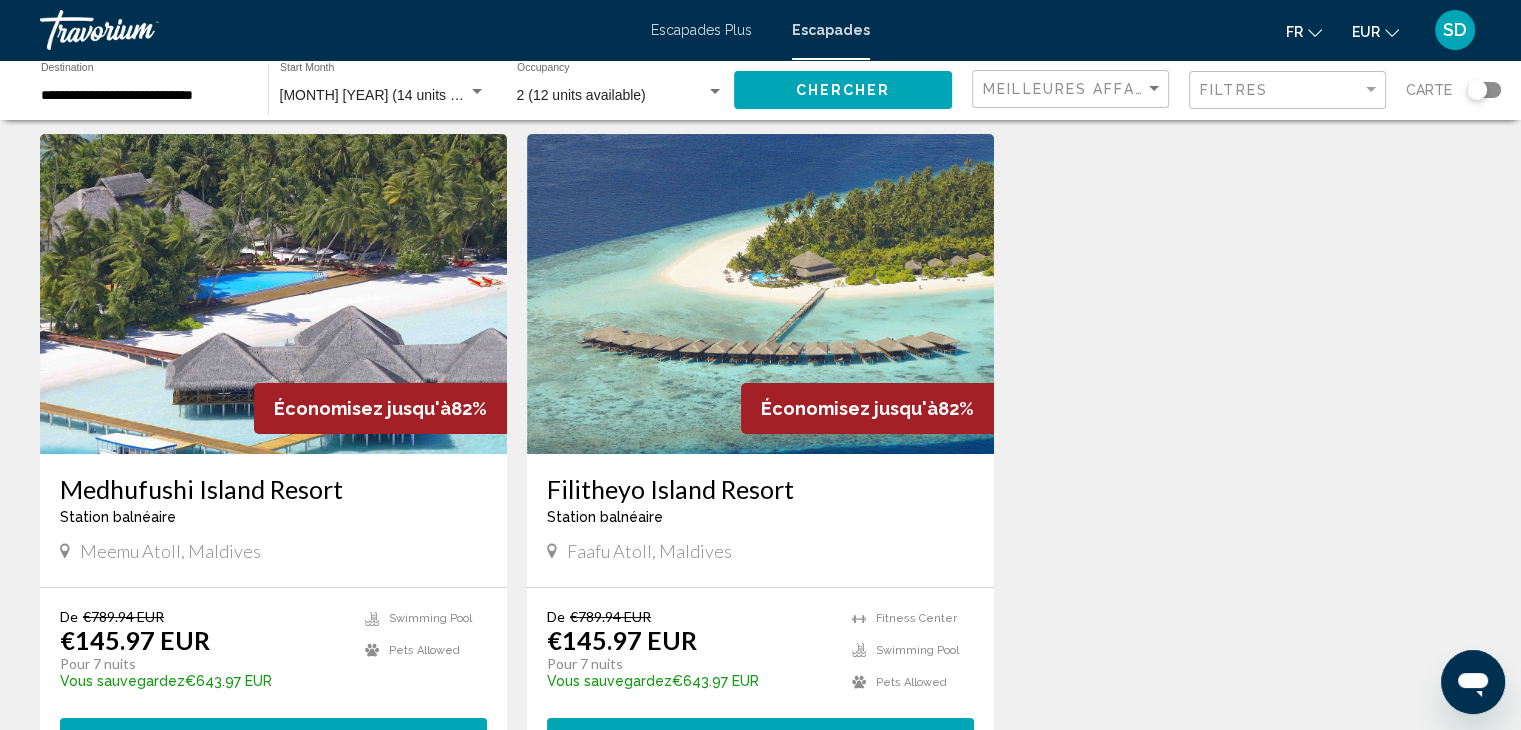 scroll, scrollTop: 78, scrollLeft: 0, axis: vertical 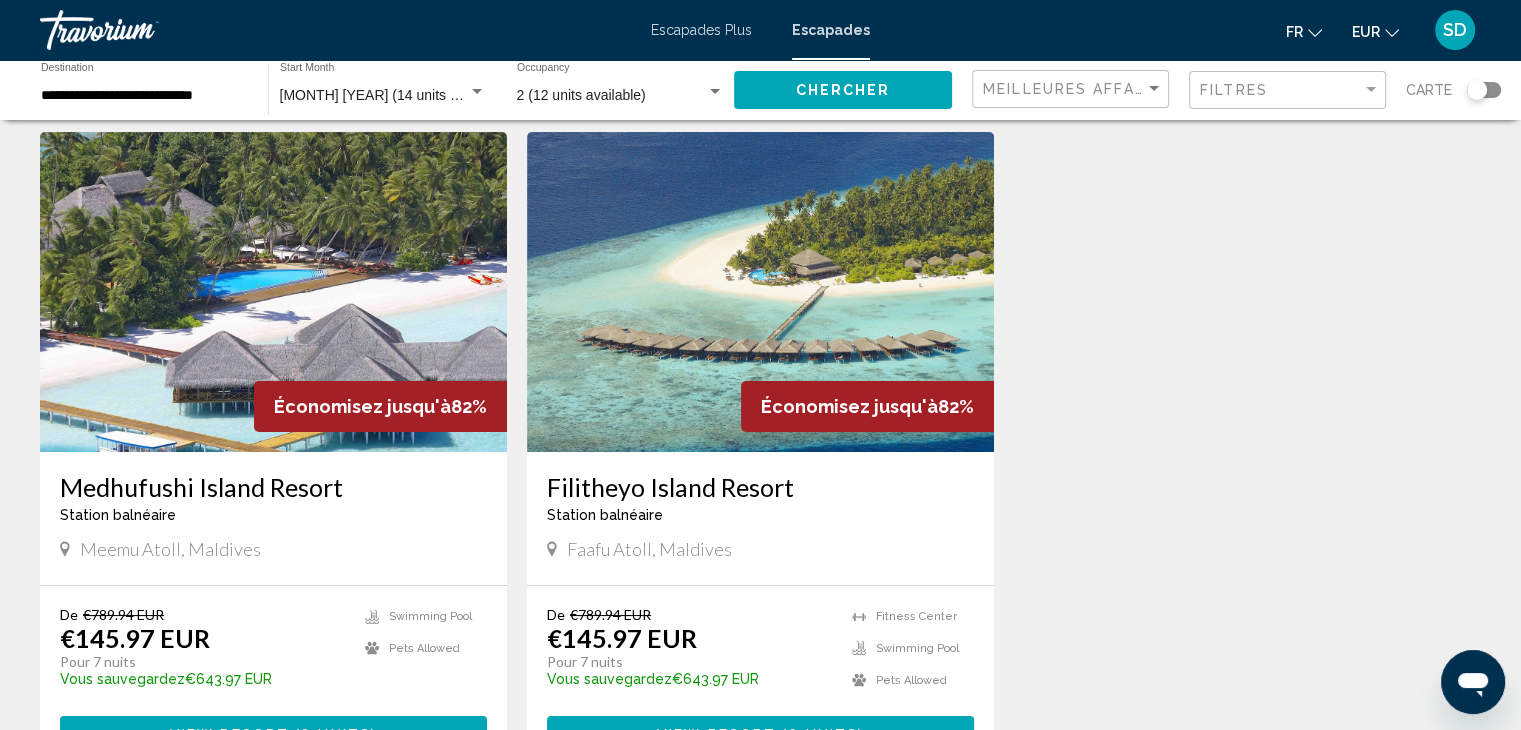 click at bounding box center (273, 292) 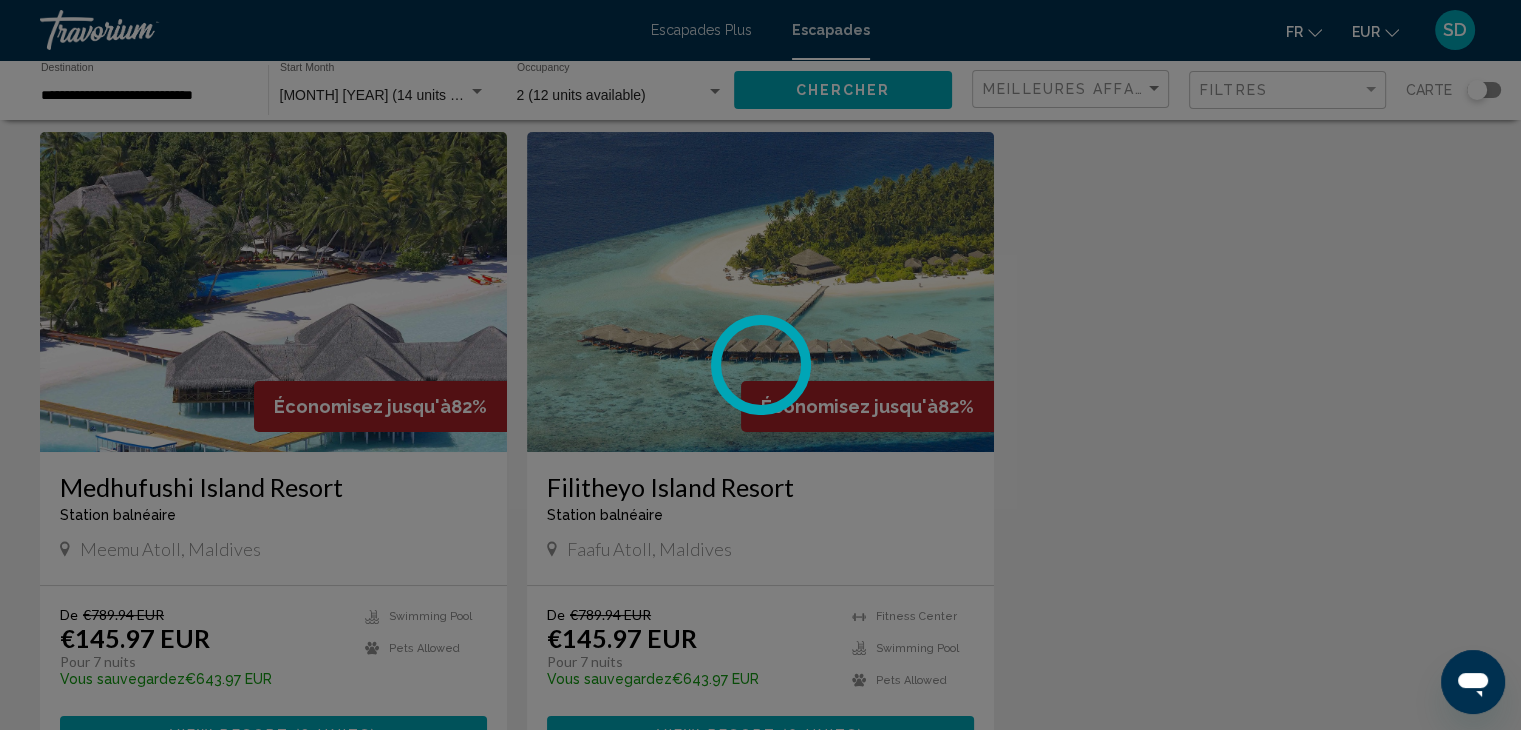 scroll, scrollTop: 0, scrollLeft: 0, axis: both 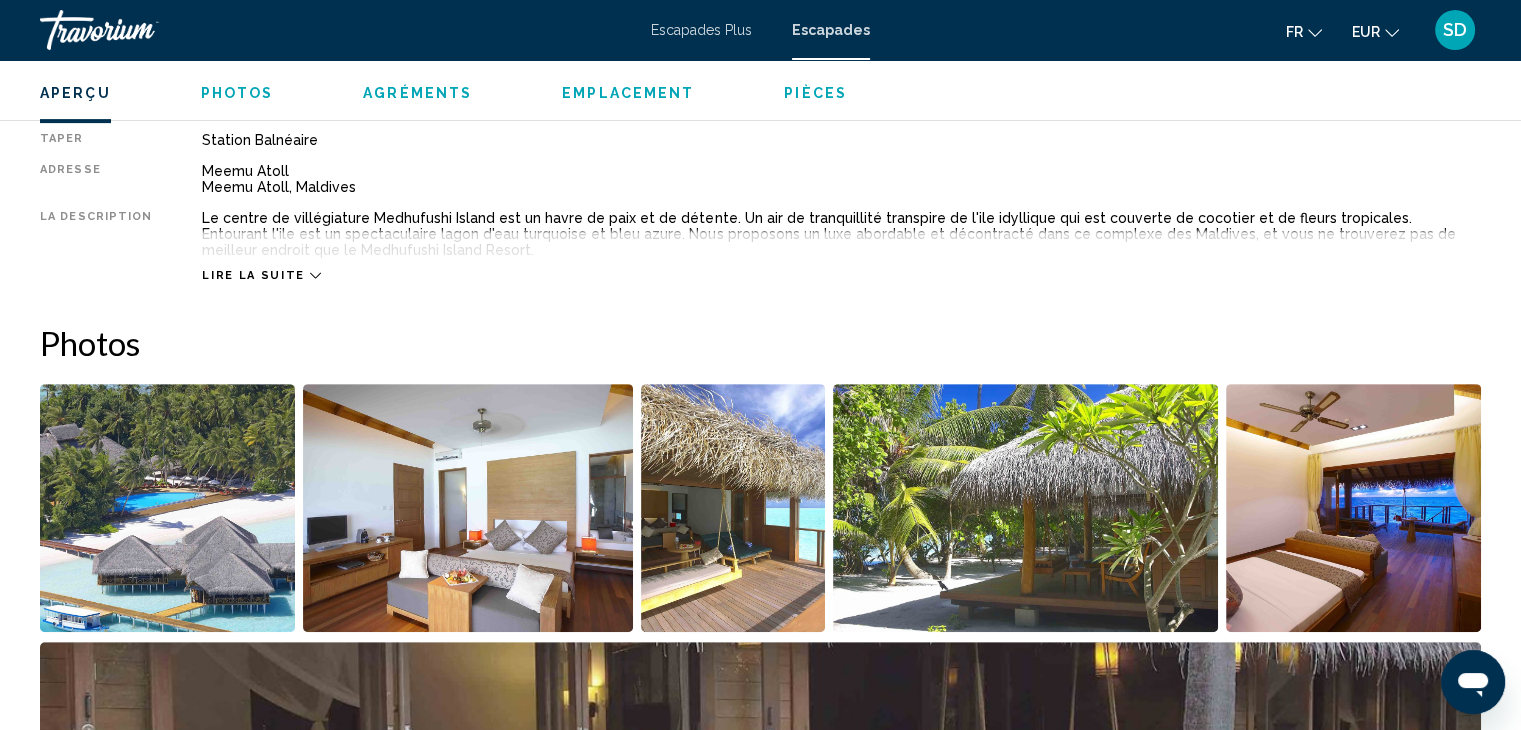 click on "Lire la suite" at bounding box center [261, 275] 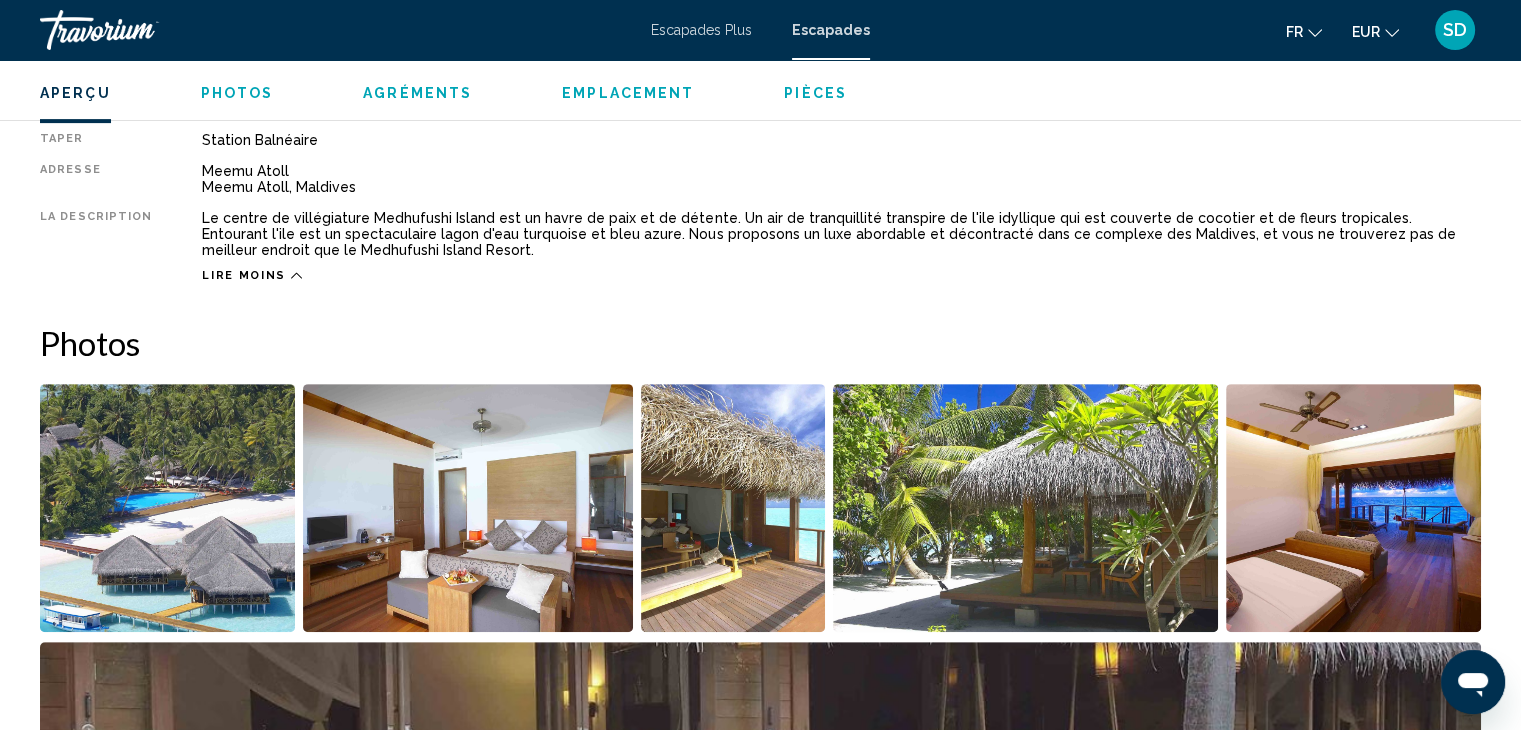 click 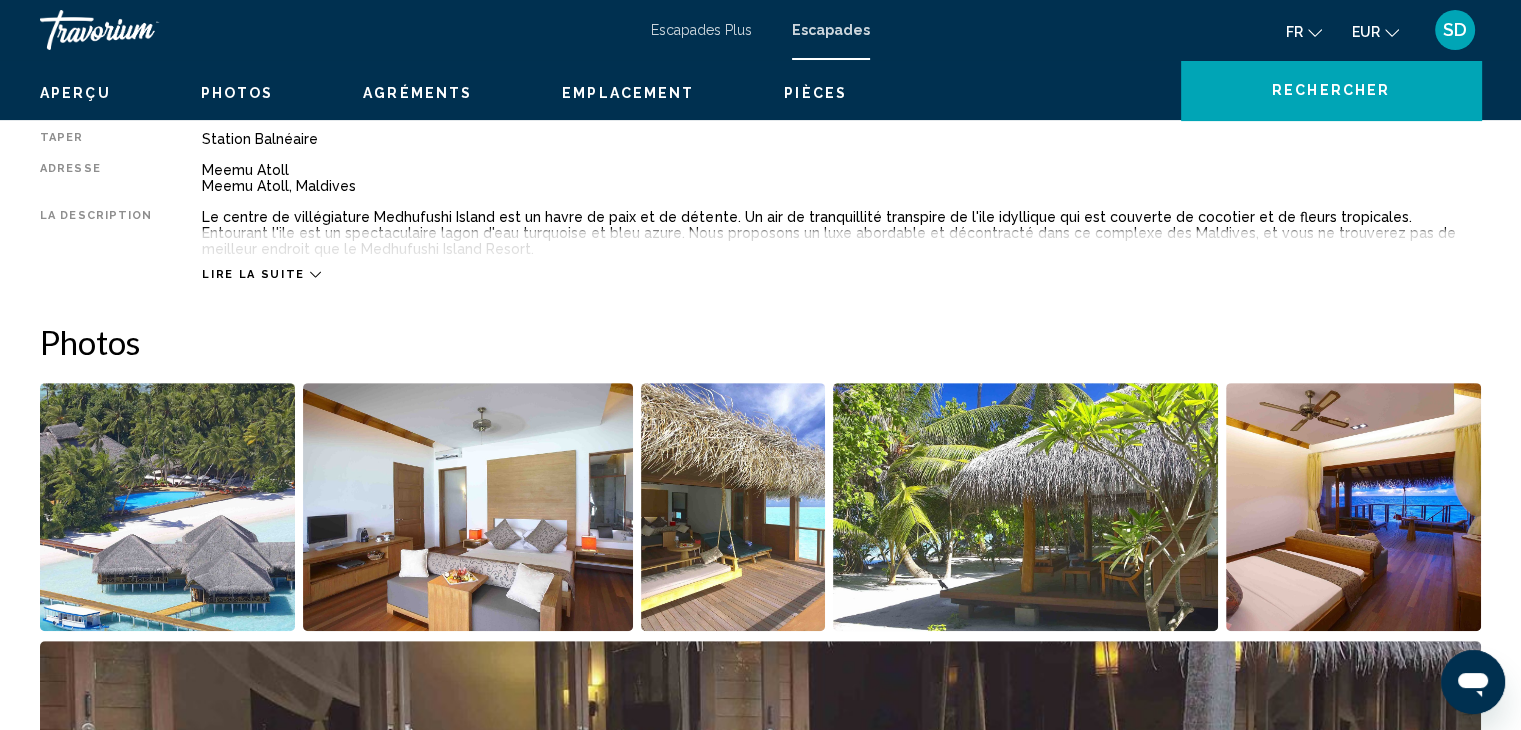 scroll, scrollTop: 276, scrollLeft: 0, axis: vertical 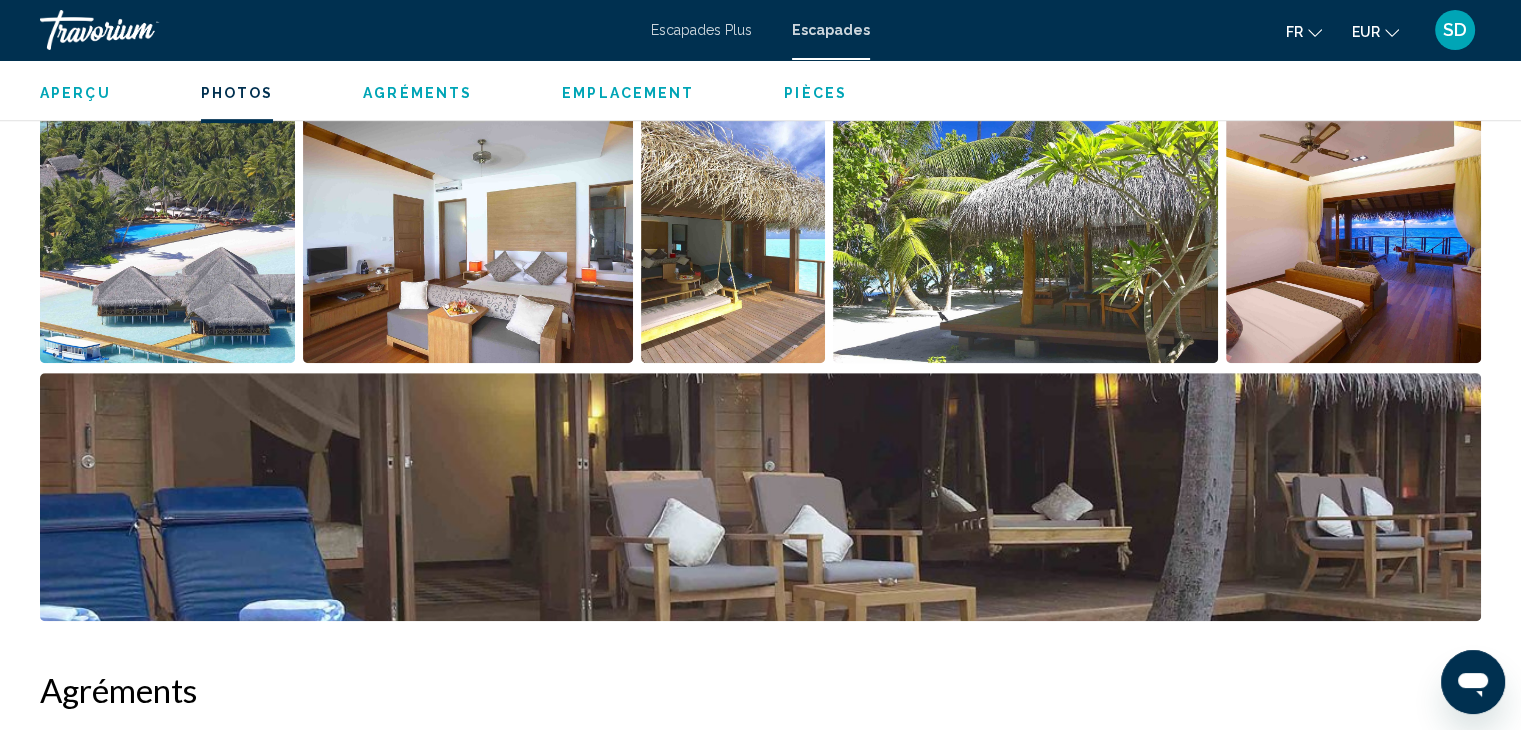 click at bounding box center [1353, 239] 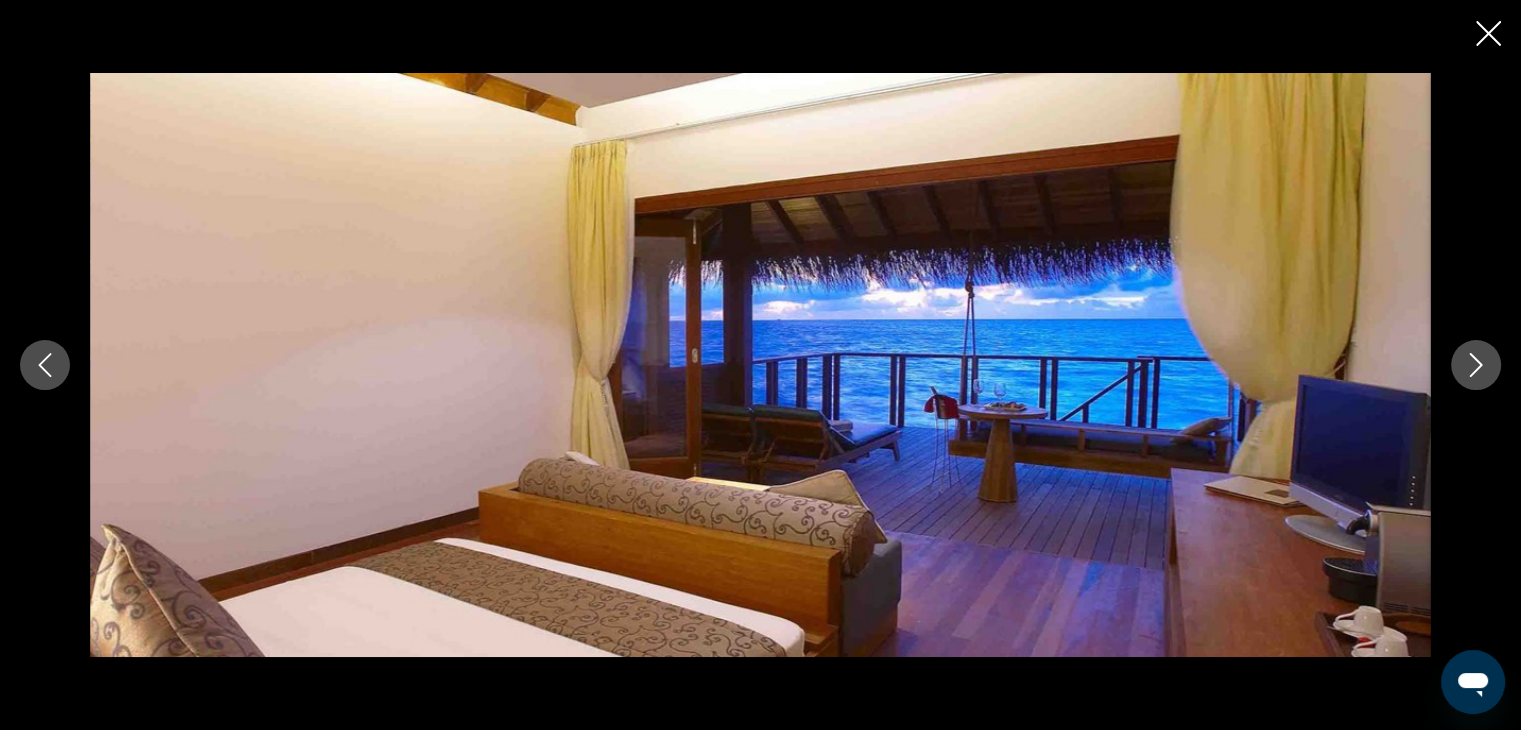 click 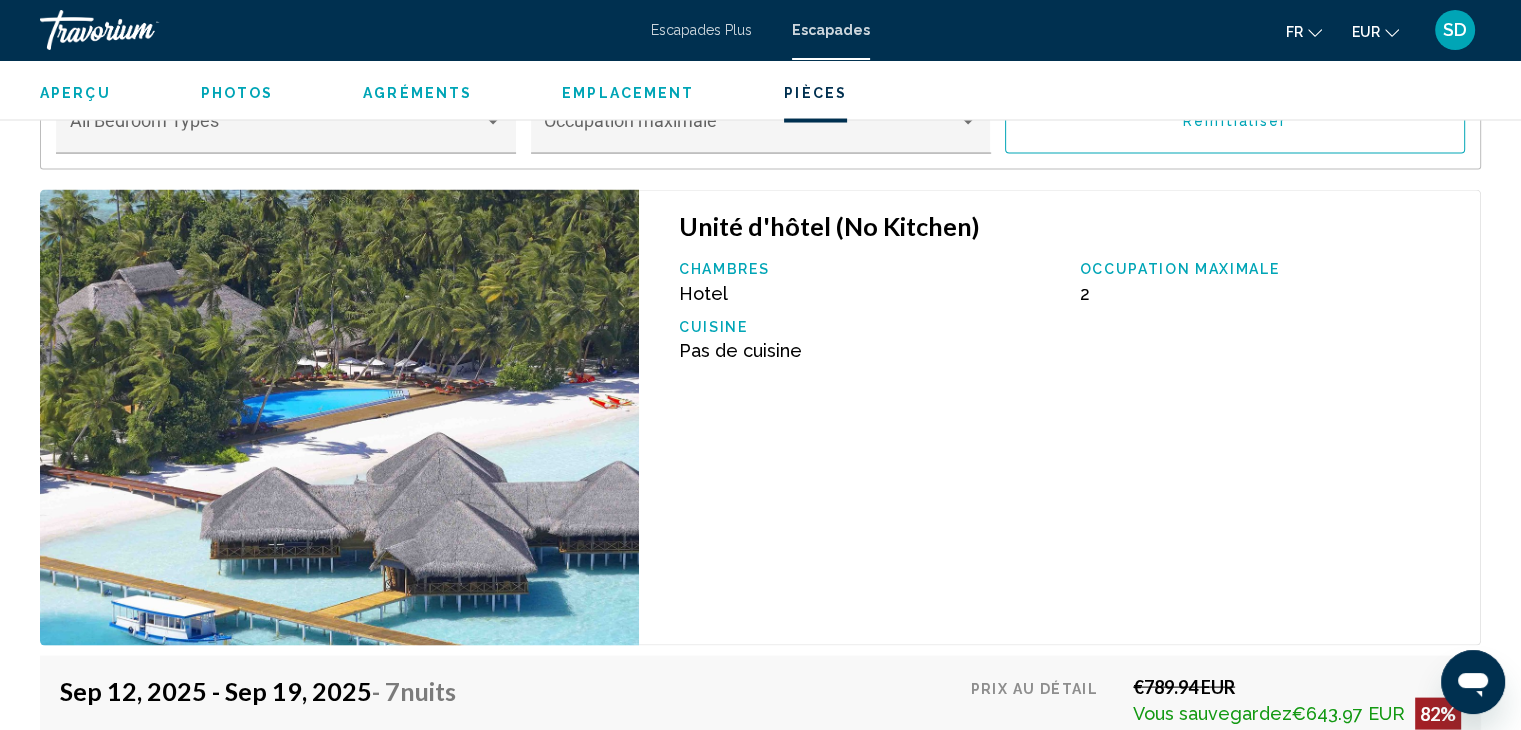 scroll, scrollTop: 3923, scrollLeft: 0, axis: vertical 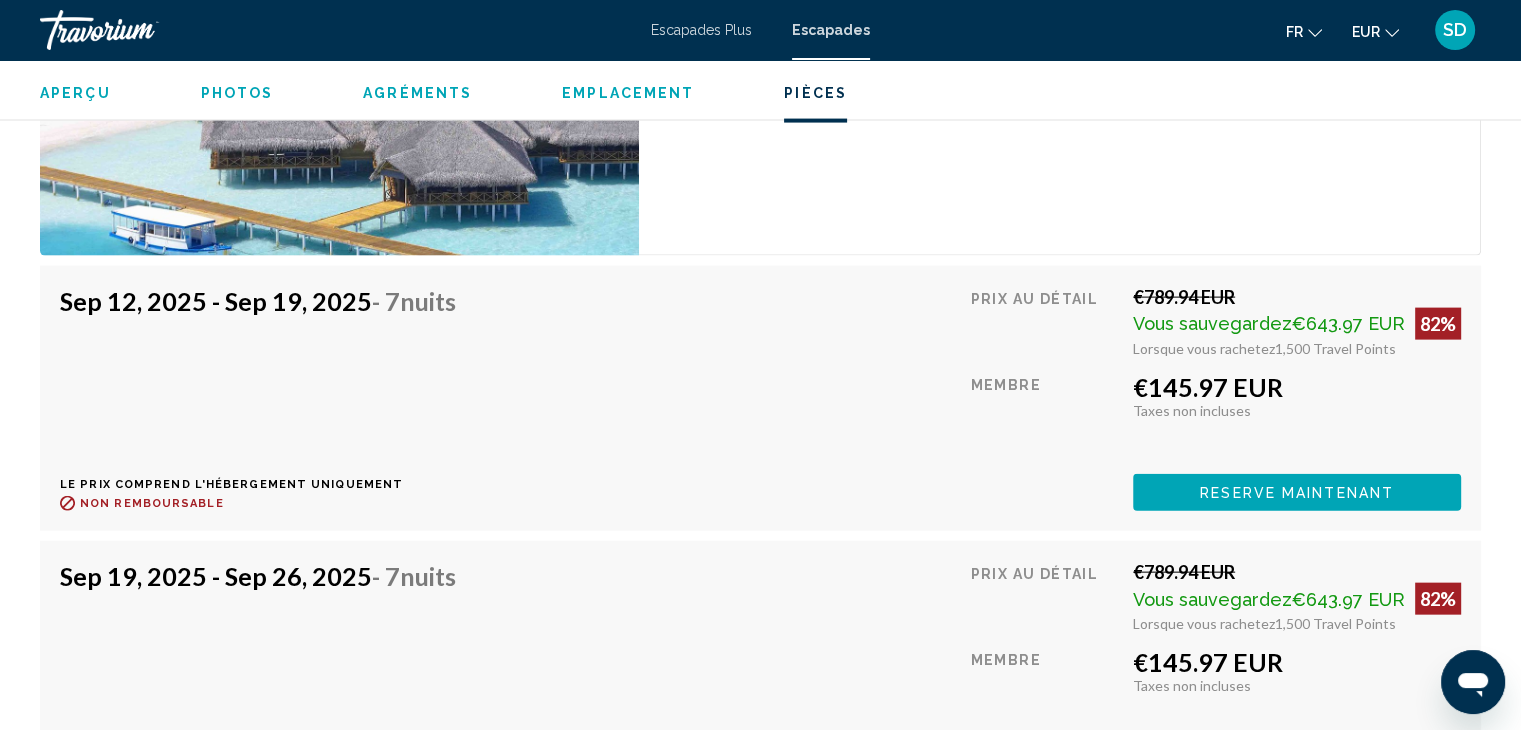 click on "Reserve maintenant" at bounding box center [1297, 492] 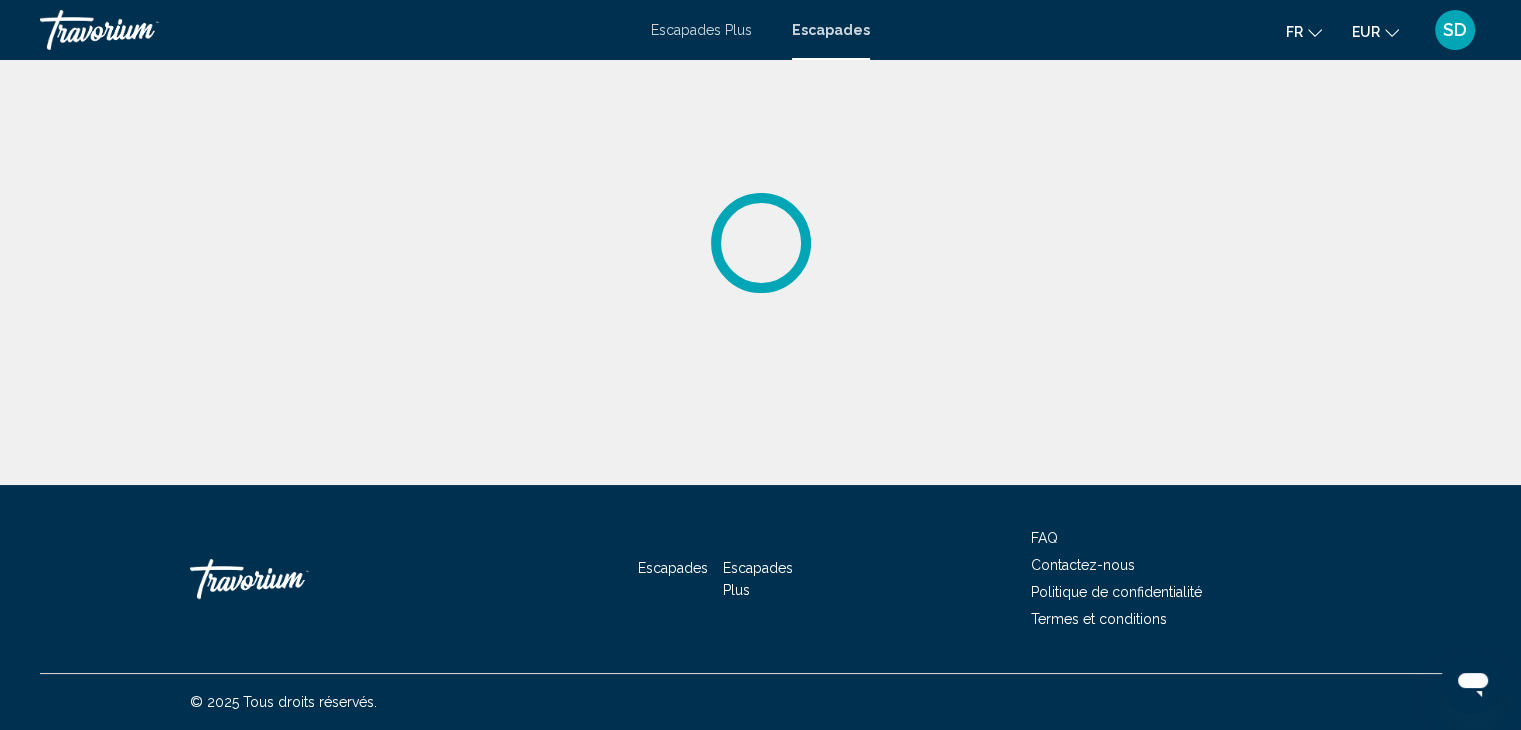 scroll, scrollTop: 0, scrollLeft: 0, axis: both 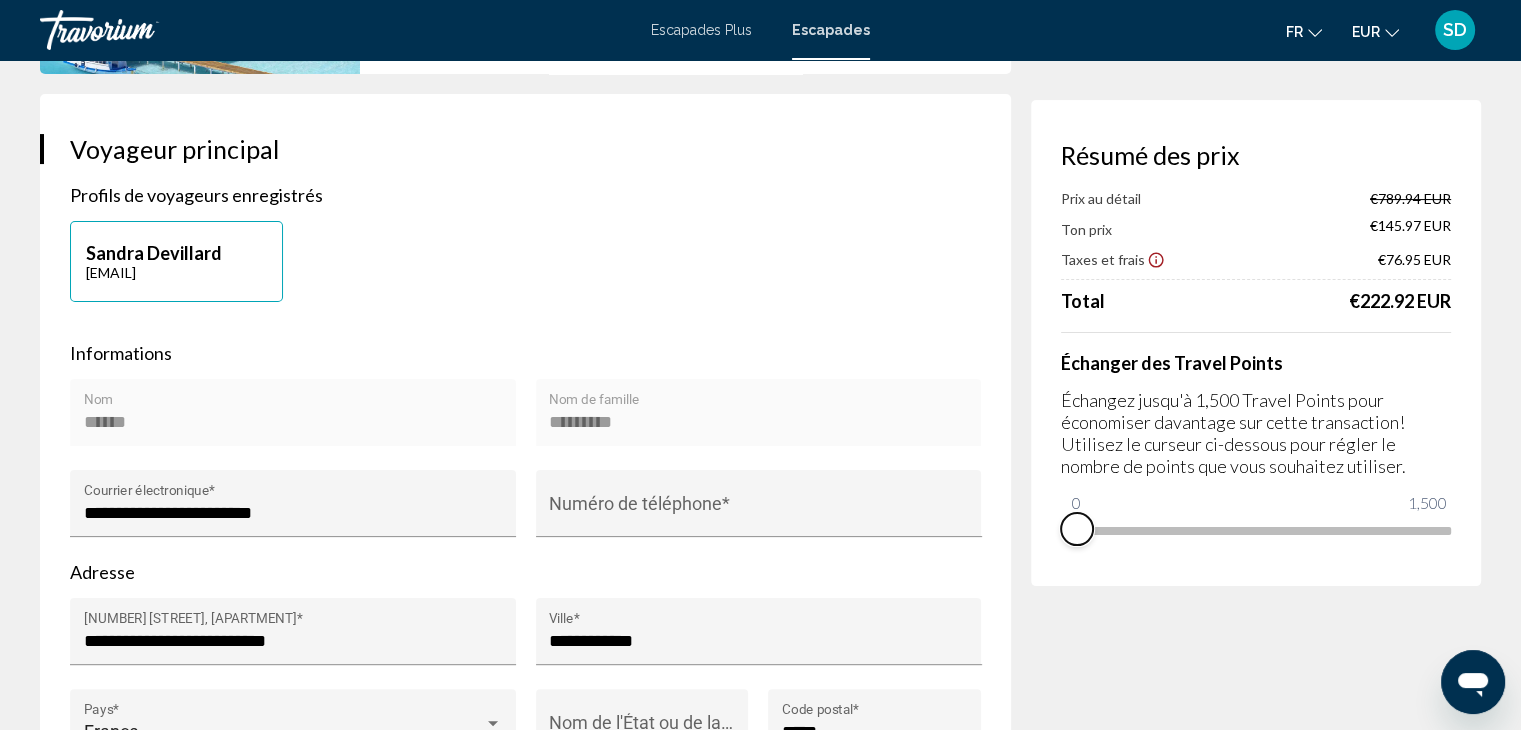drag, startPoint x: 1416, startPoint y: 554, endPoint x: 1055, endPoint y: 560, distance: 361.04987 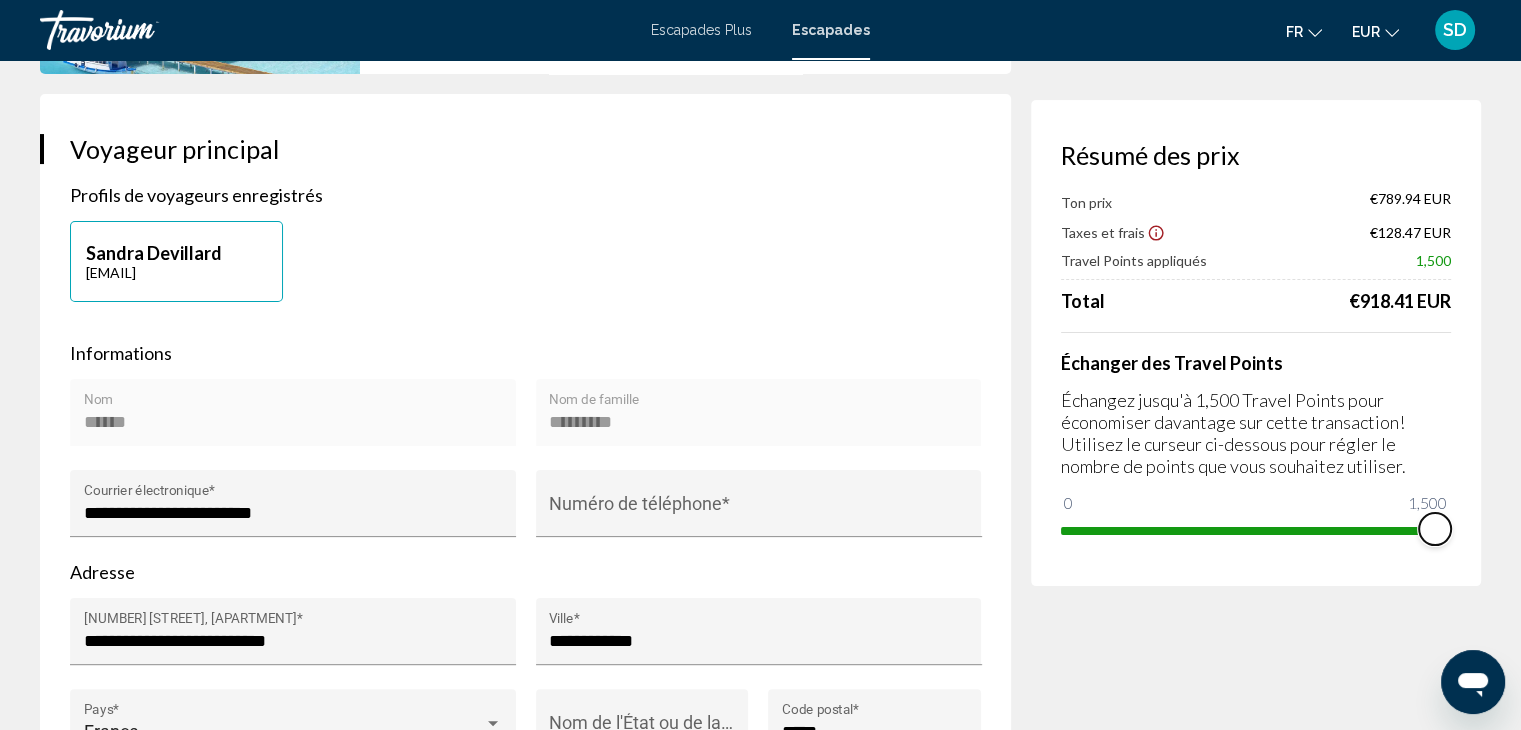 drag, startPoint x: 1087, startPoint y: 507, endPoint x: 1461, endPoint y: 537, distance: 375.2013 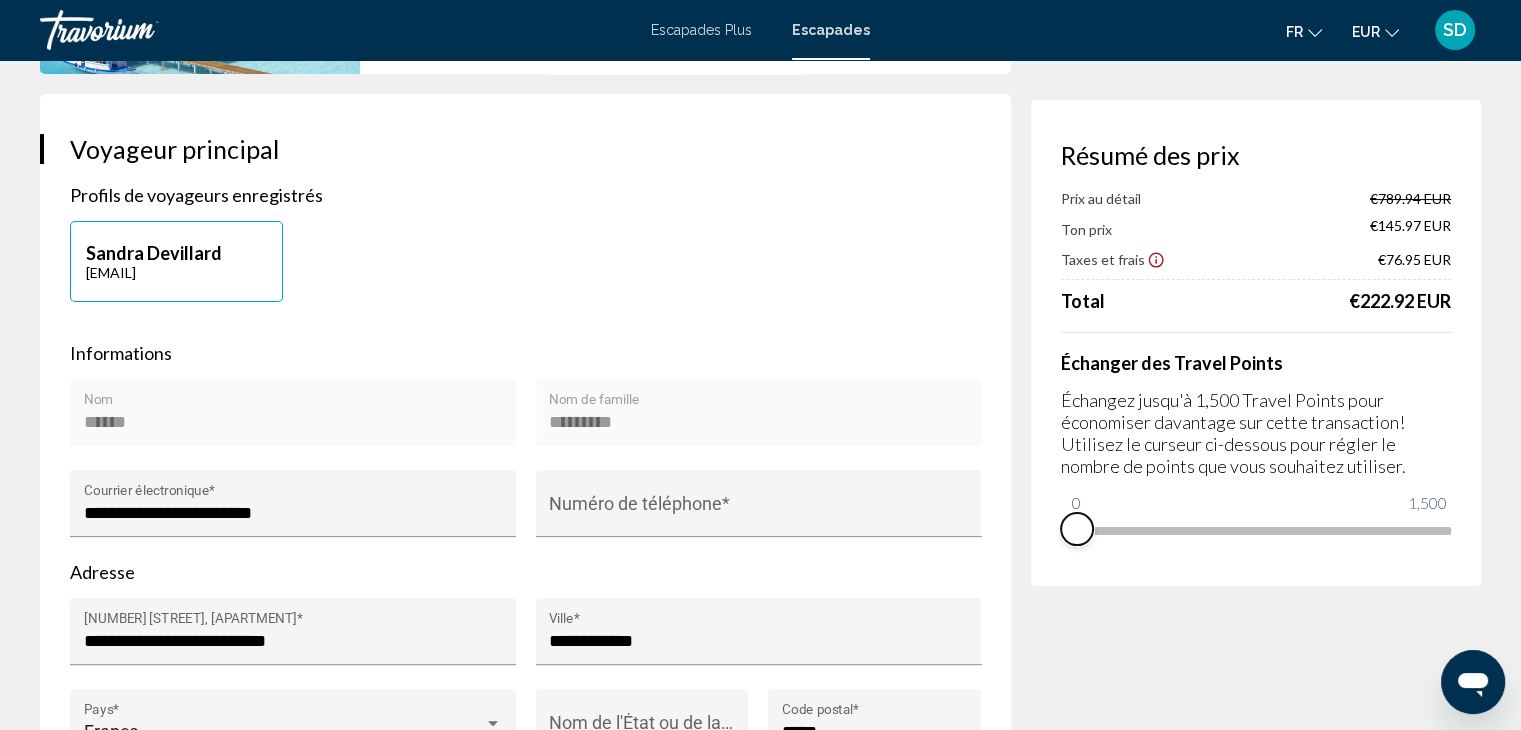 drag, startPoint x: 1448, startPoint y: 564, endPoint x: 1072, endPoint y: 574, distance: 376.13297 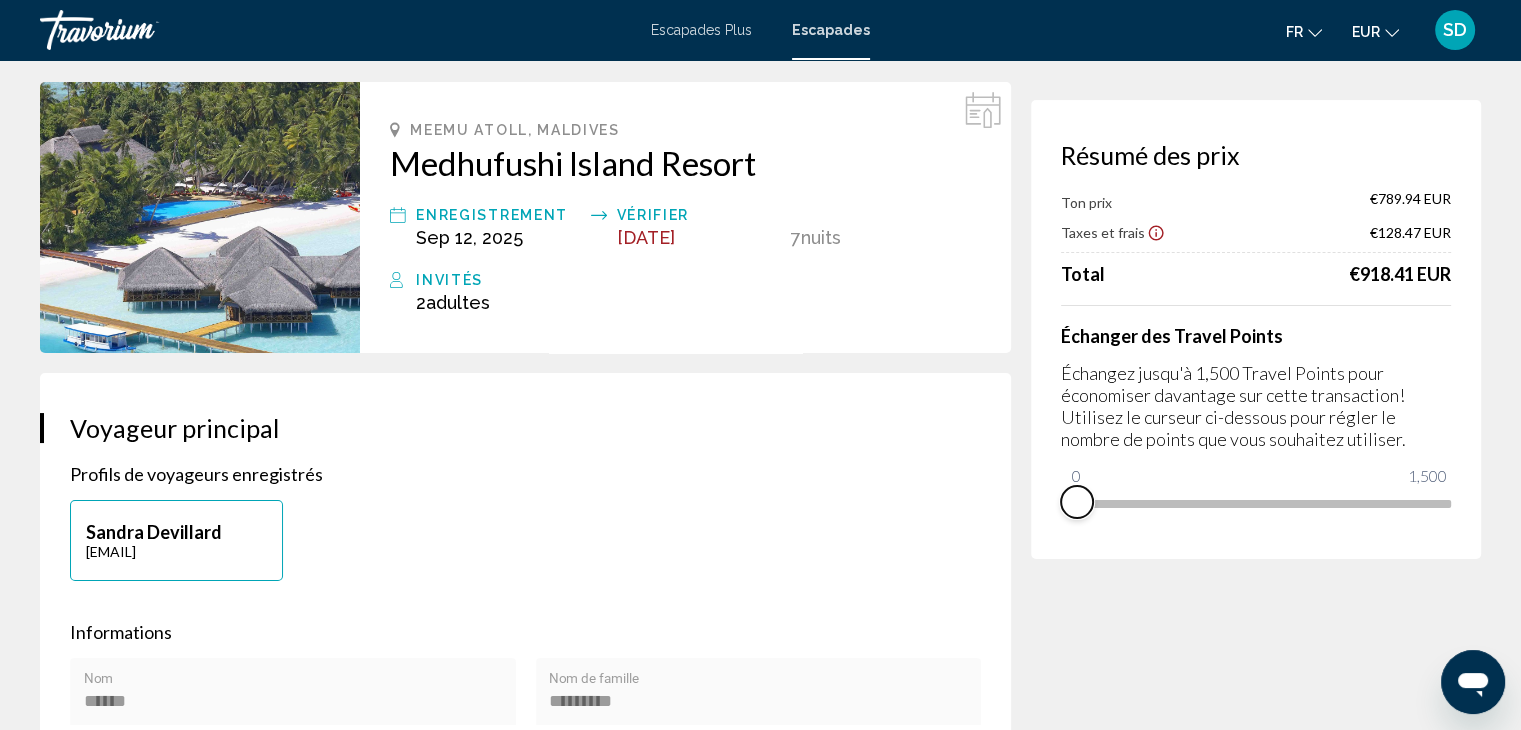 scroll, scrollTop: 0, scrollLeft: 0, axis: both 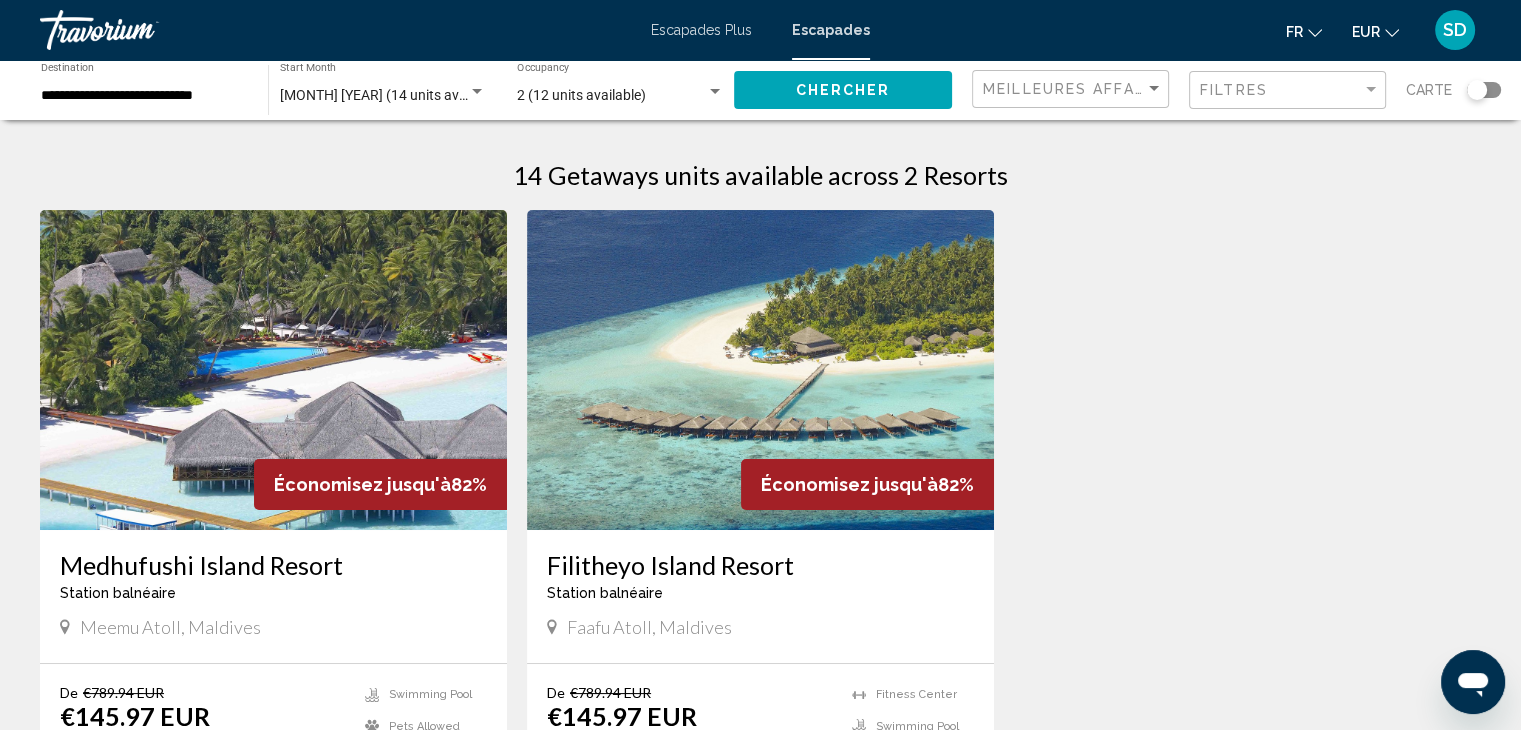 click on "**********" 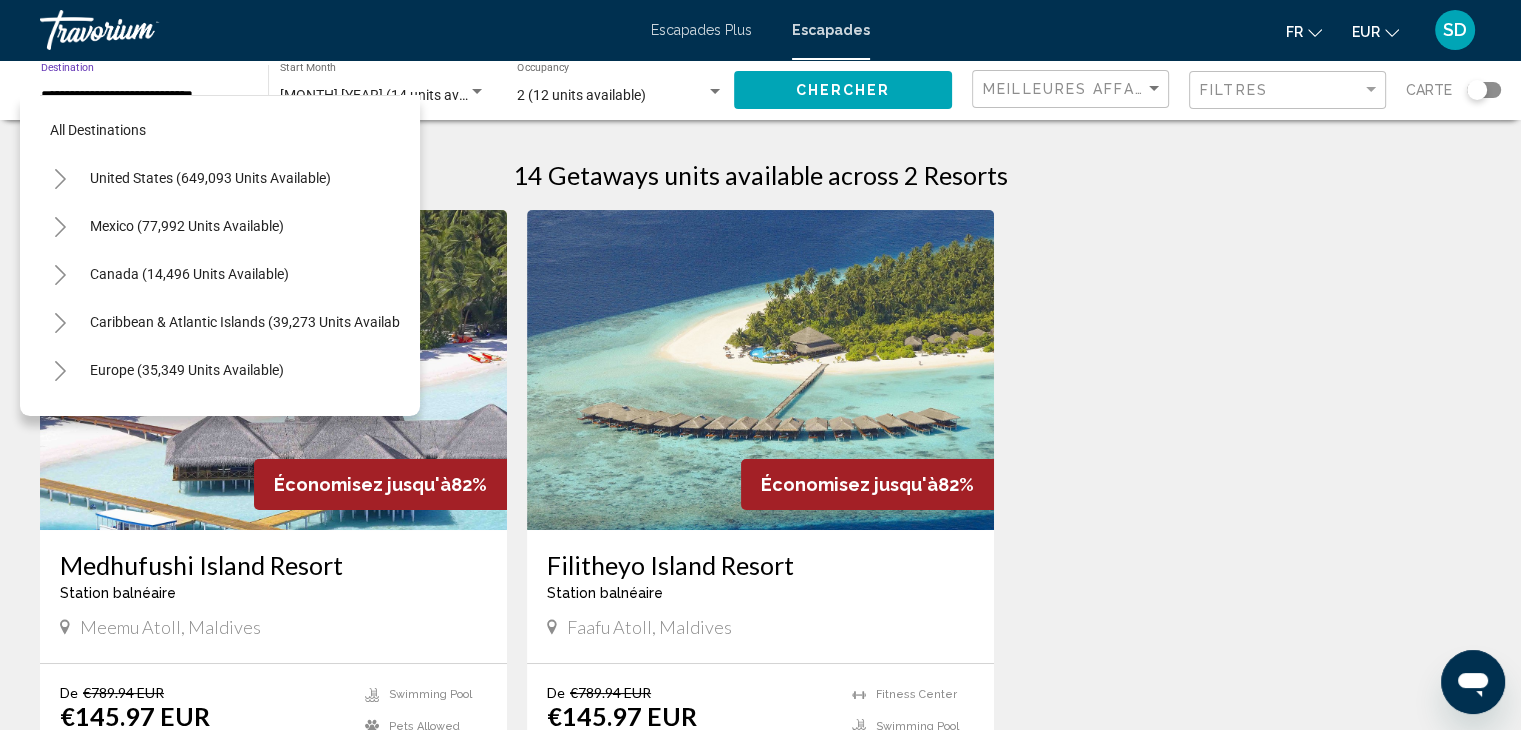 scroll, scrollTop: 750, scrollLeft: 0, axis: vertical 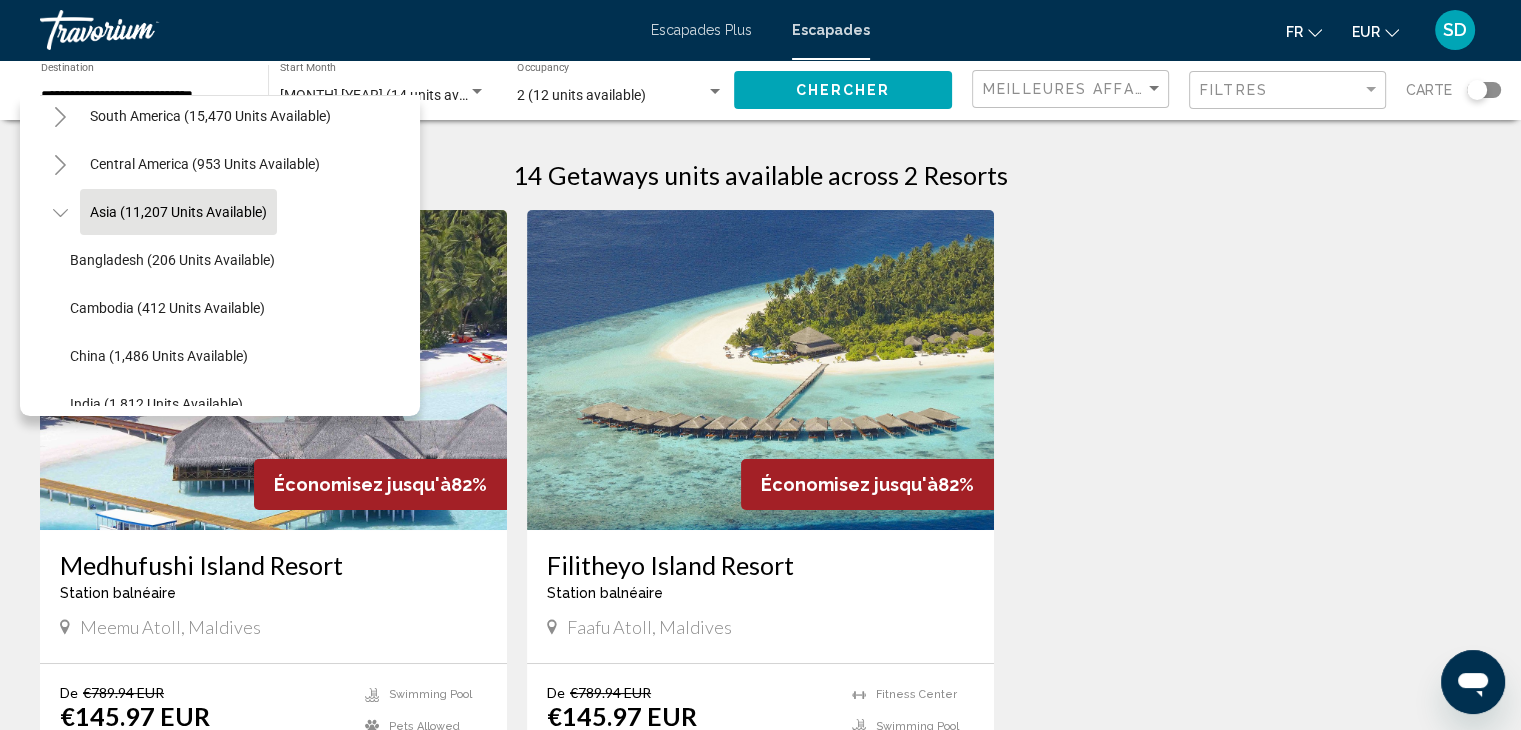 click on "Asia (11,207 units available)" at bounding box center (174, 980) 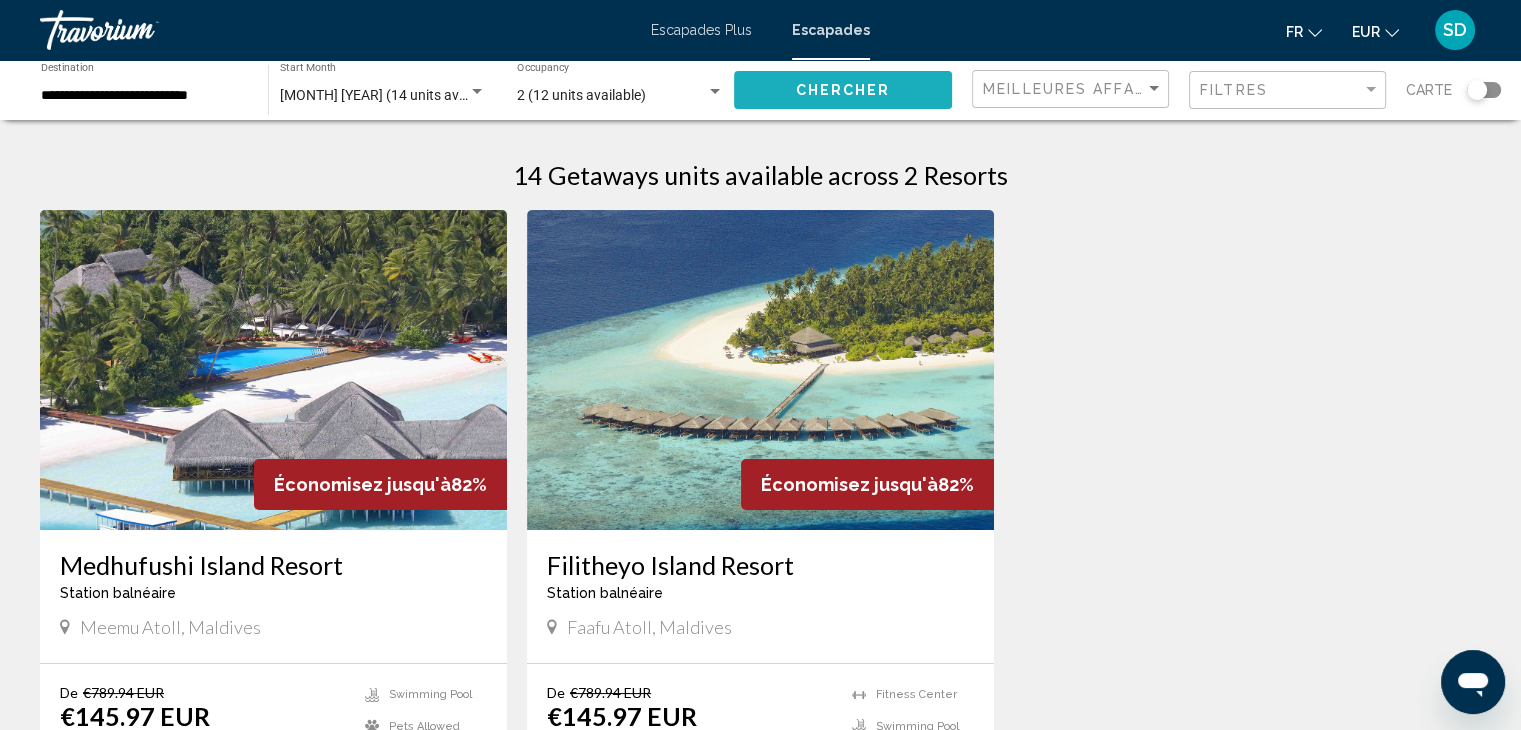 click on "Chercher" 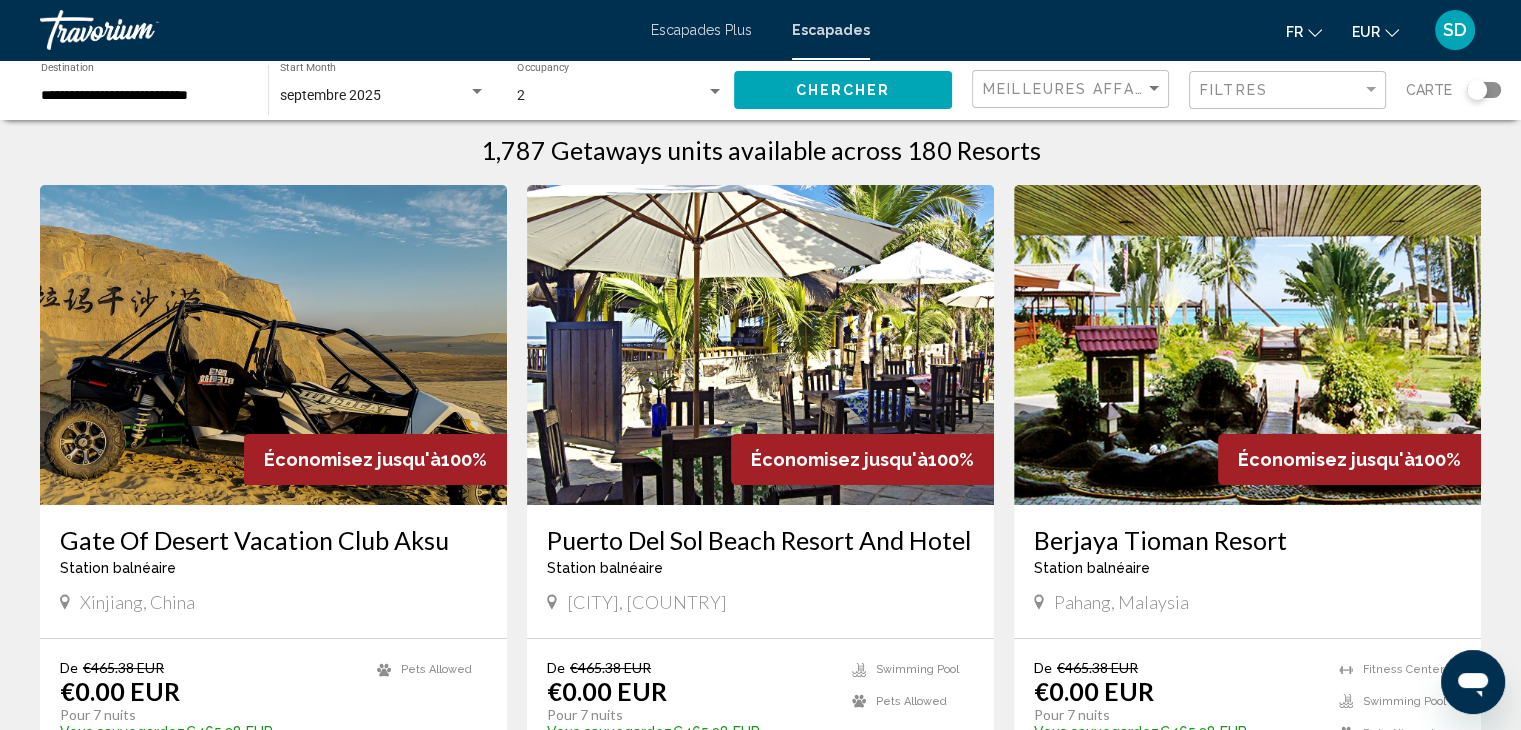 scroll, scrollTop: 18, scrollLeft: 0, axis: vertical 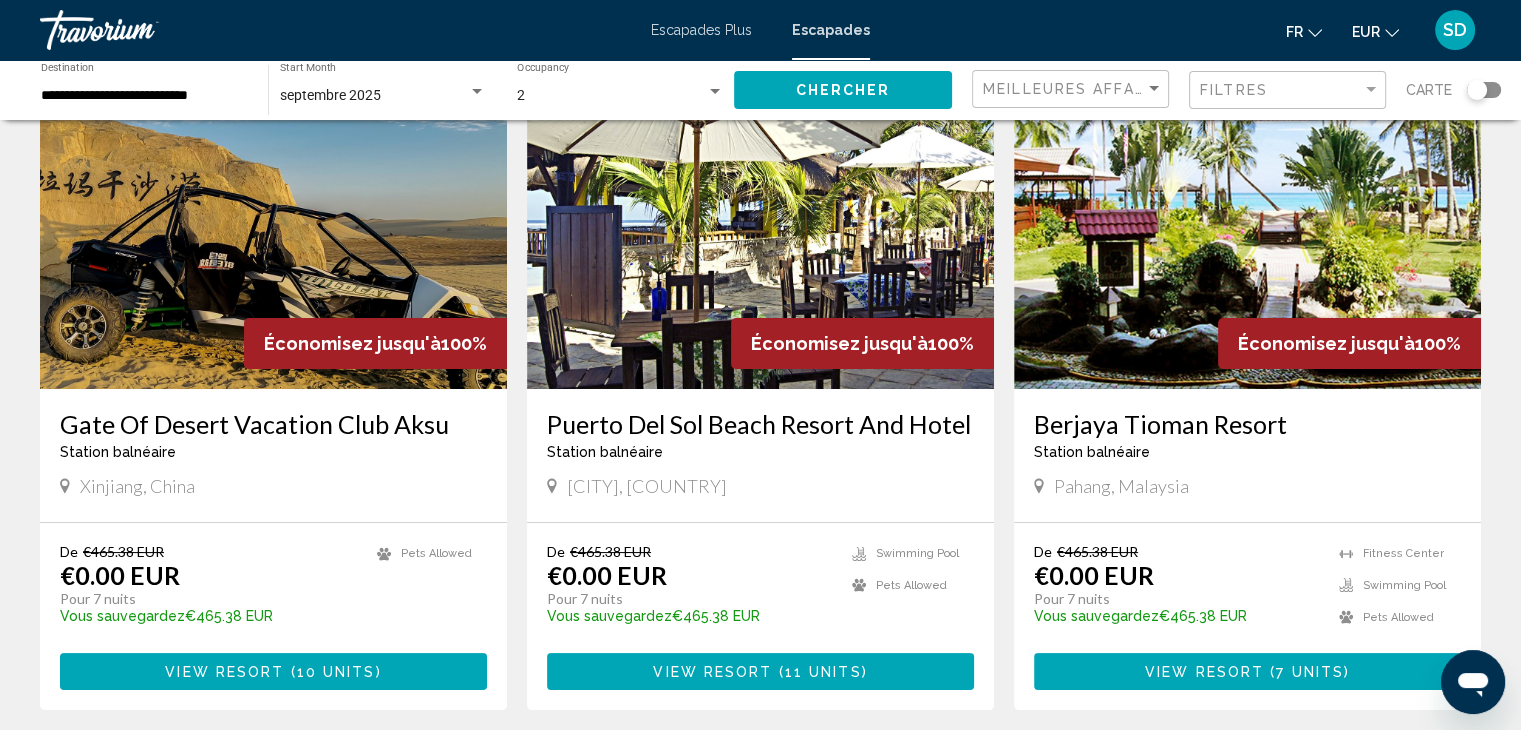 click at bounding box center [1247, 229] 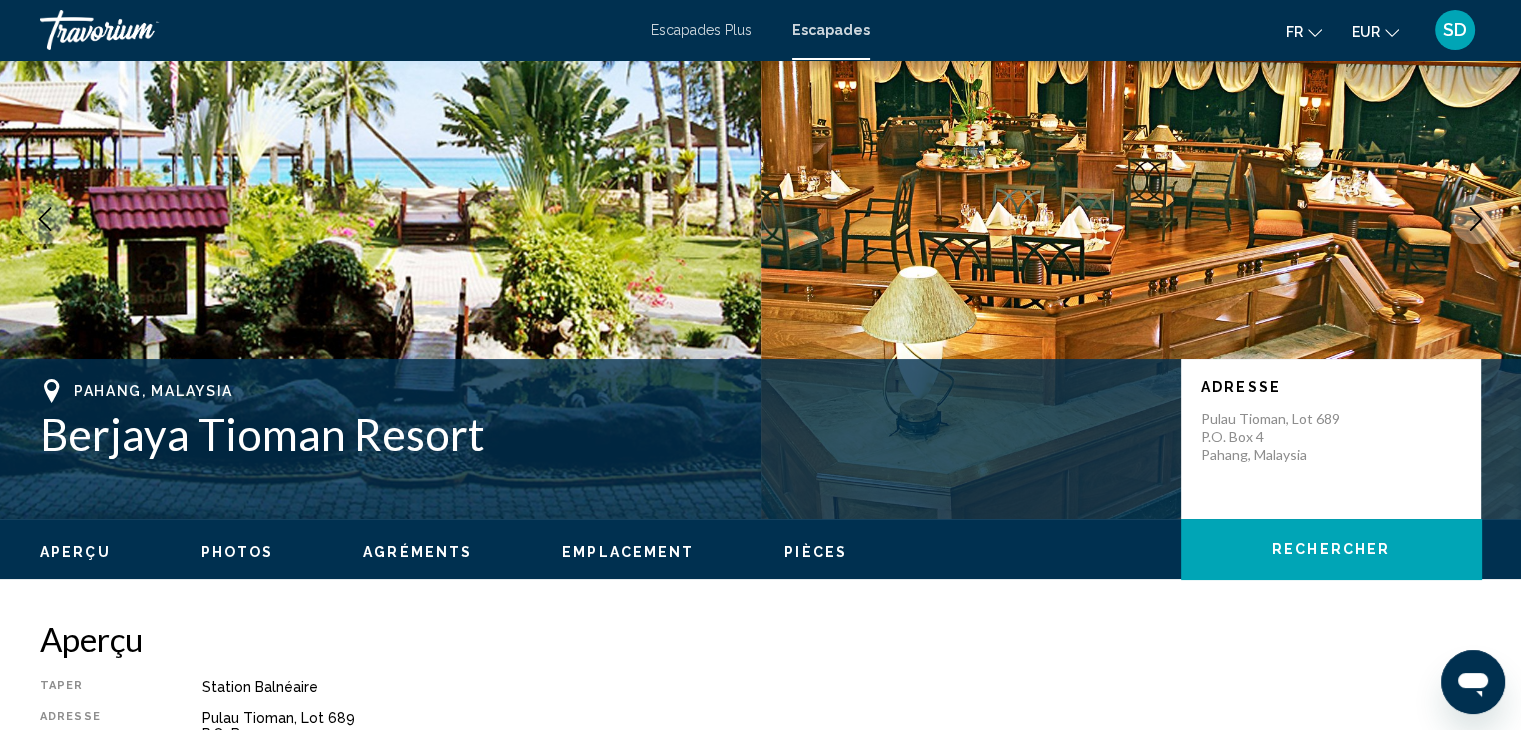 scroll, scrollTop: 0, scrollLeft: 0, axis: both 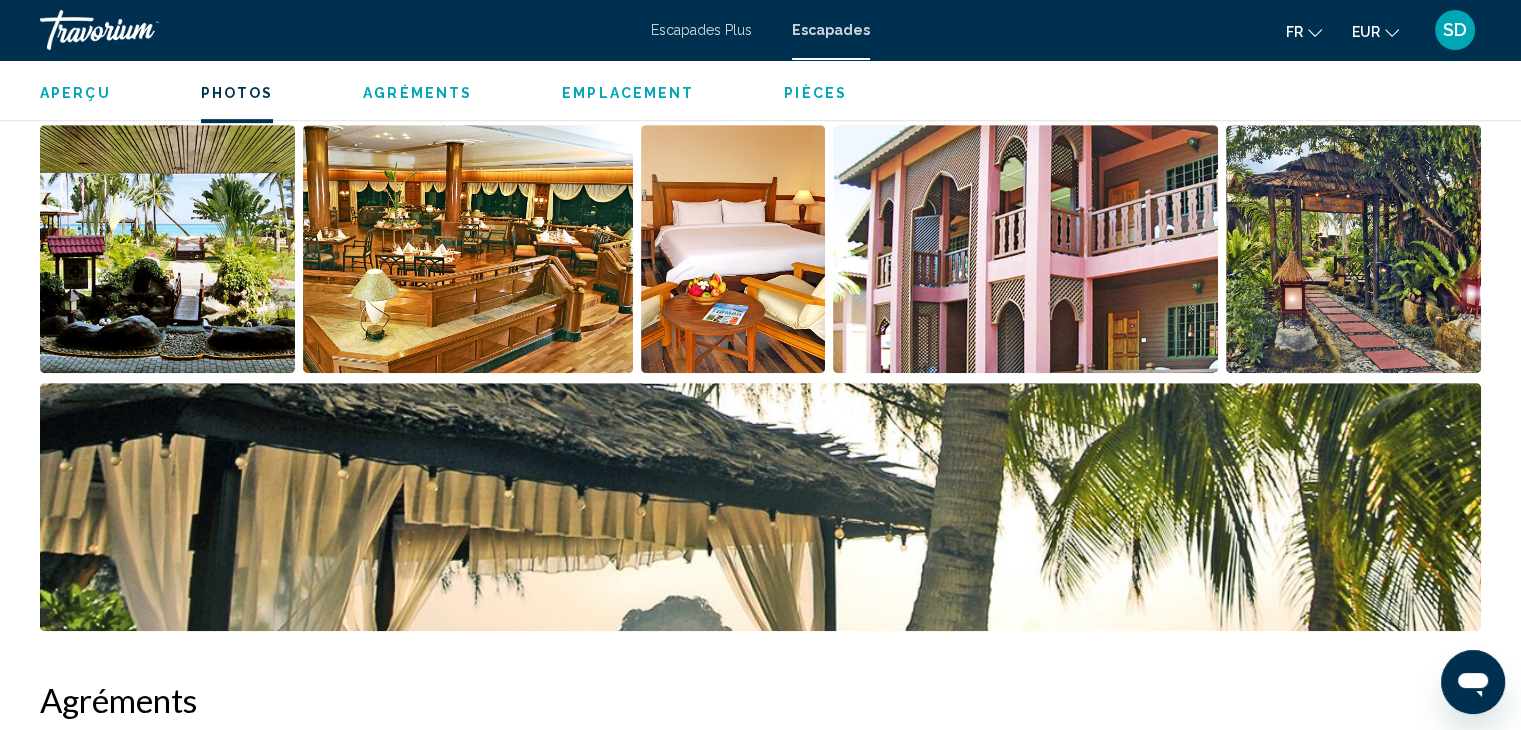 click at bounding box center (167, 249) 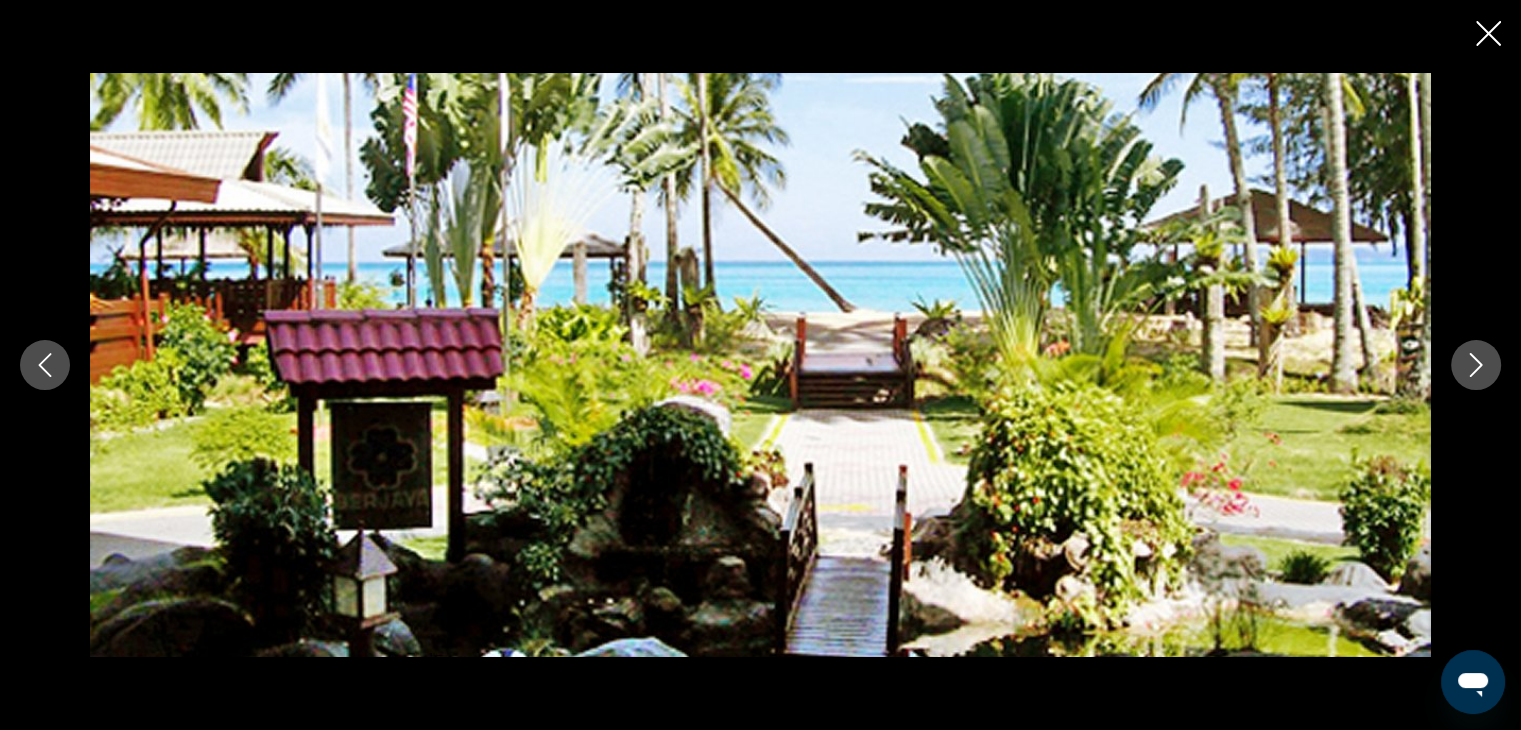 click 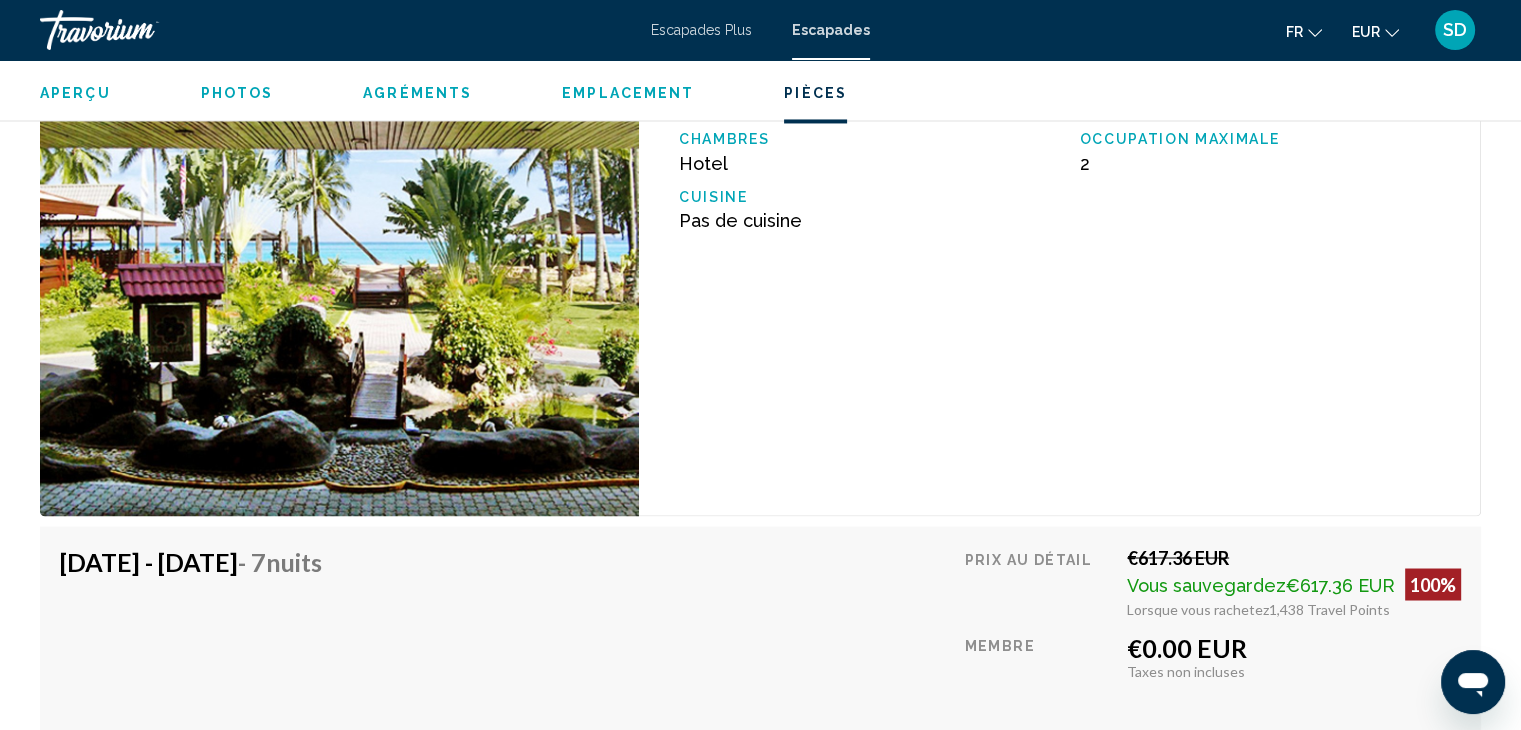 scroll, scrollTop: 3325, scrollLeft: 0, axis: vertical 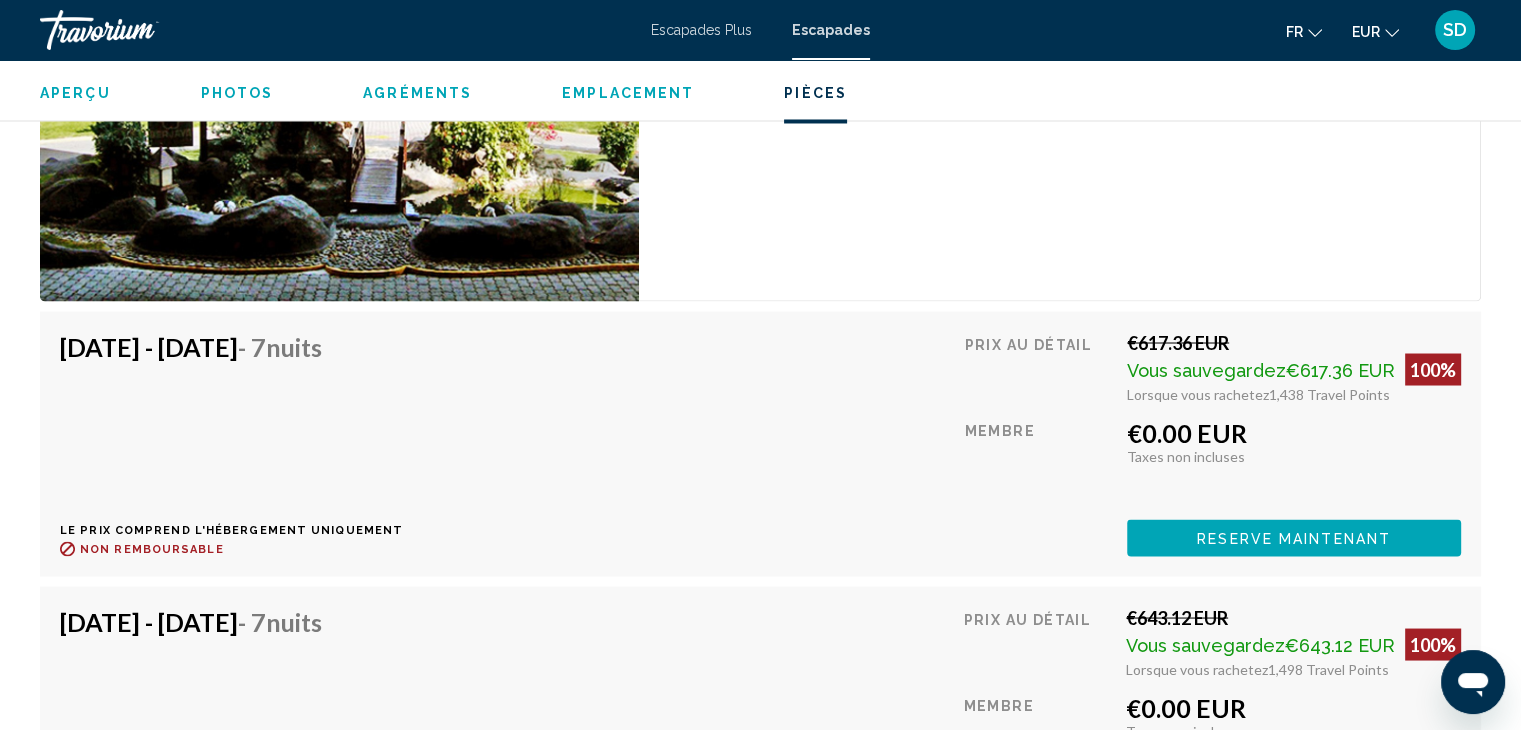 click on "Reserve maintenant" at bounding box center (1294, 538) 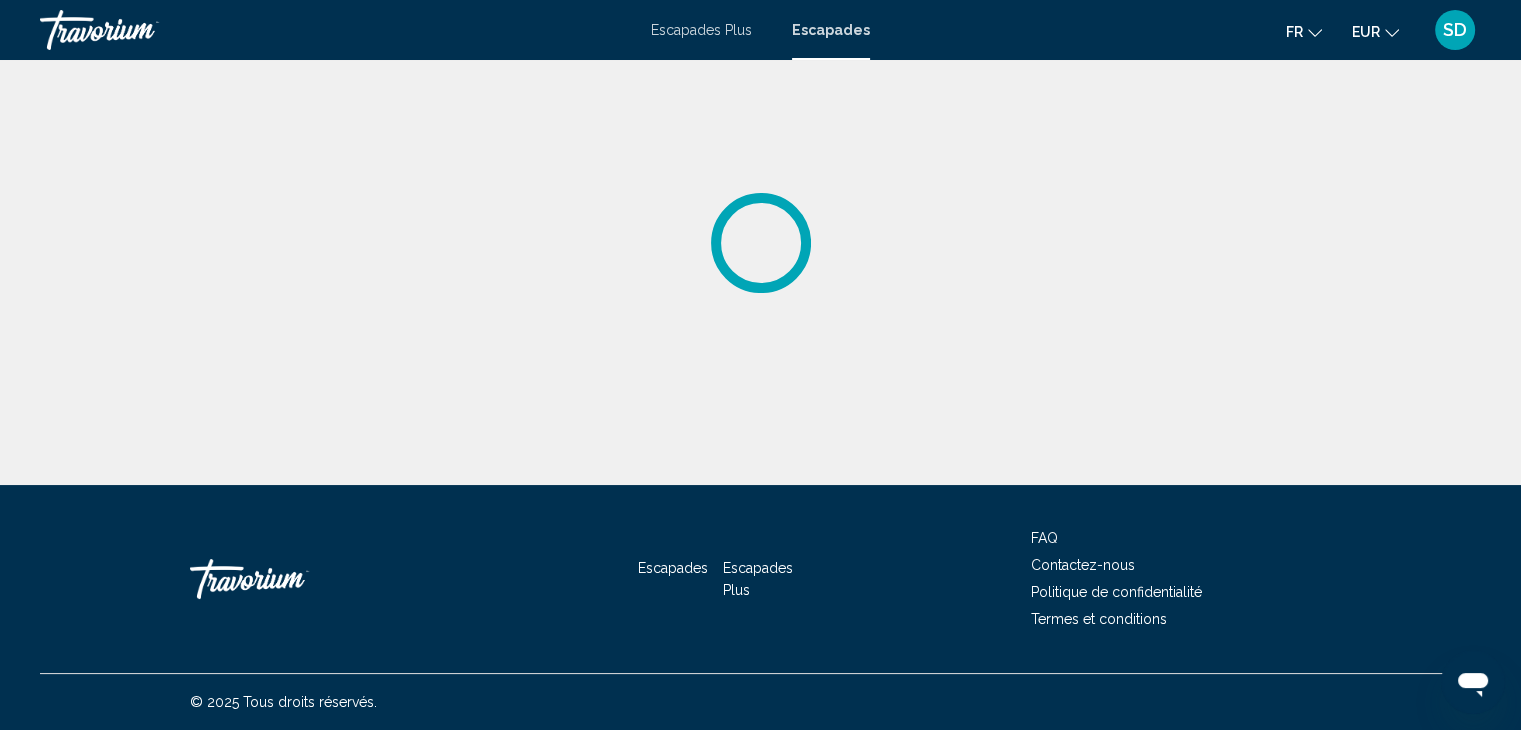 scroll, scrollTop: 0, scrollLeft: 0, axis: both 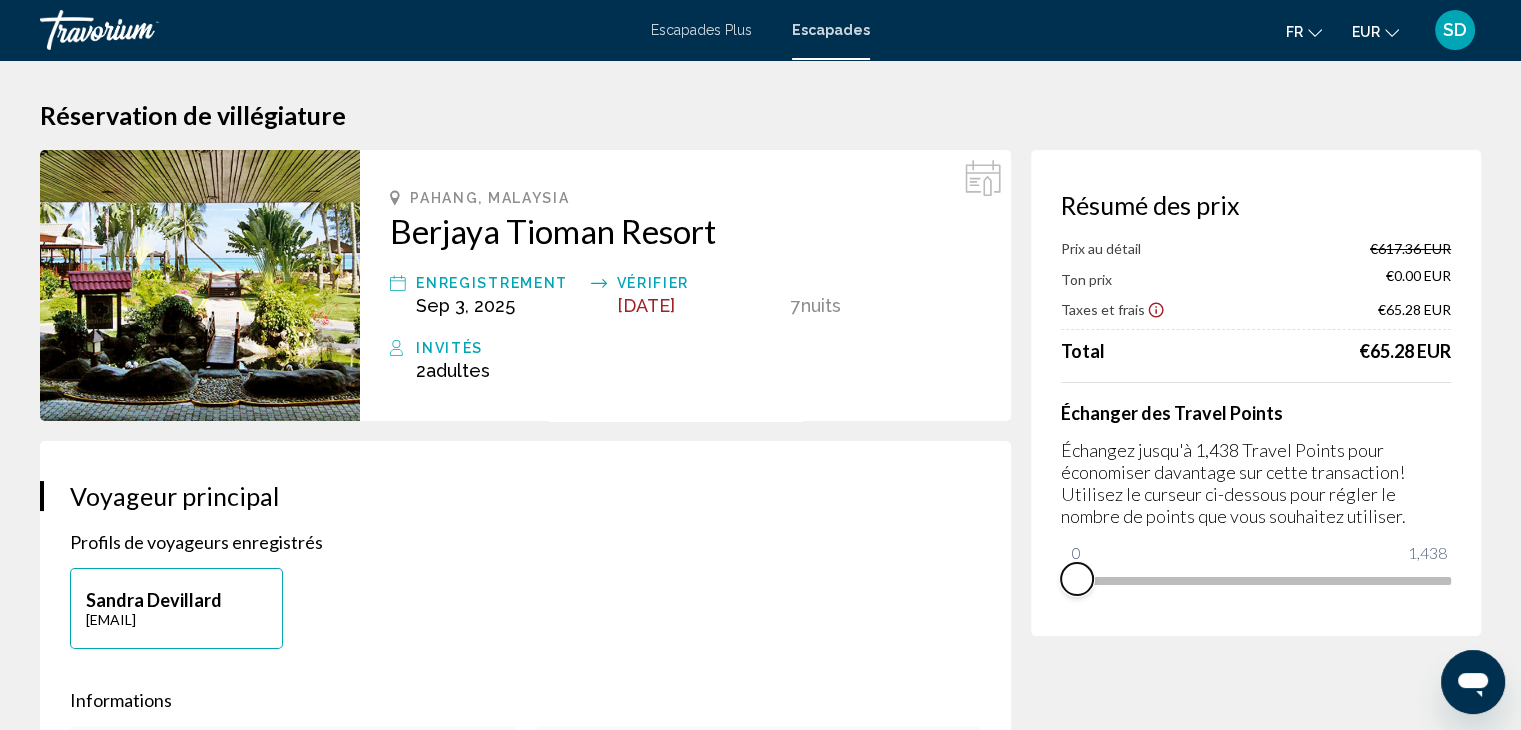 drag, startPoint x: 1443, startPoint y: 609, endPoint x: 997, endPoint y: 615, distance: 446.04034 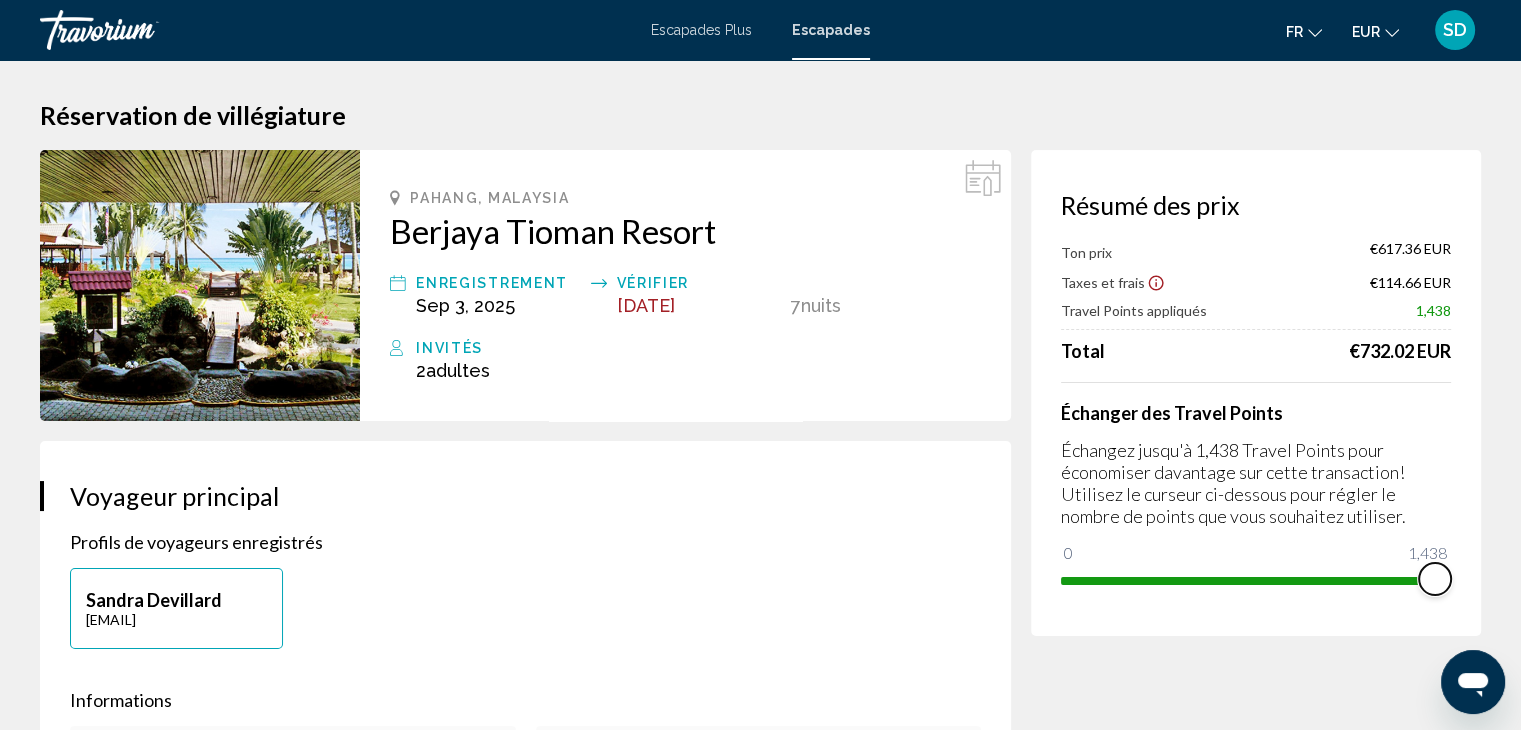 drag, startPoint x: 1066, startPoint y: 554, endPoint x: 1460, endPoint y: 629, distance: 401.0748 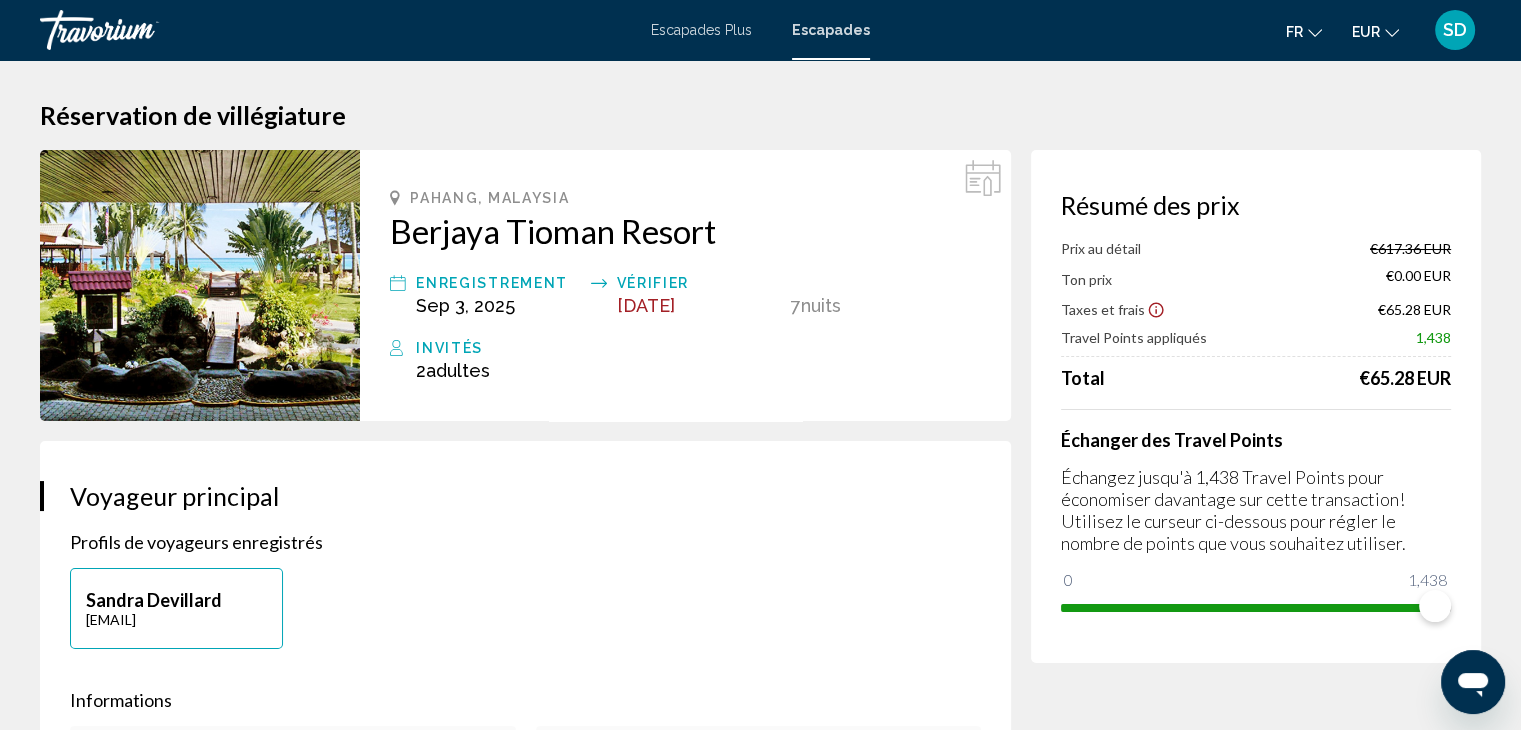 click 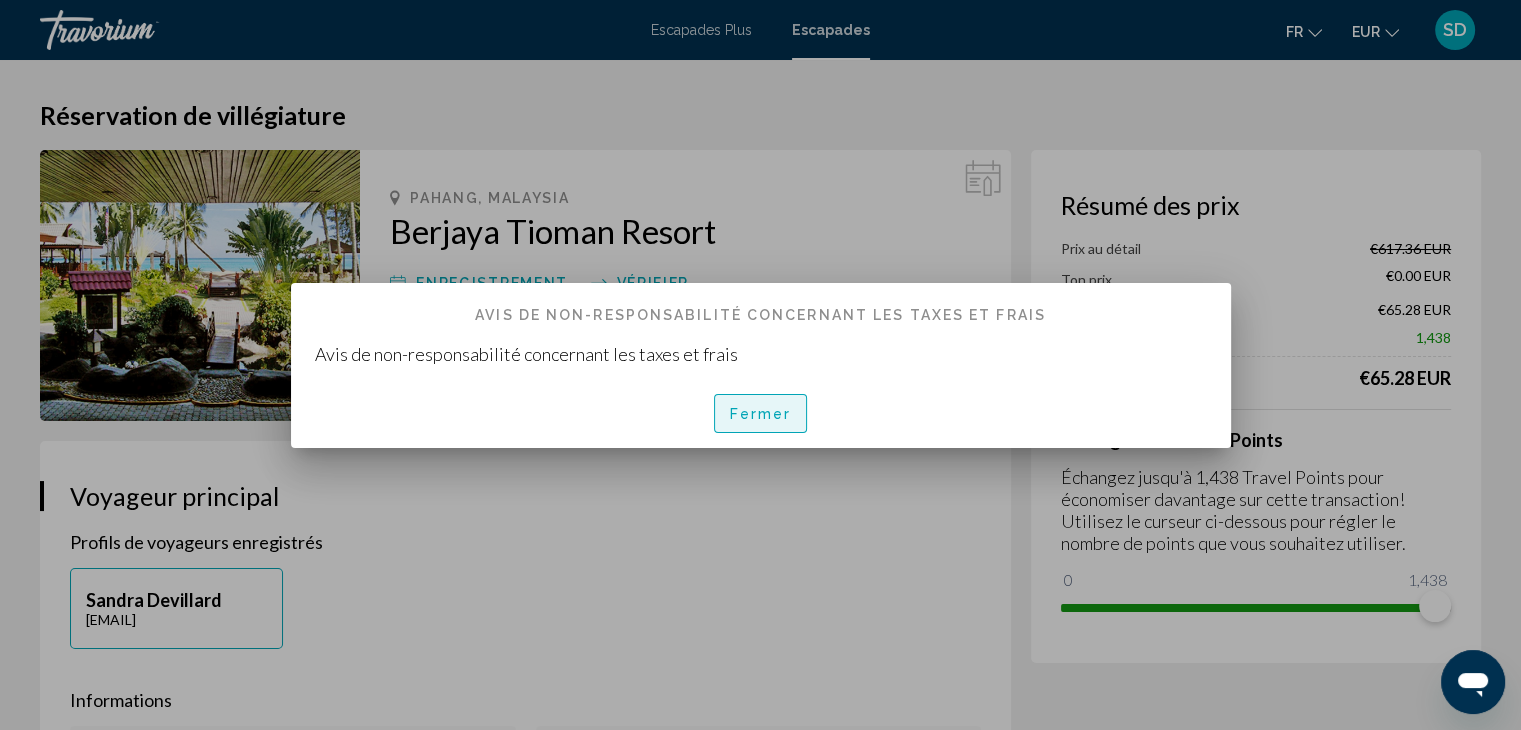 click on "Fermer" at bounding box center [761, 415] 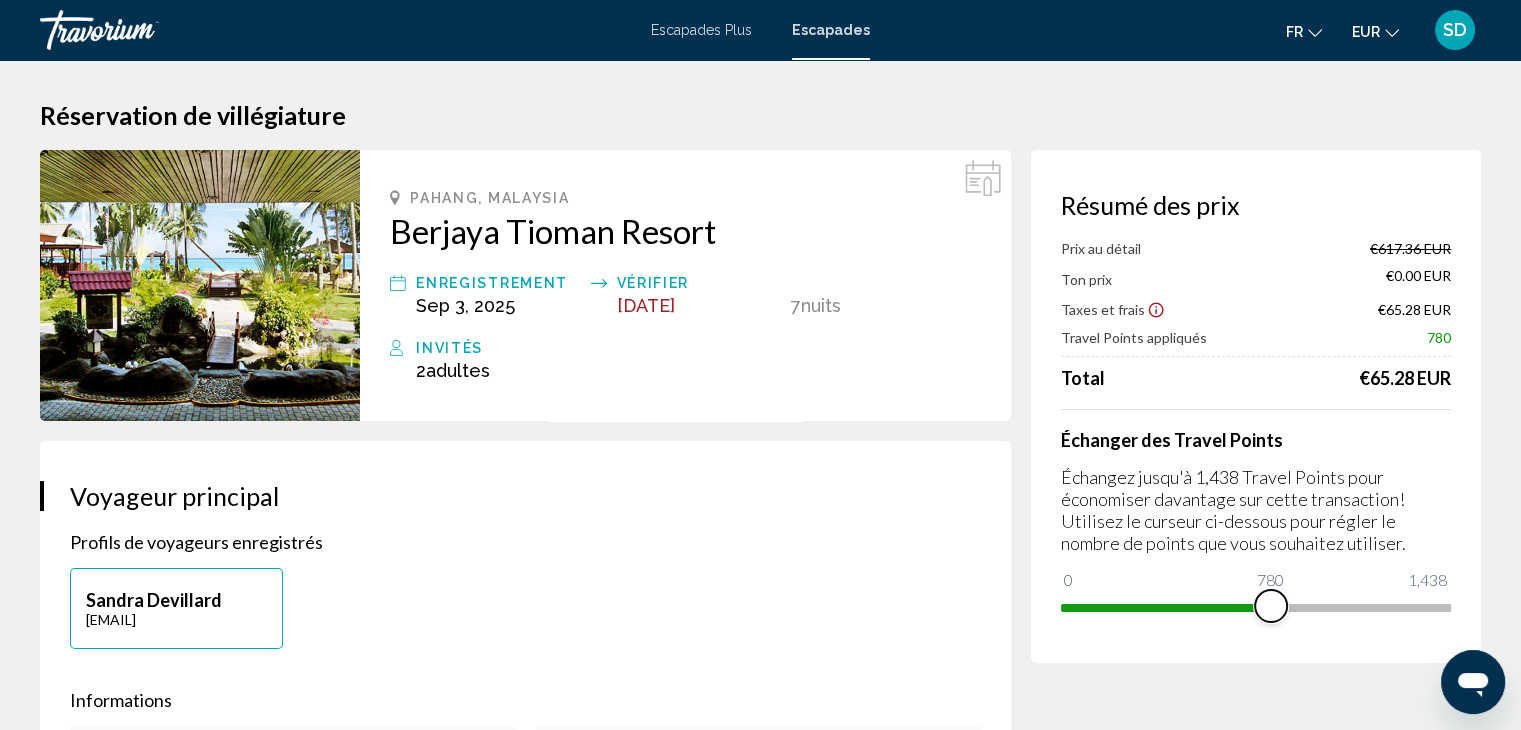 drag, startPoint x: 1429, startPoint y: 605, endPoint x: 1271, endPoint y: 624, distance: 159.1383 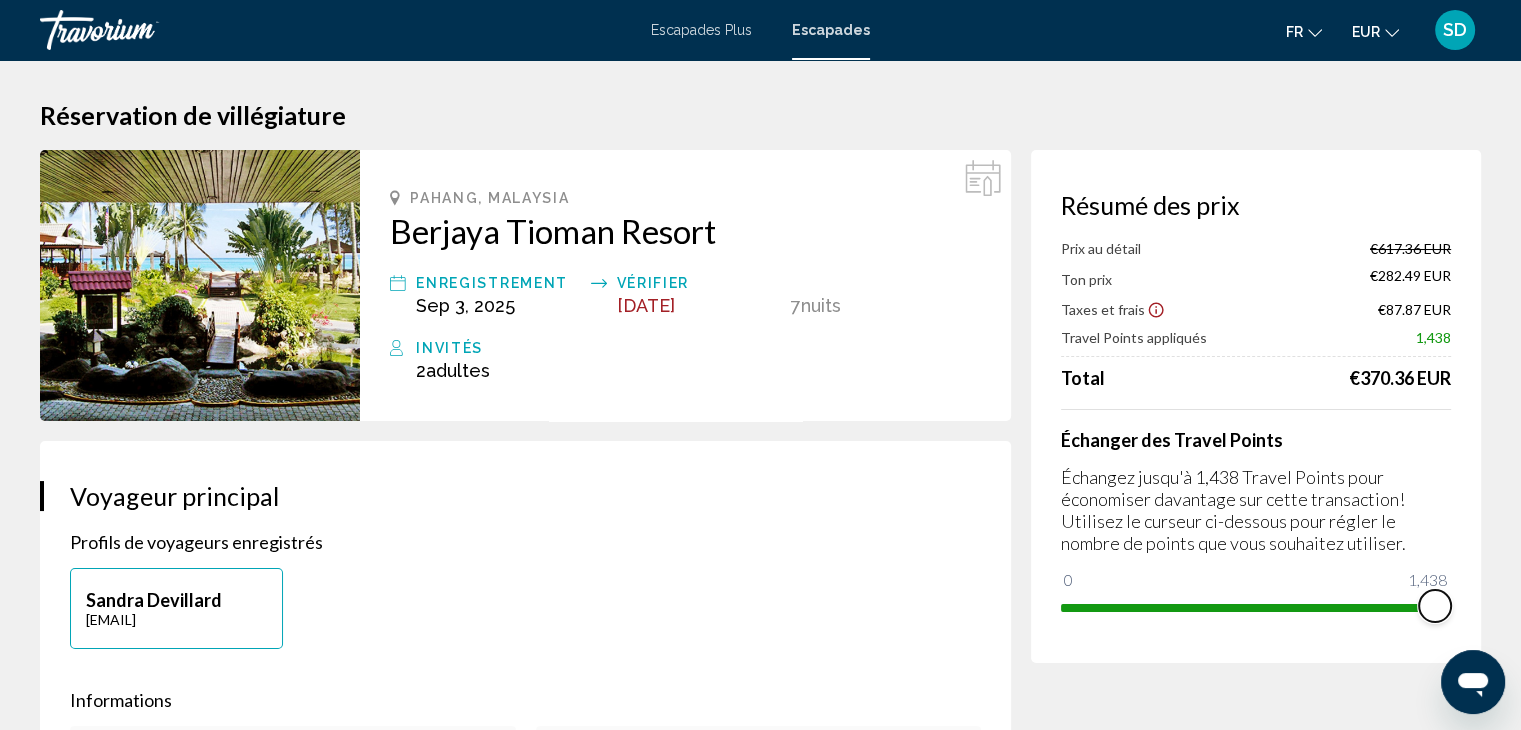 drag, startPoint x: 1274, startPoint y: 614, endPoint x: 1483, endPoint y: 612, distance: 209.00957 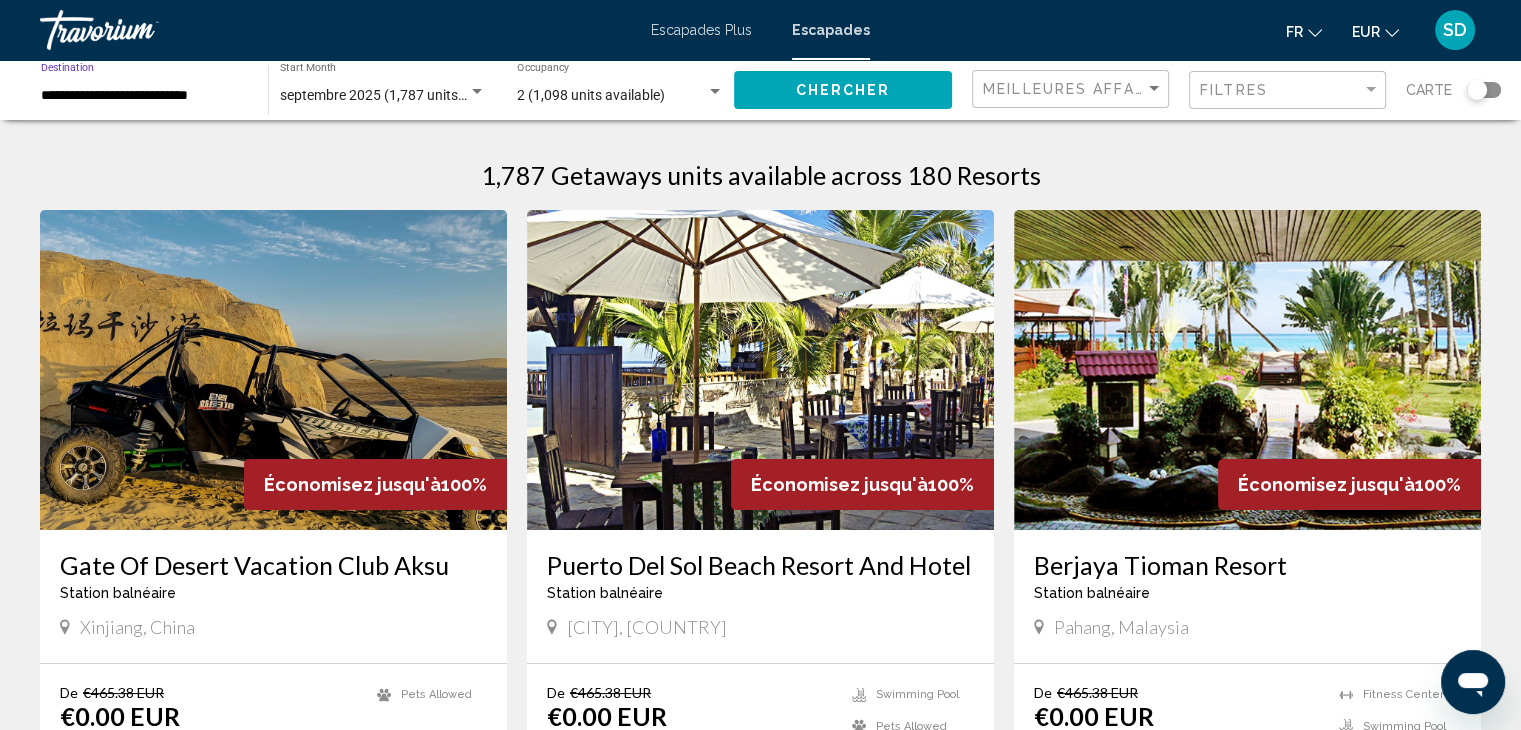click on "**********" at bounding box center (144, 96) 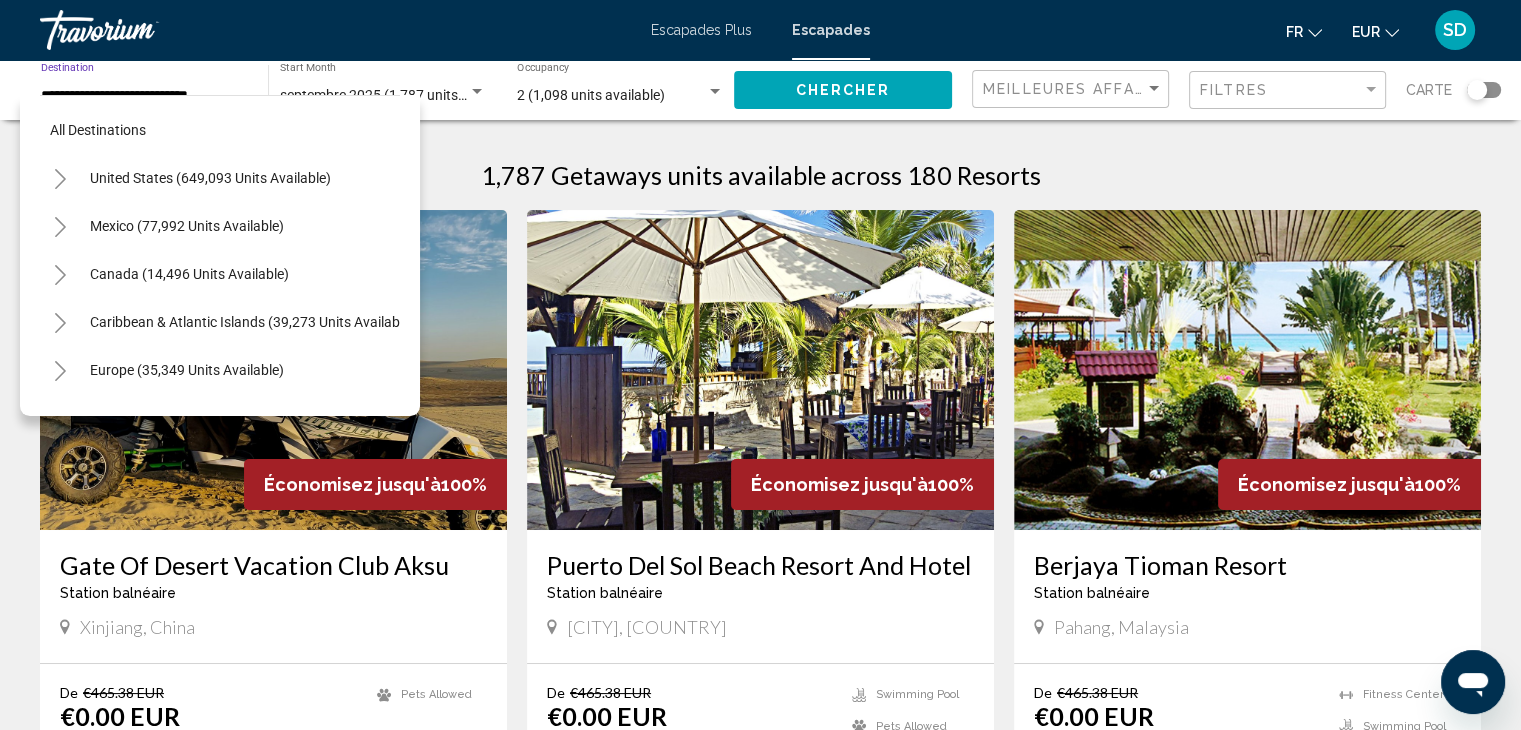 scroll, scrollTop: 366, scrollLeft: 0, axis: vertical 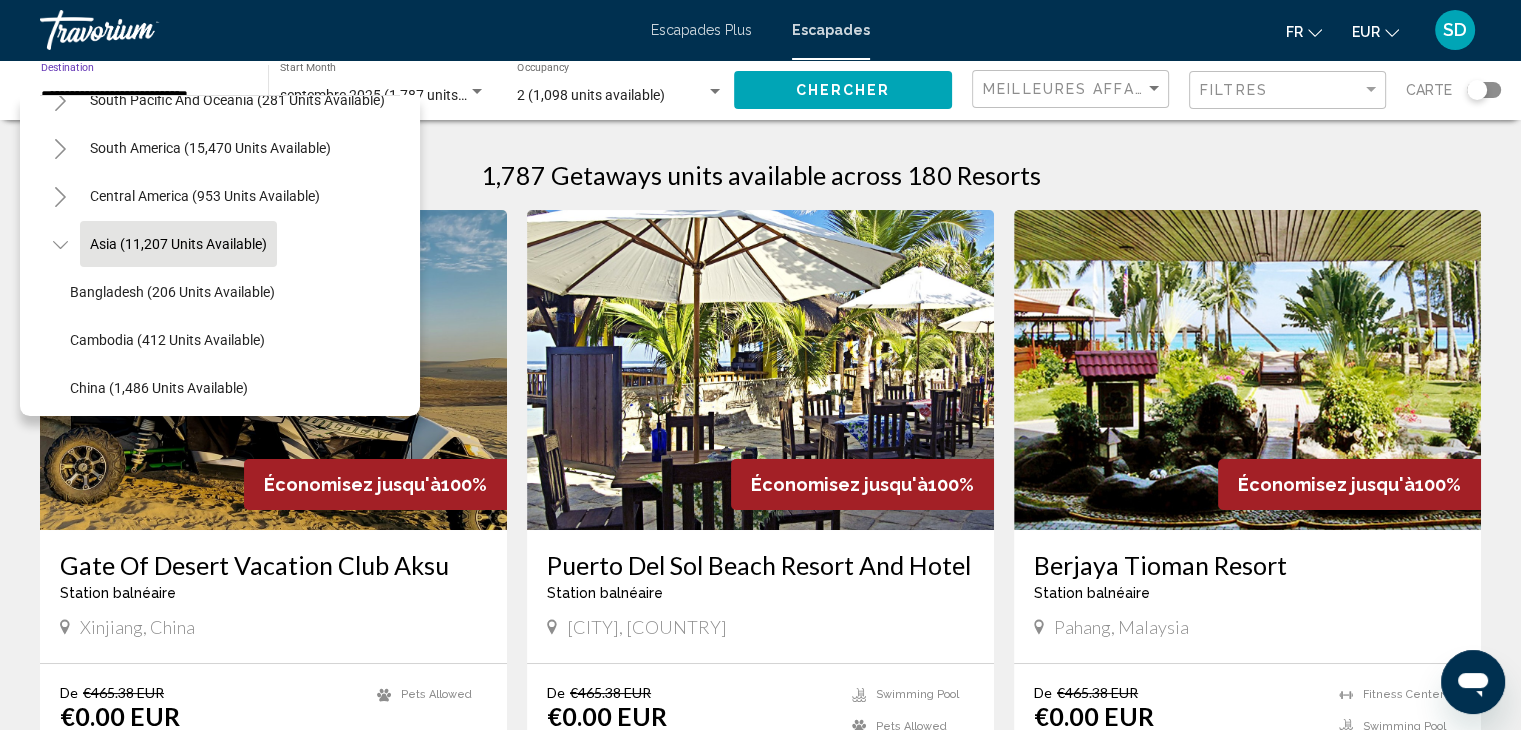 click 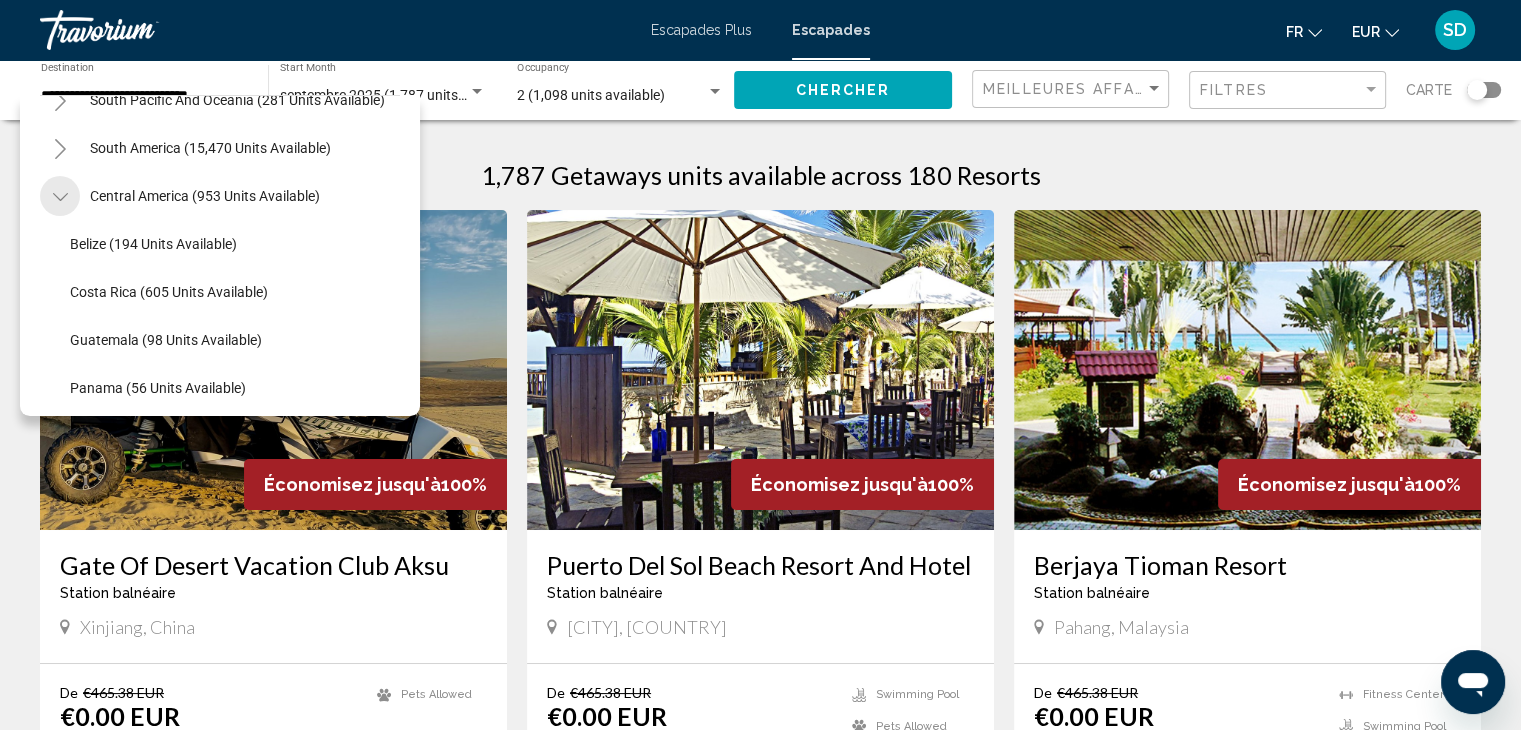 click 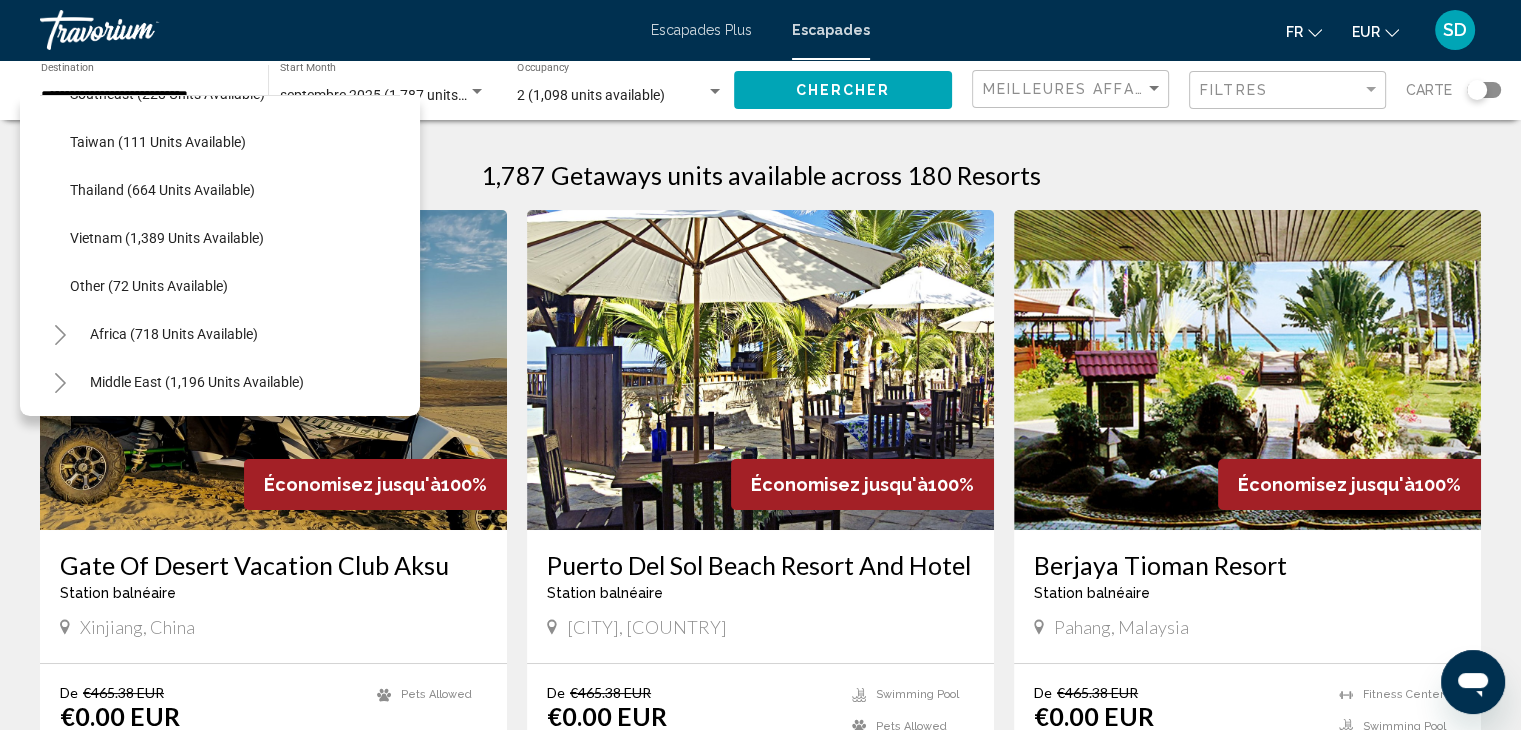 scroll, scrollTop: 1059, scrollLeft: 0, axis: vertical 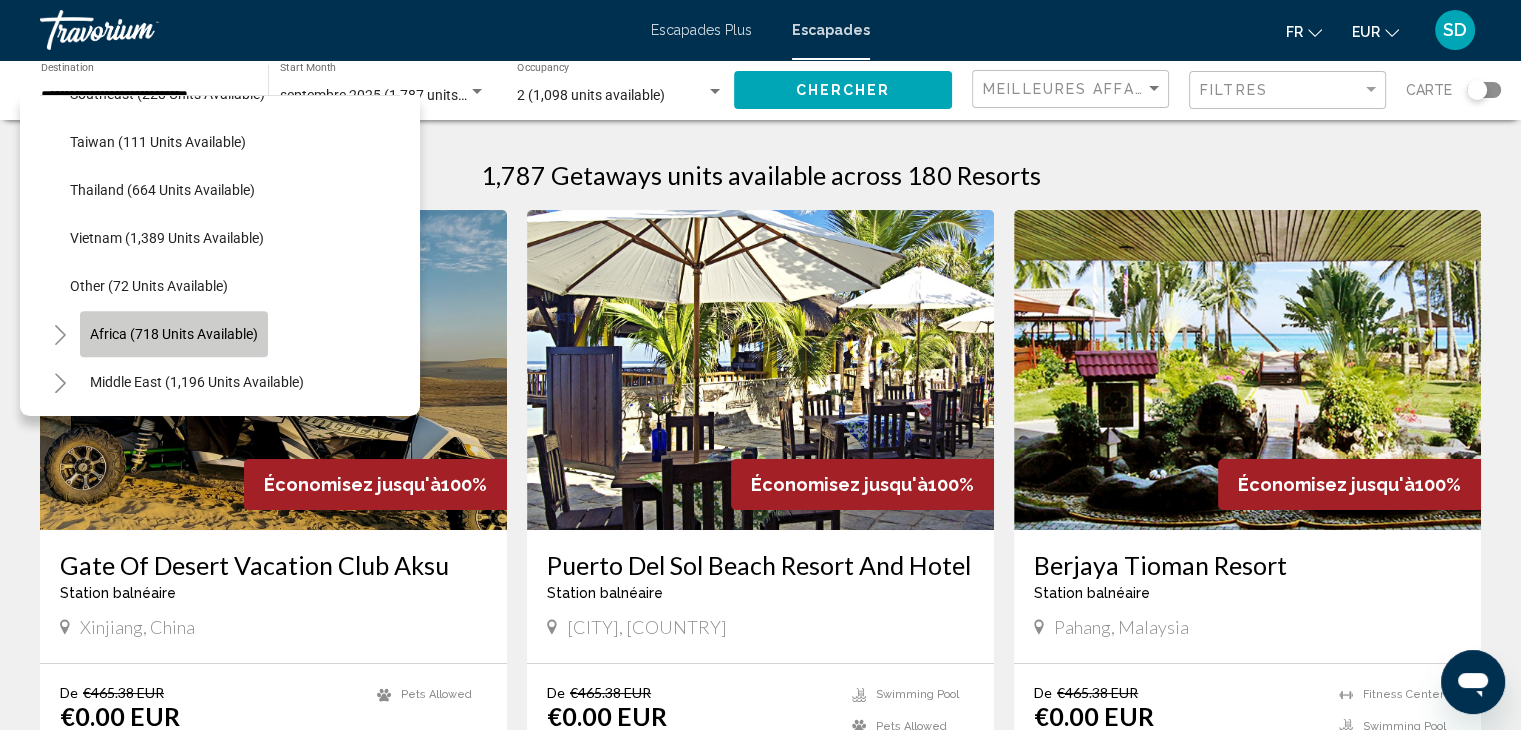 click on "Africa (718 units available)" 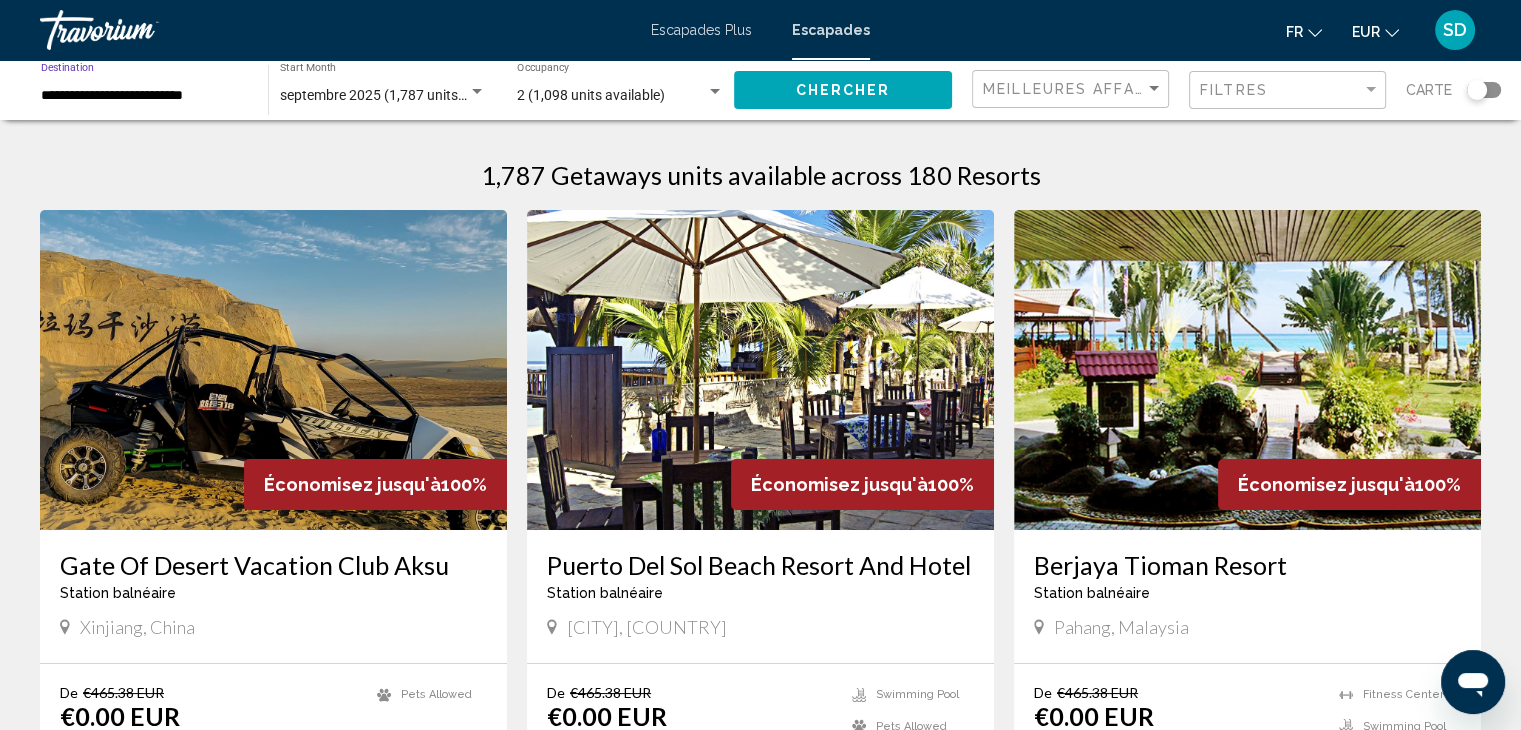 click on "Chercher" 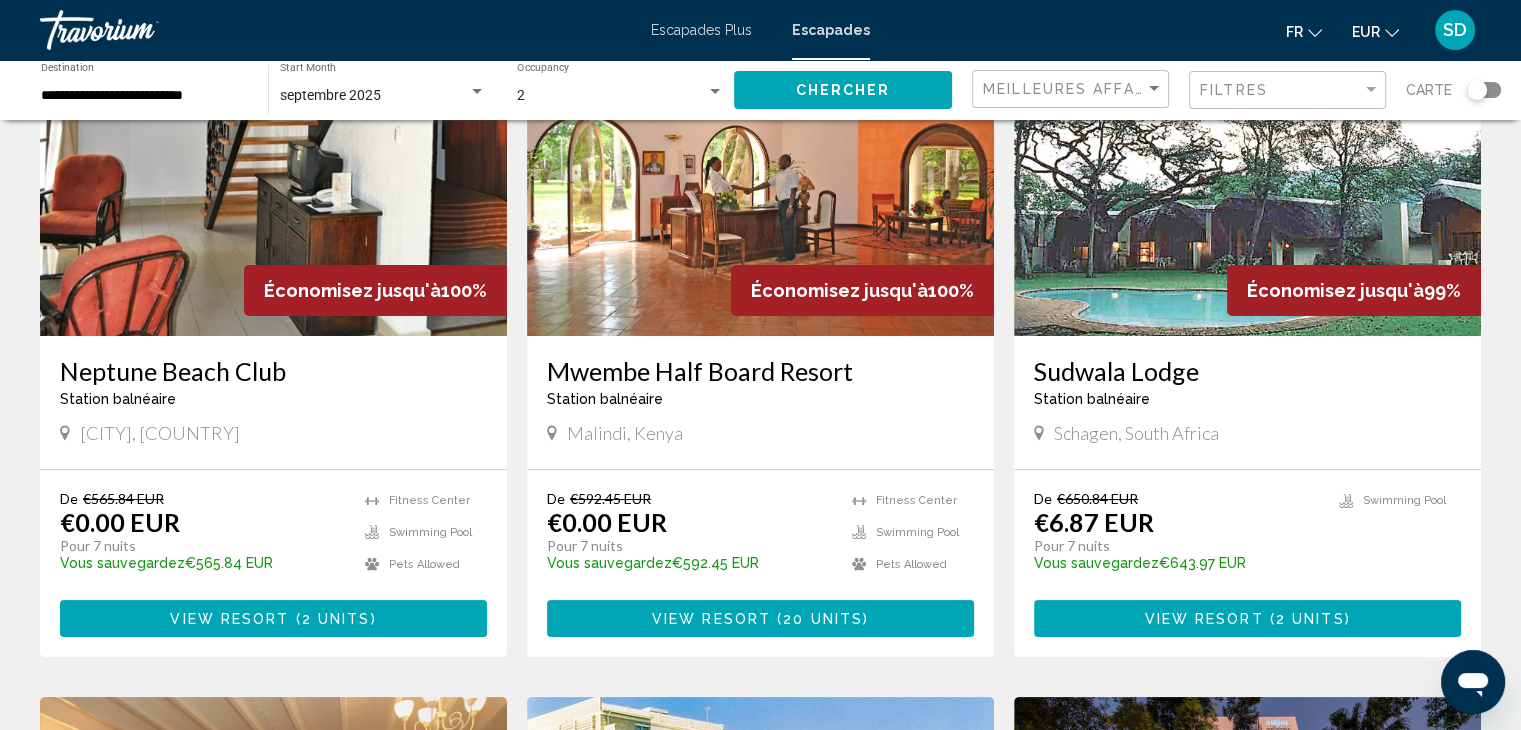 scroll, scrollTop: 191, scrollLeft: 0, axis: vertical 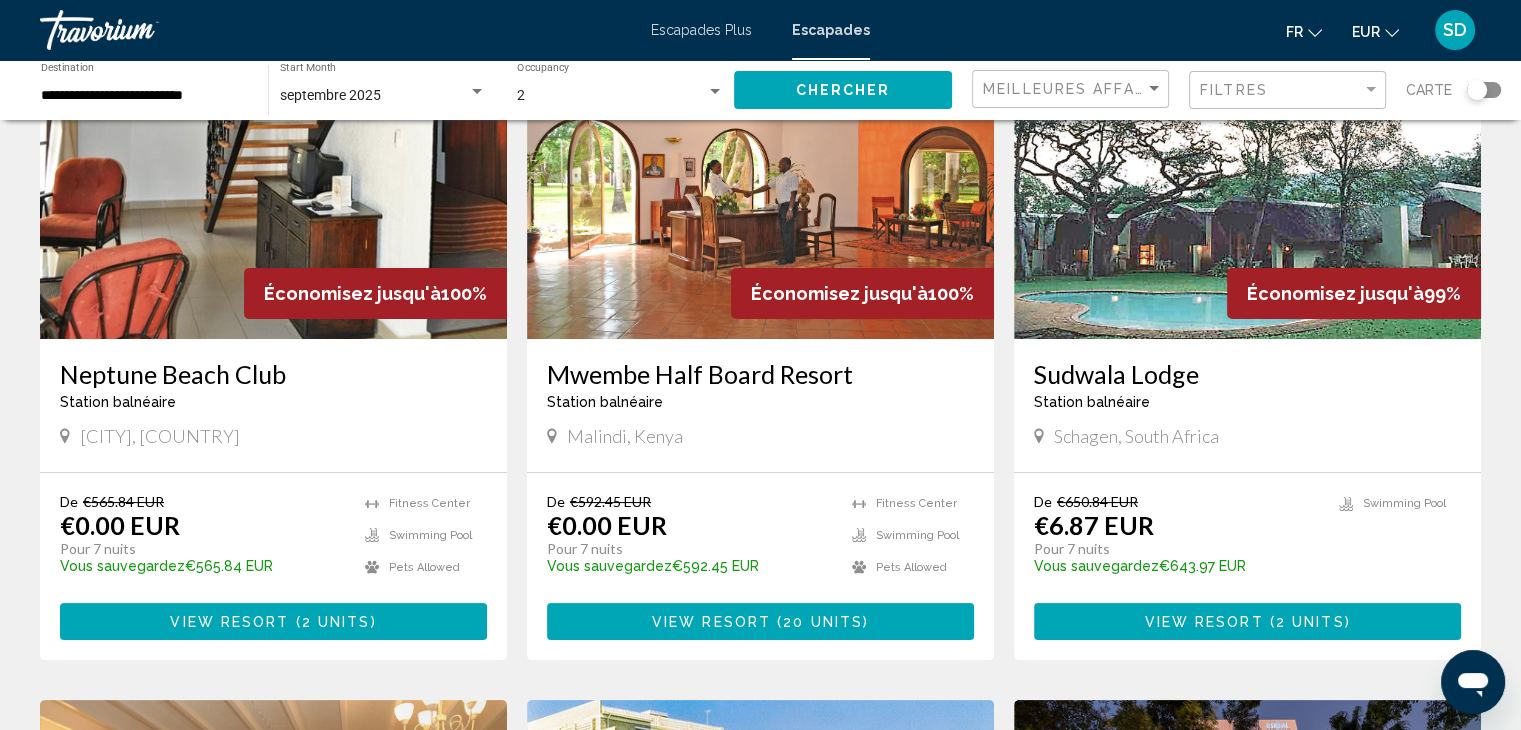 click at bounding box center (760, 179) 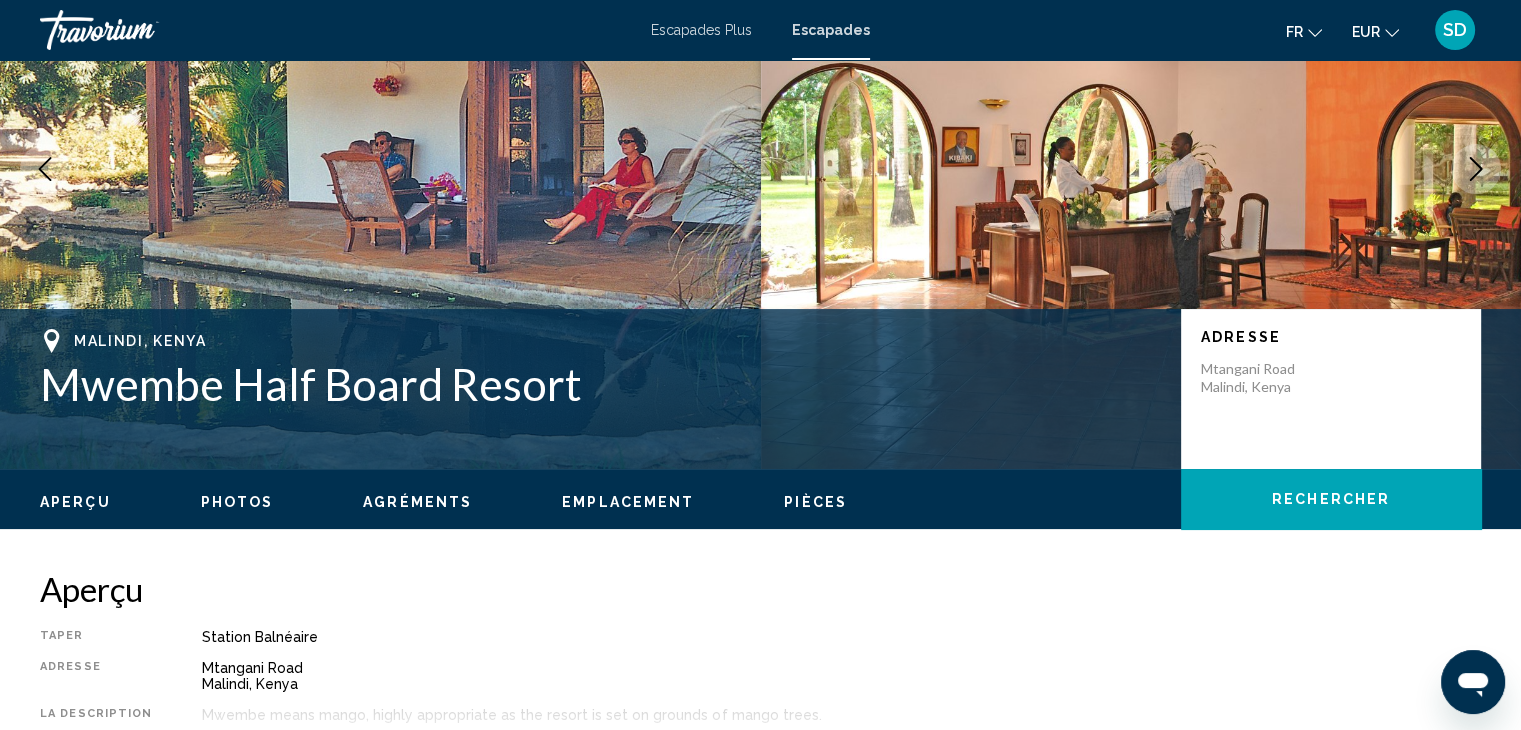 scroll, scrollTop: 0, scrollLeft: 0, axis: both 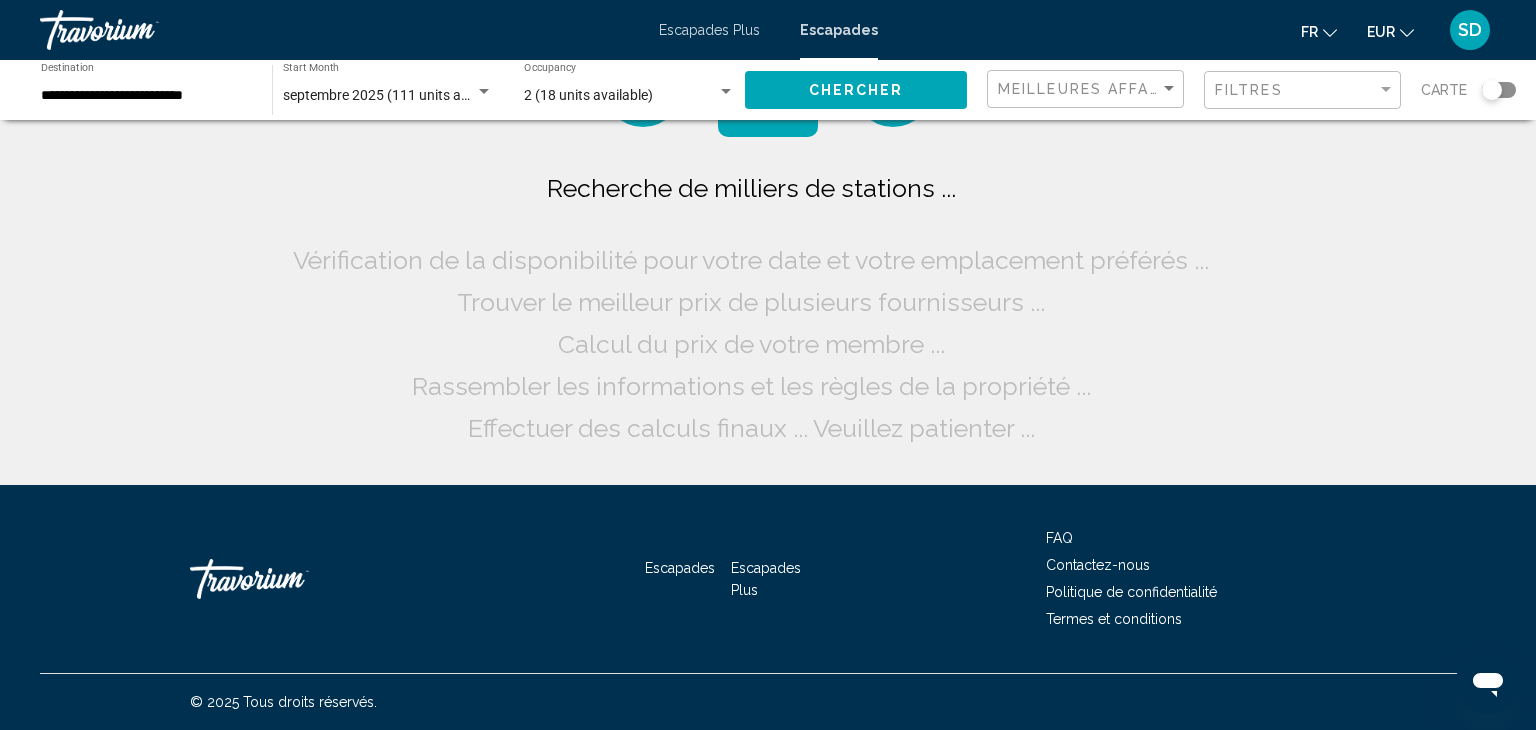 click on "**********" at bounding box center (146, 96) 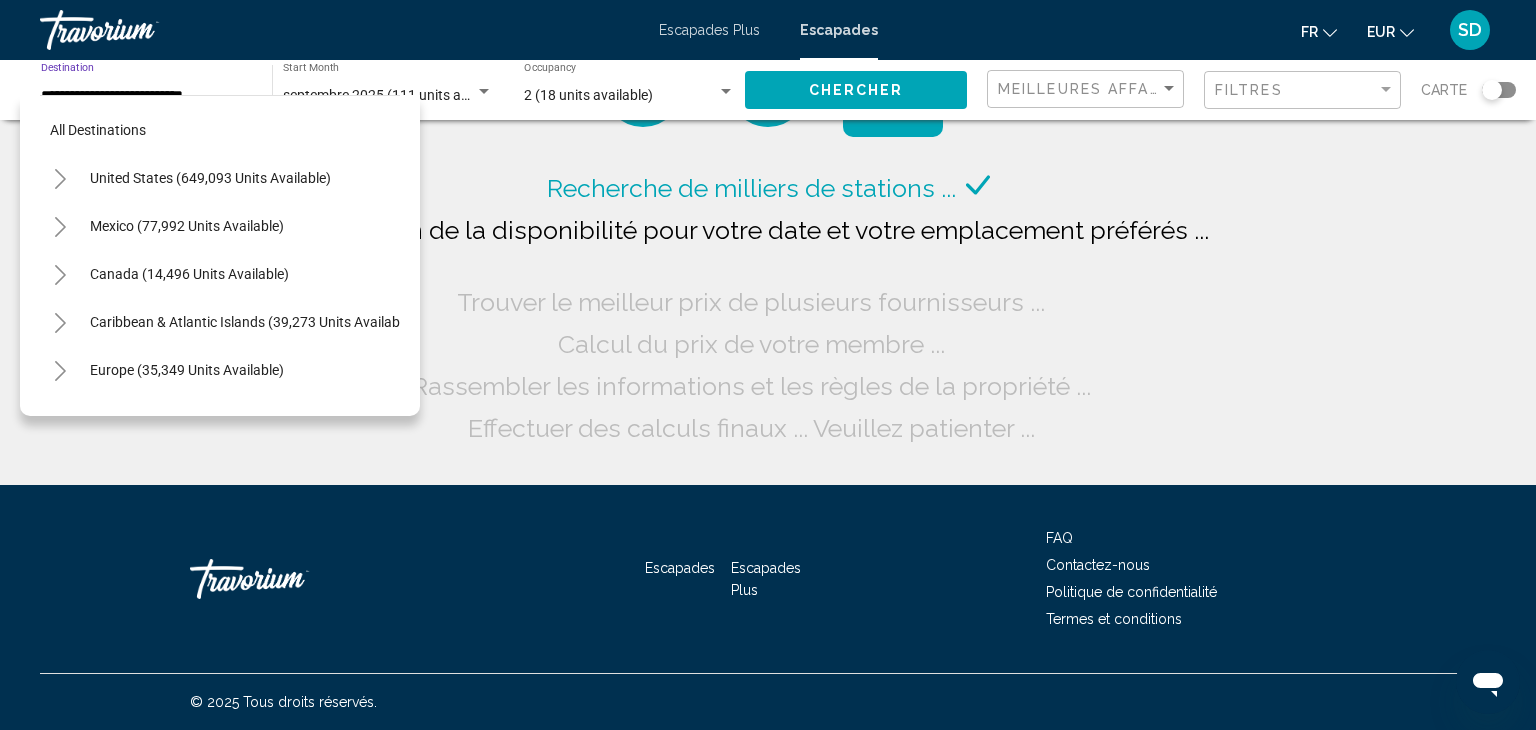 scroll, scrollTop: 414, scrollLeft: 0, axis: vertical 